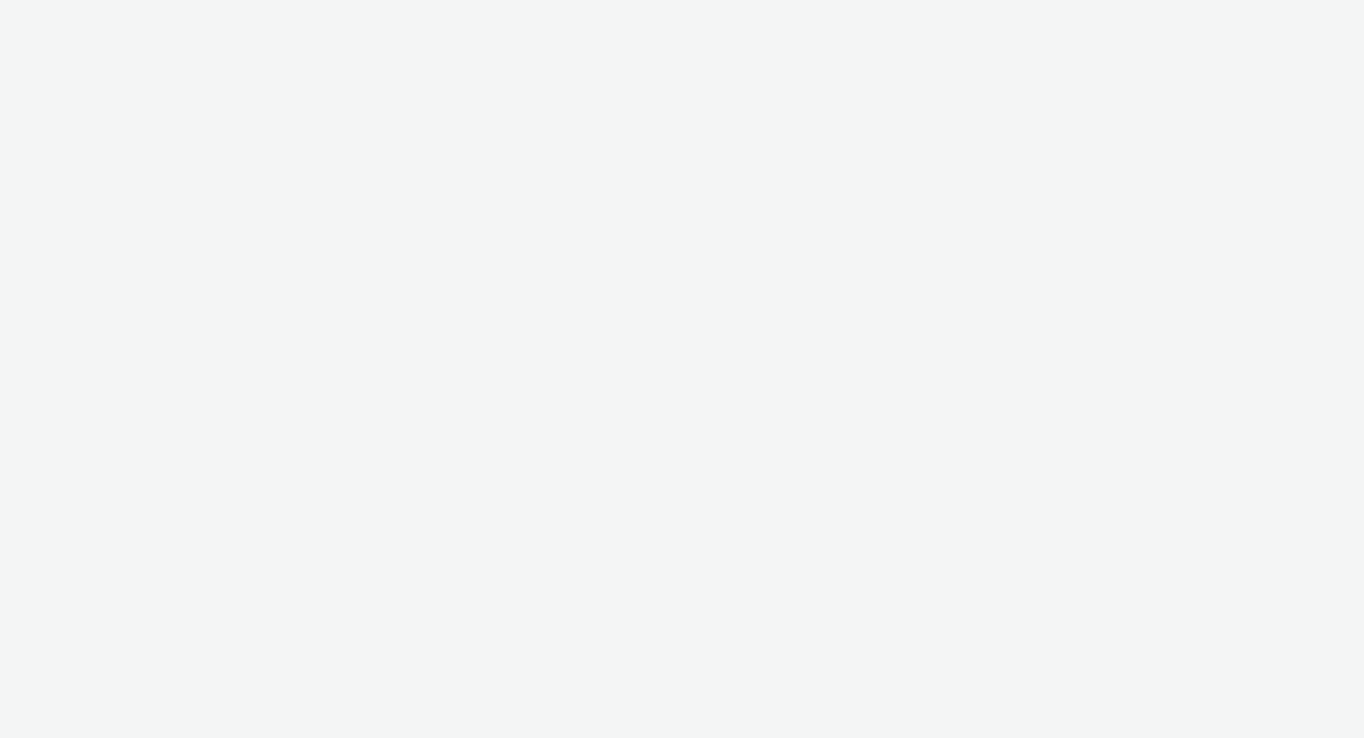 scroll, scrollTop: 0, scrollLeft: 0, axis: both 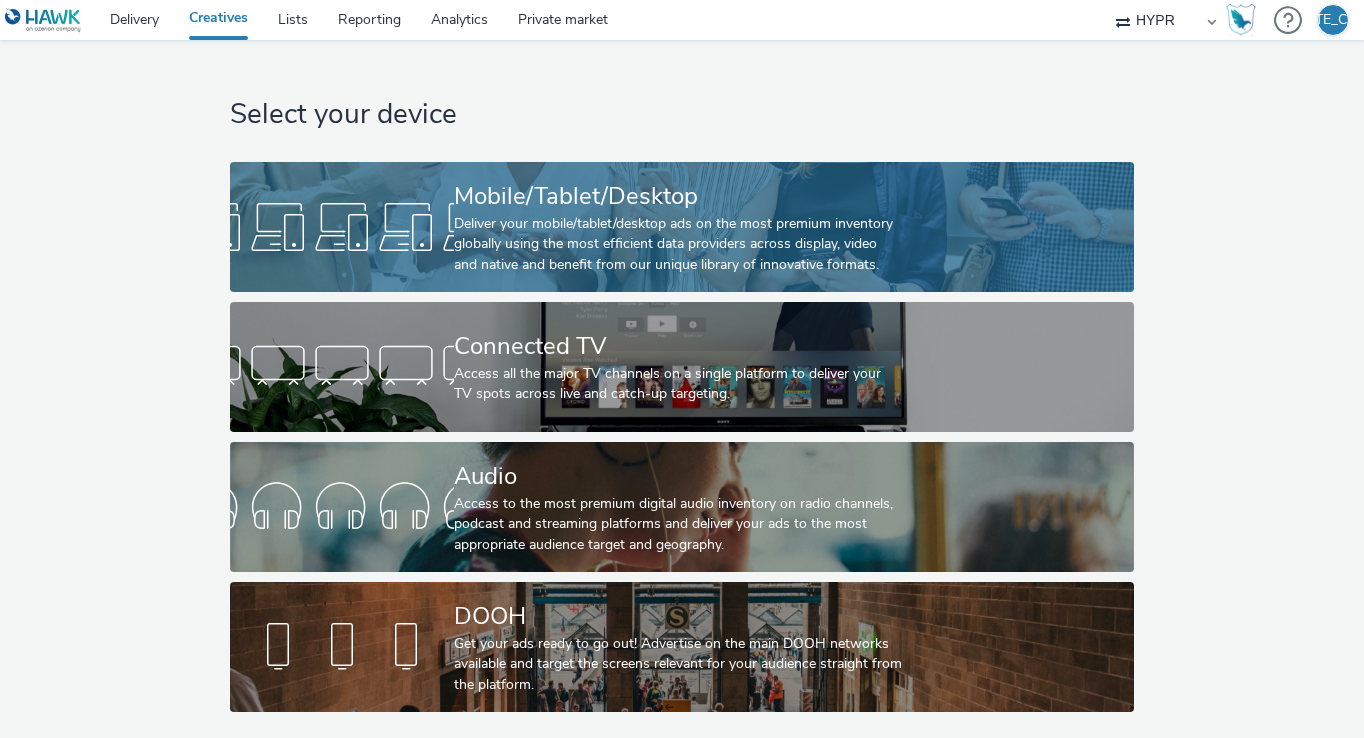 click on "Mobile/Tablet/Desktop" at bounding box center [678, 196] 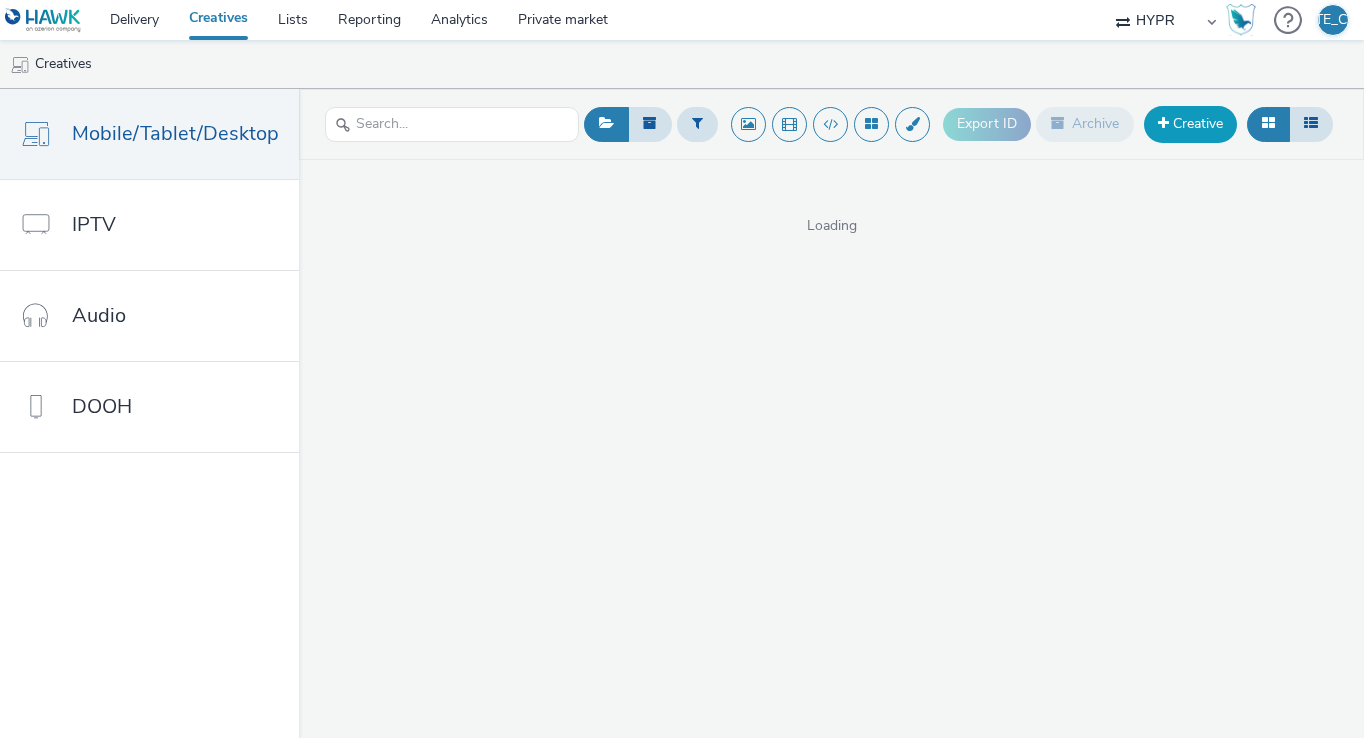 click at bounding box center (1163, 123) 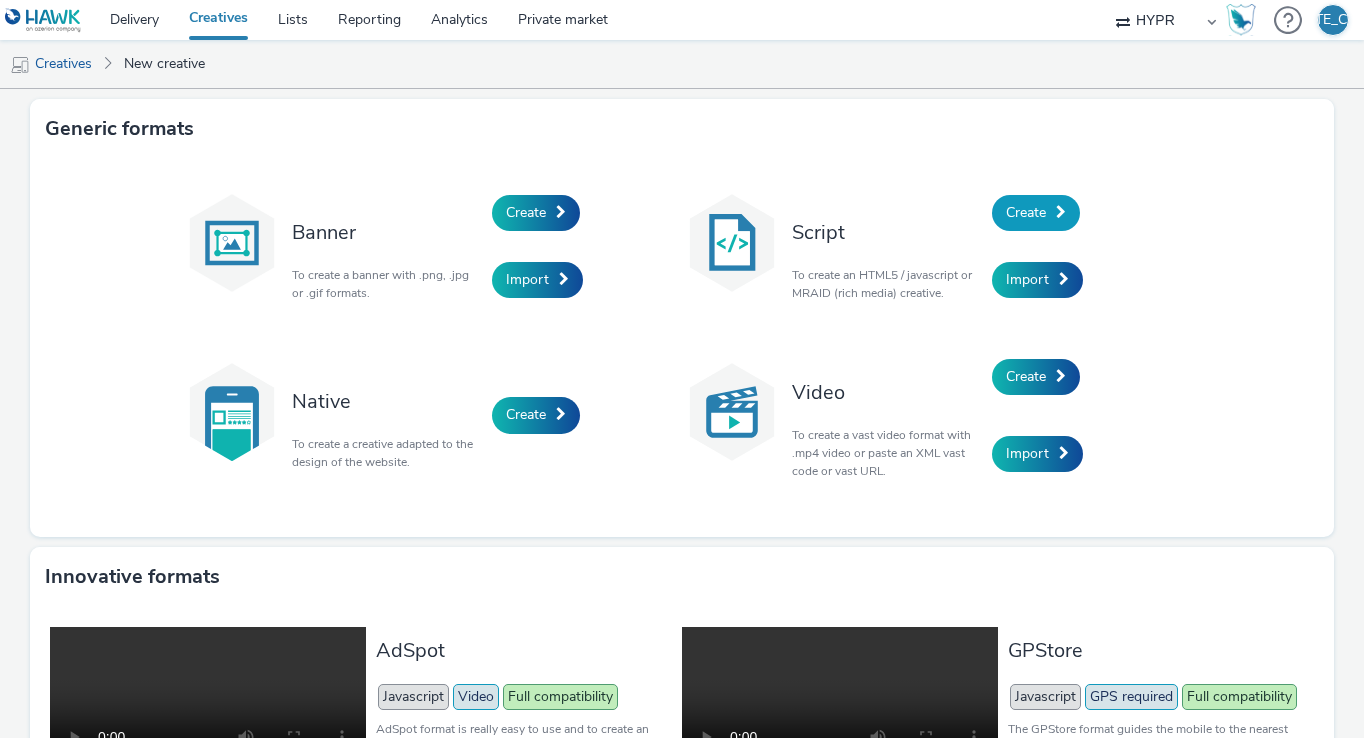 click on "Create" at bounding box center (1026, 212) 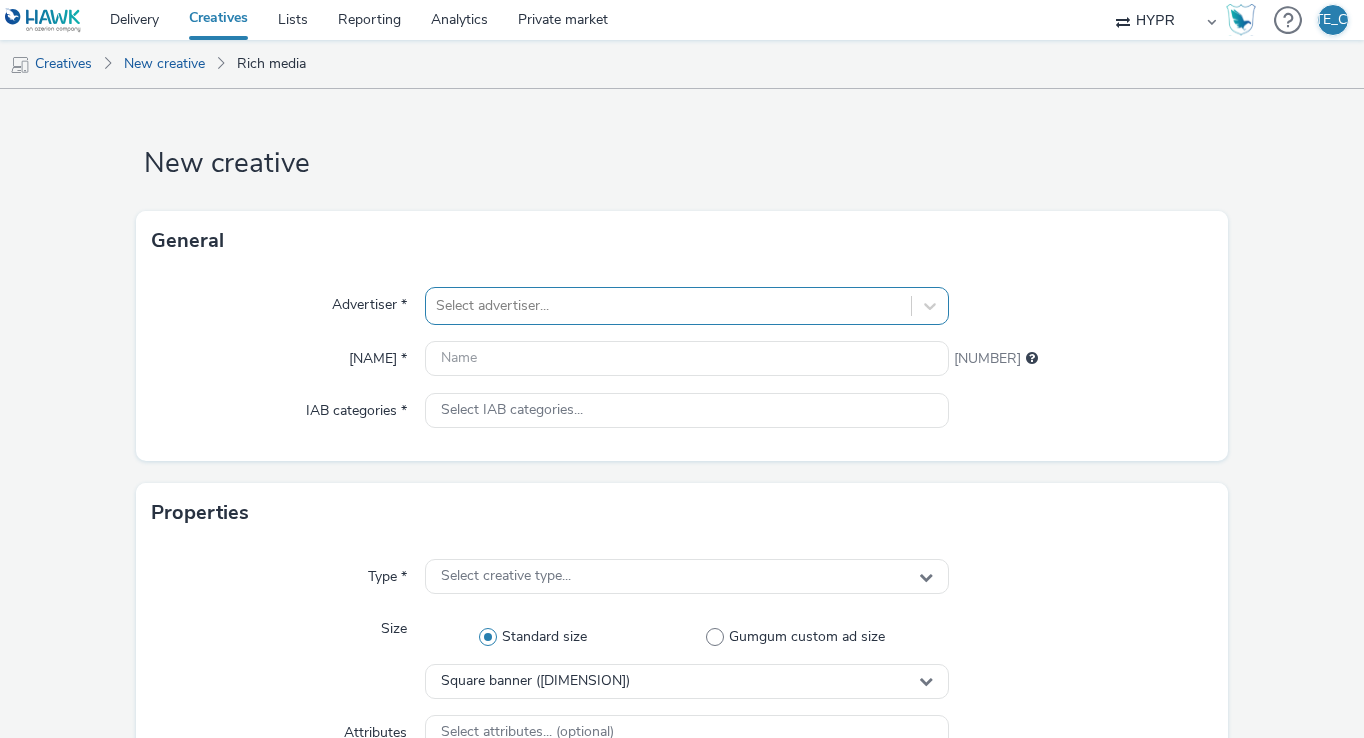 click at bounding box center (669, 306) 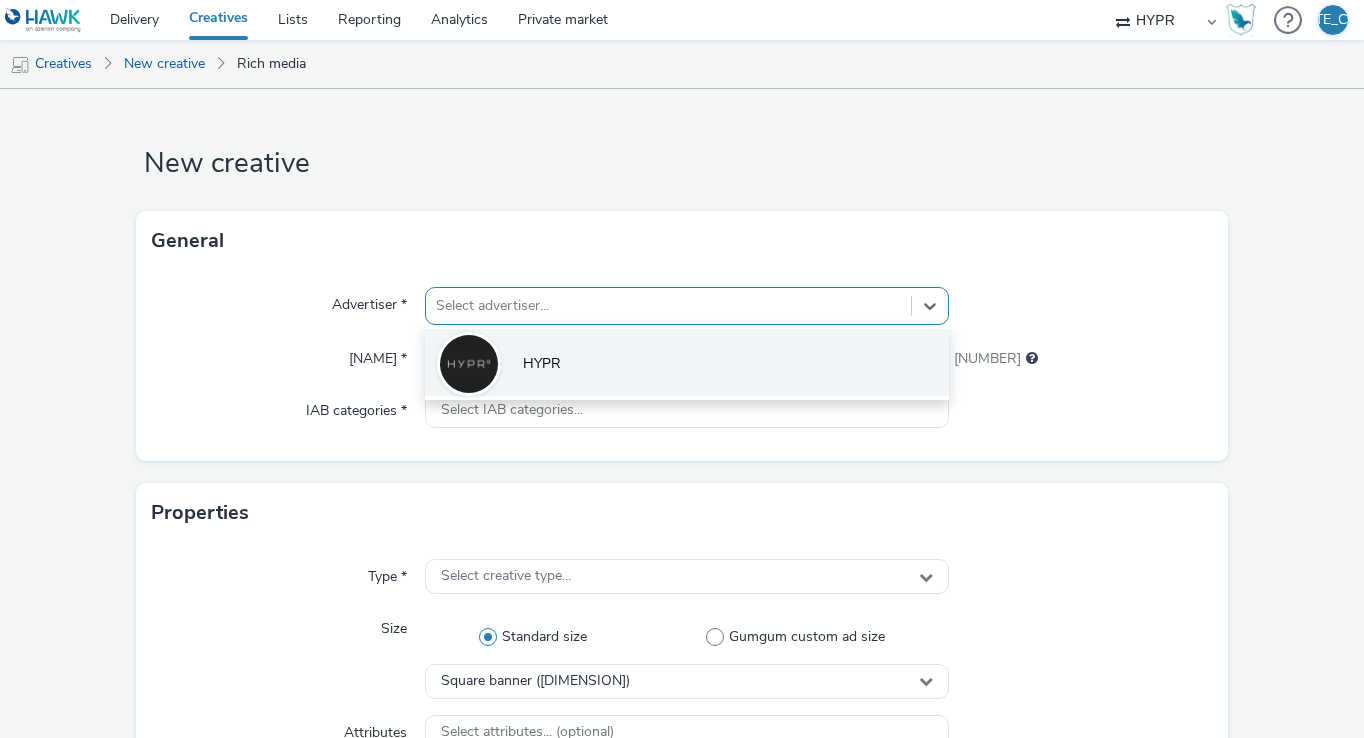 click on "HYPR" at bounding box center [687, 362] 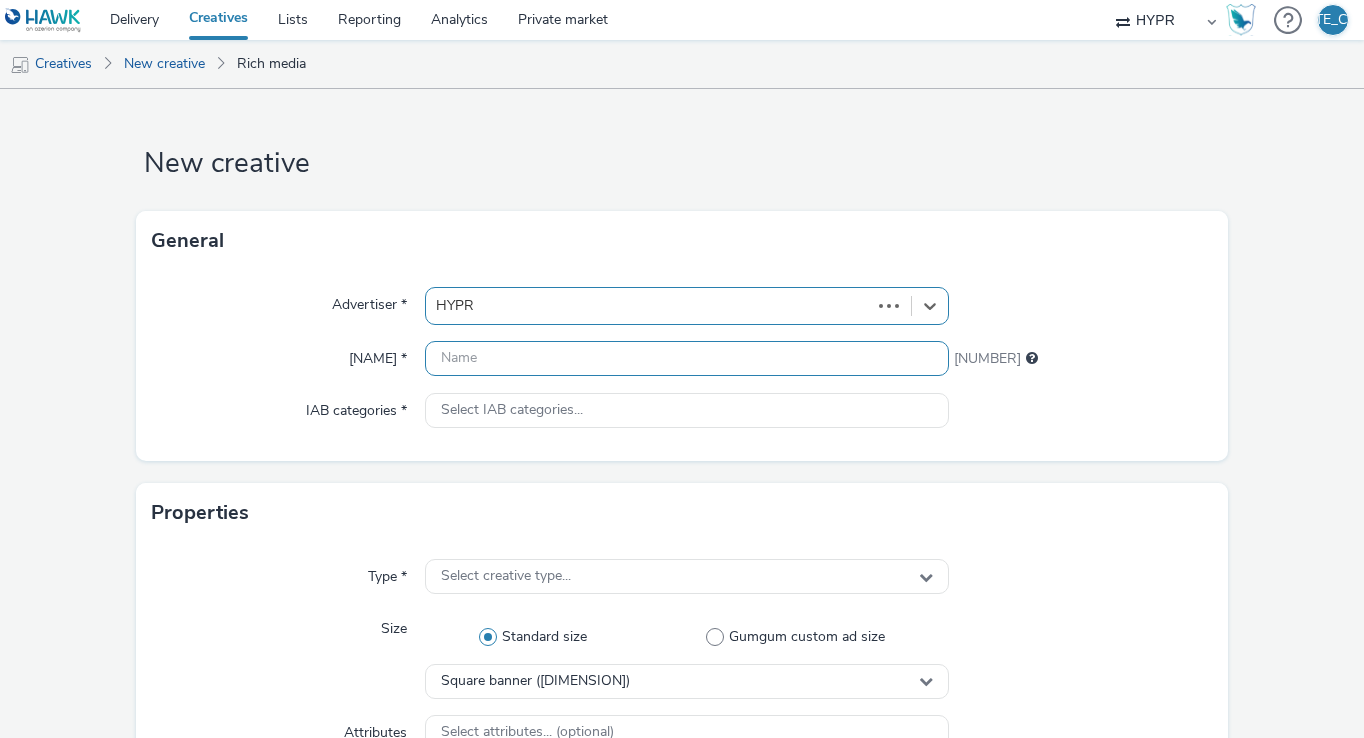 click at bounding box center [687, 358] 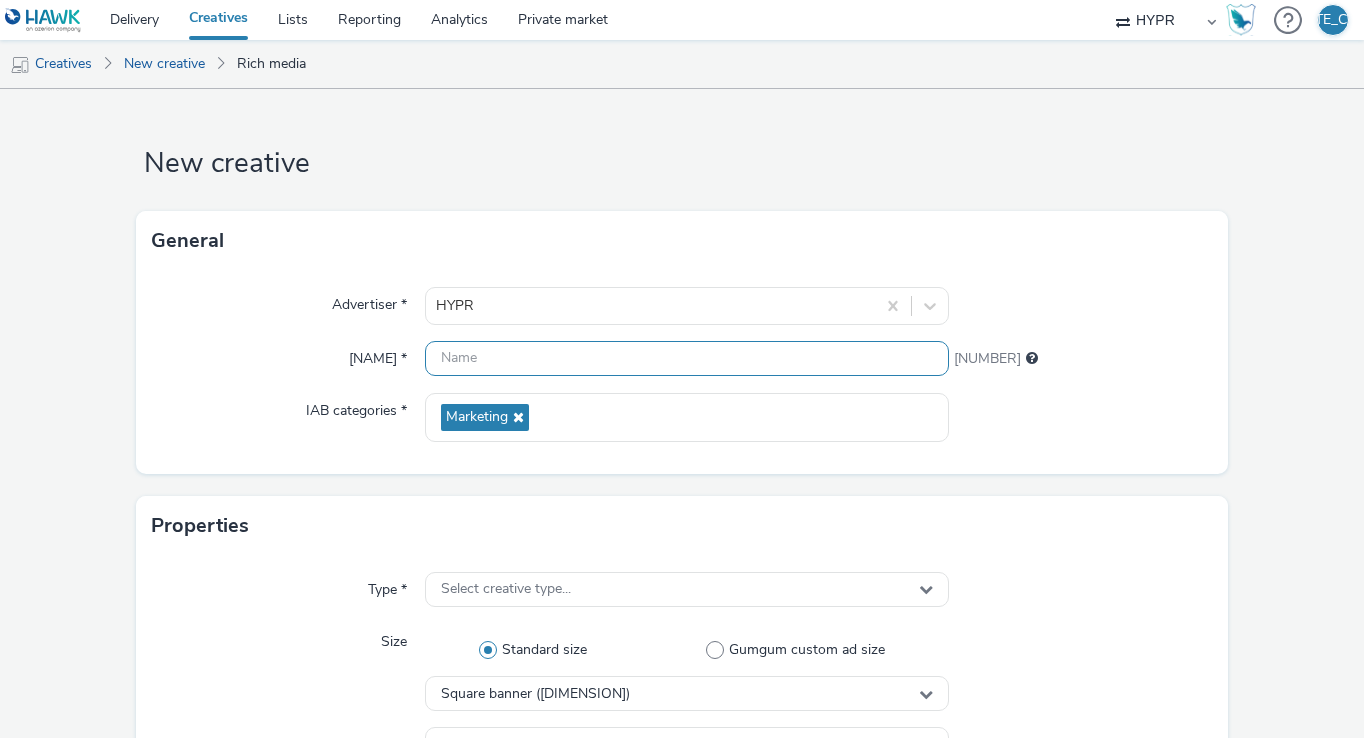 paste on "HYPR_Lab_Teste_Hawk" 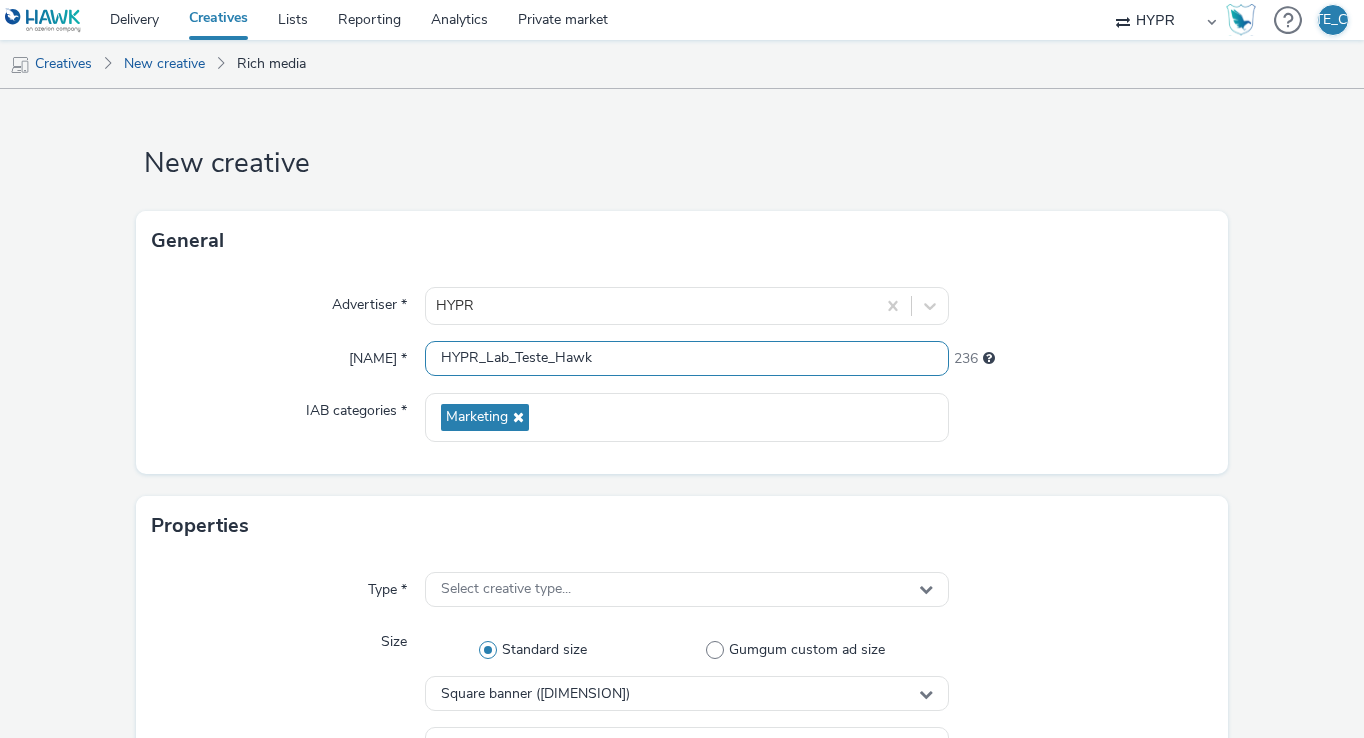type on "HYPR_Lab_Teste_Hawk" 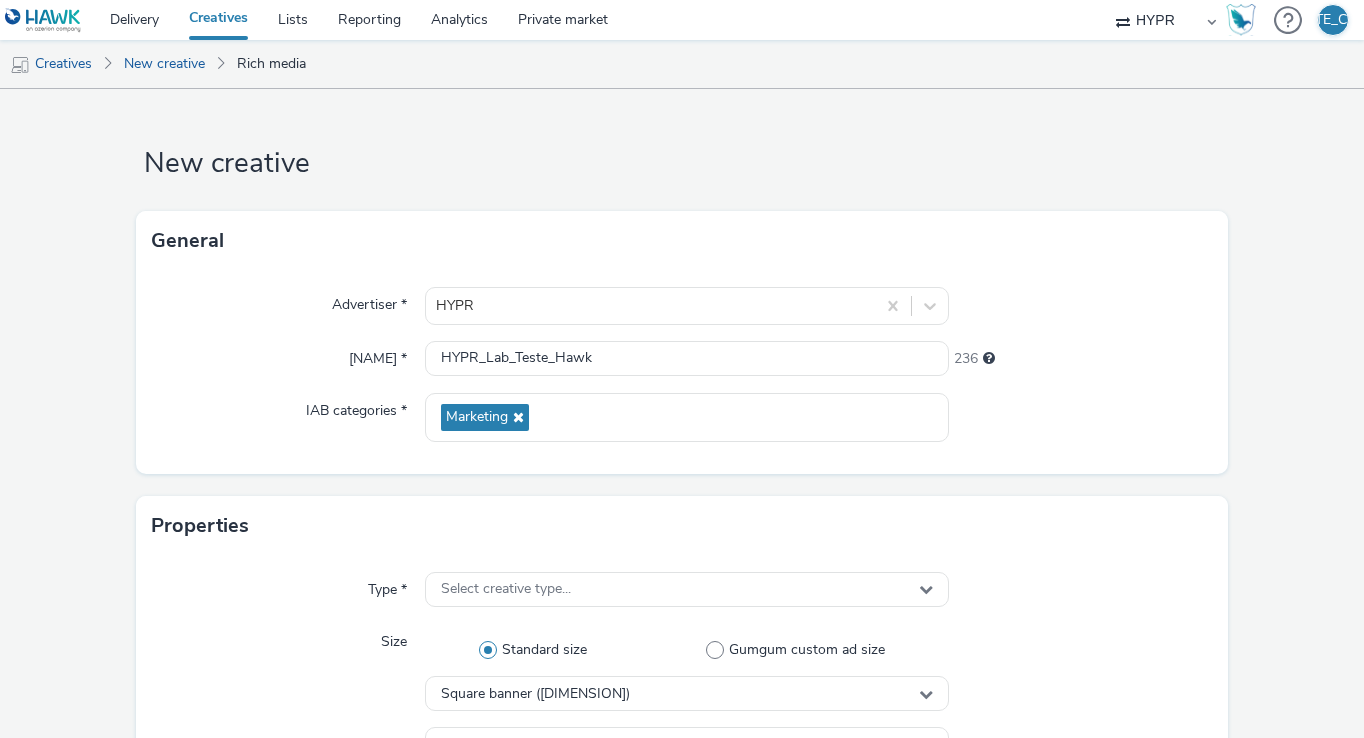 click on "Advertiser * HYPR Name * HYPR_Lab_Teste_Hawk 236 IAB categories * Marketing" at bounding box center (681, 372) 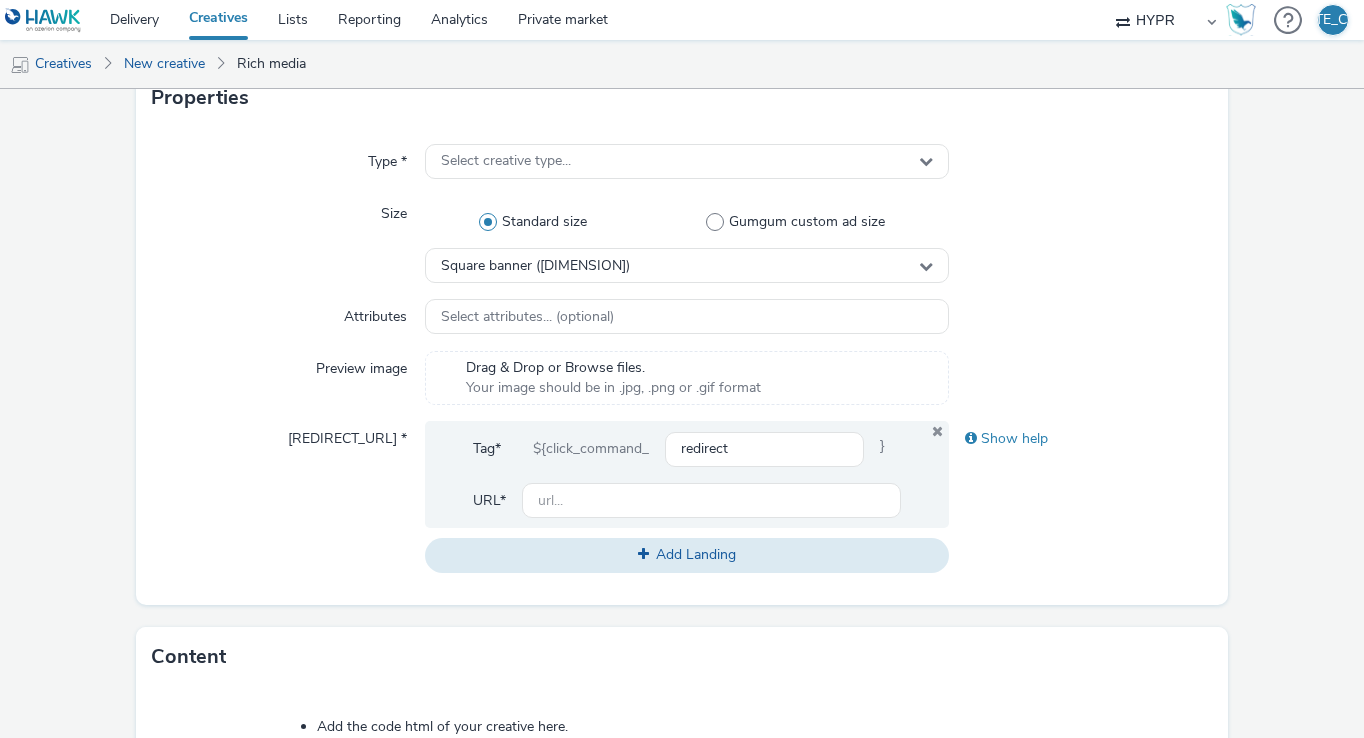 scroll, scrollTop: 466, scrollLeft: 0, axis: vertical 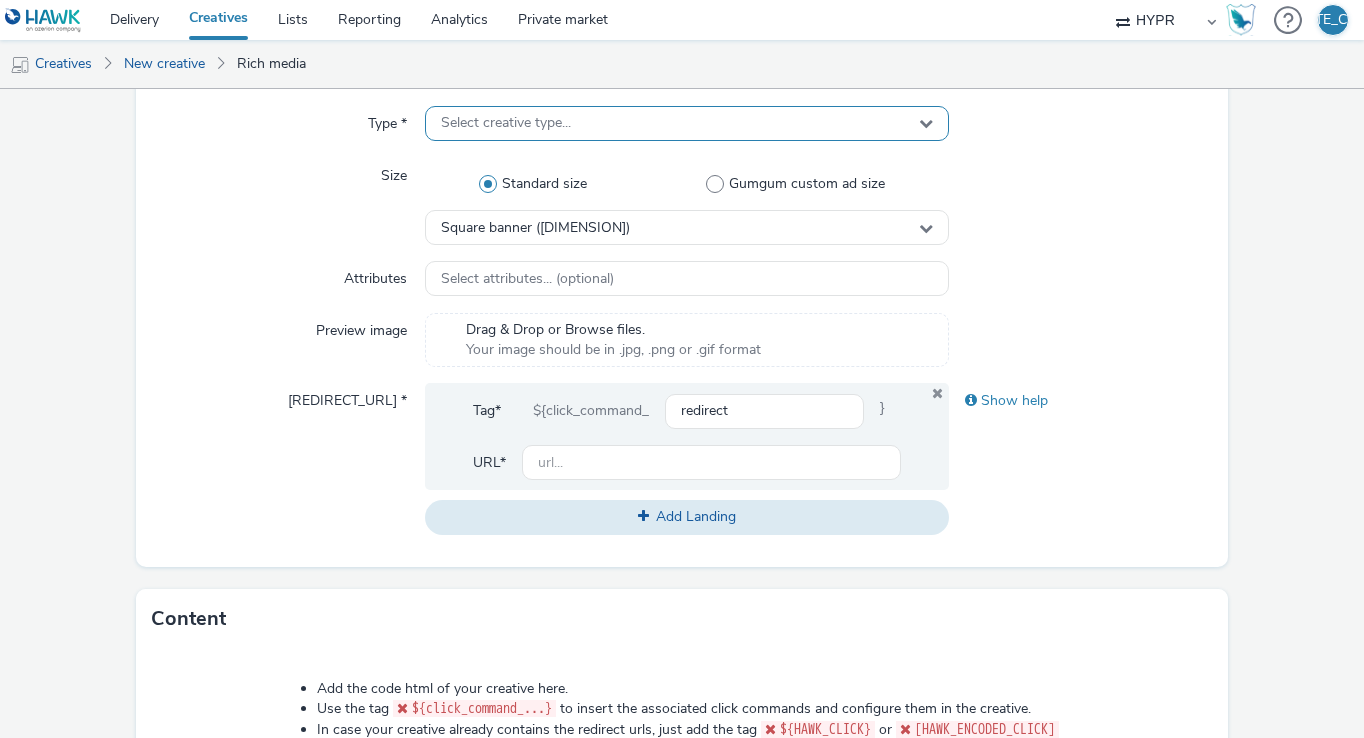 click on "Select creative type..." at bounding box center (687, 123) 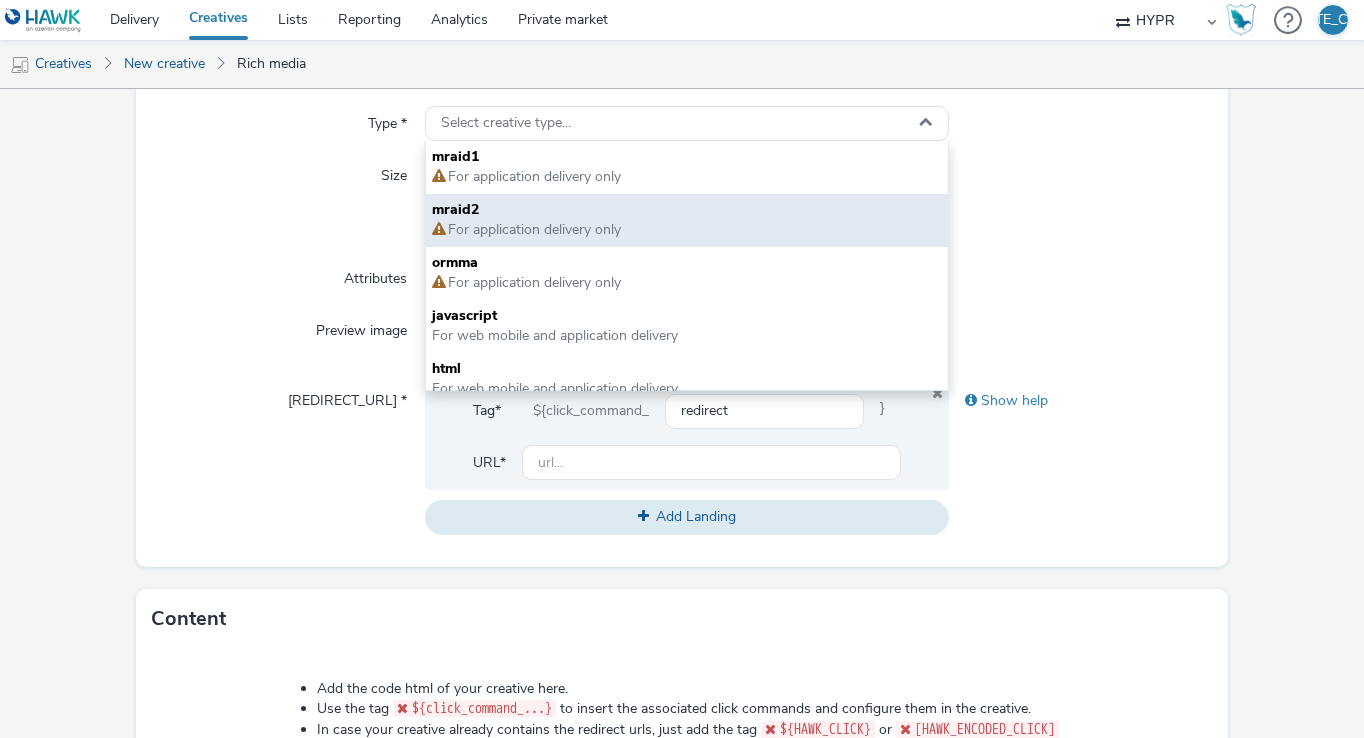 scroll, scrollTop: 14, scrollLeft: 0, axis: vertical 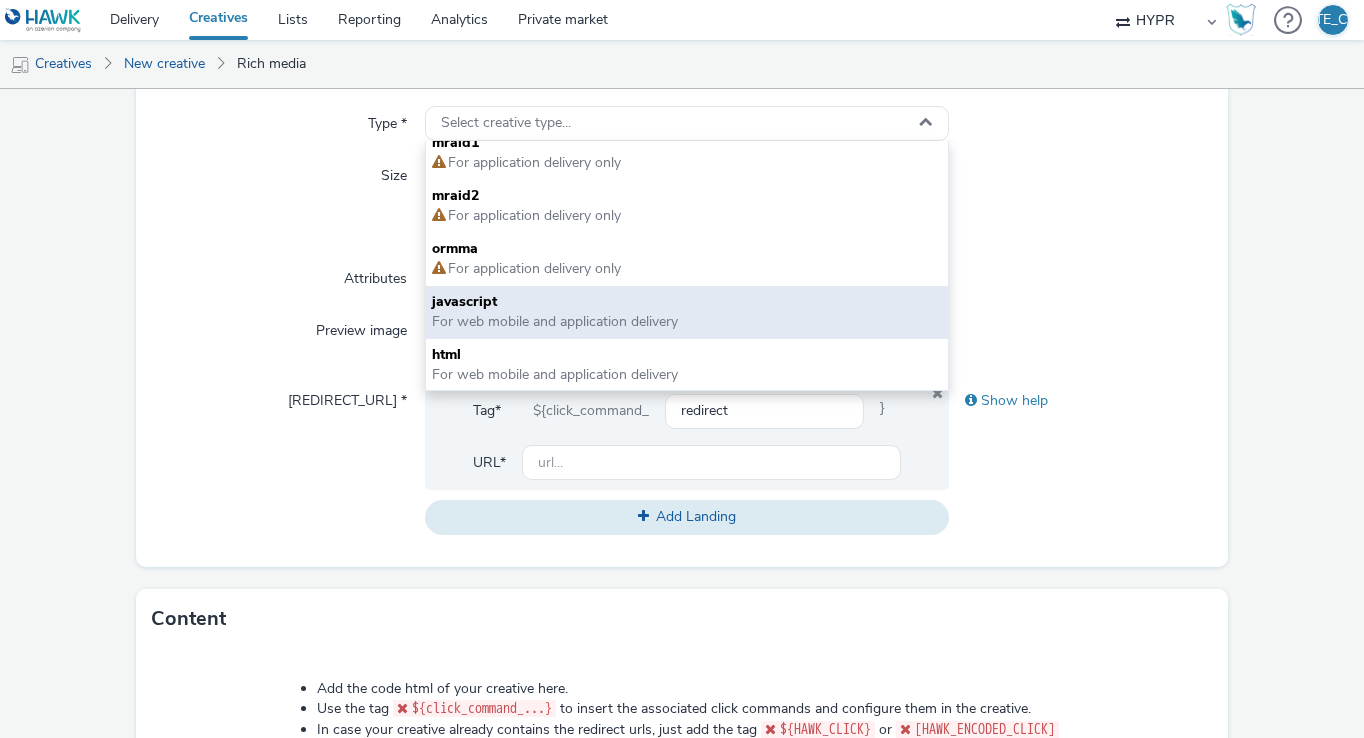 click on "javascript" at bounding box center [687, 302] 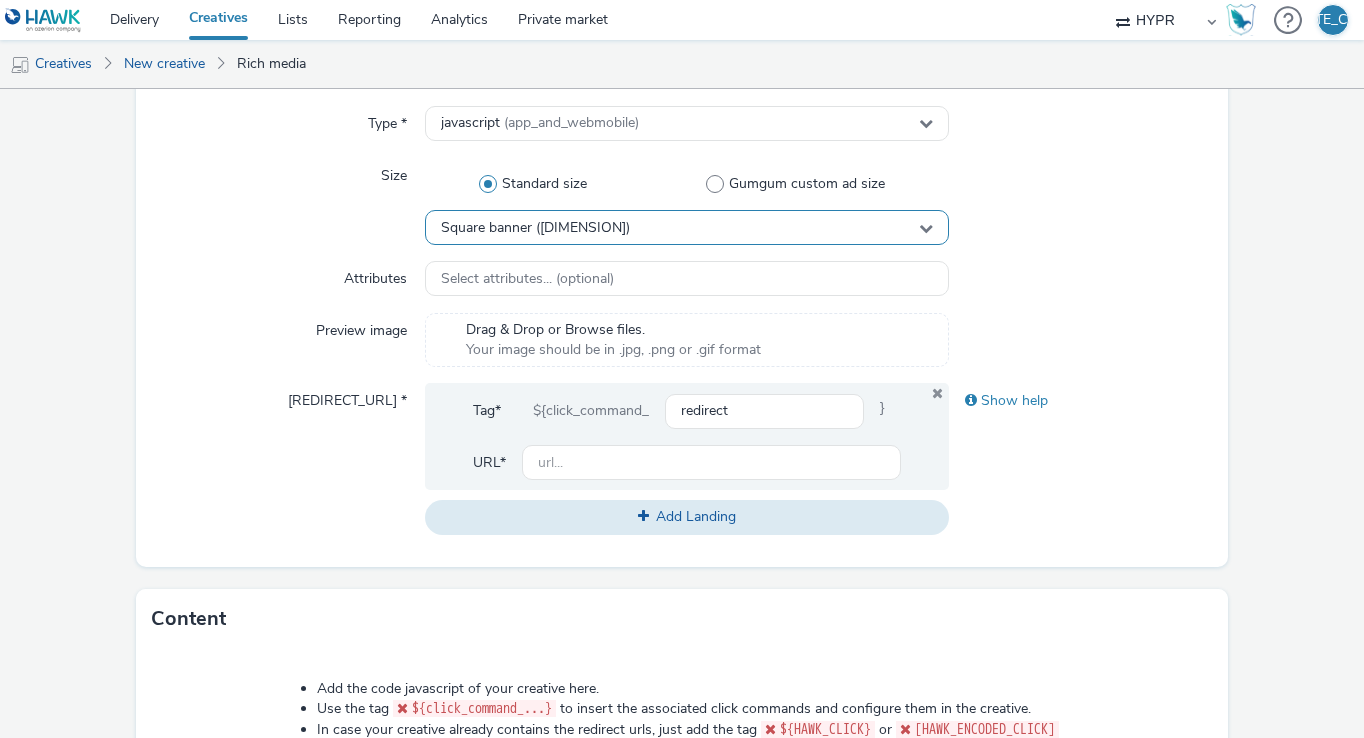 click on "Square banner ([DIMENSION])" at bounding box center (687, 227) 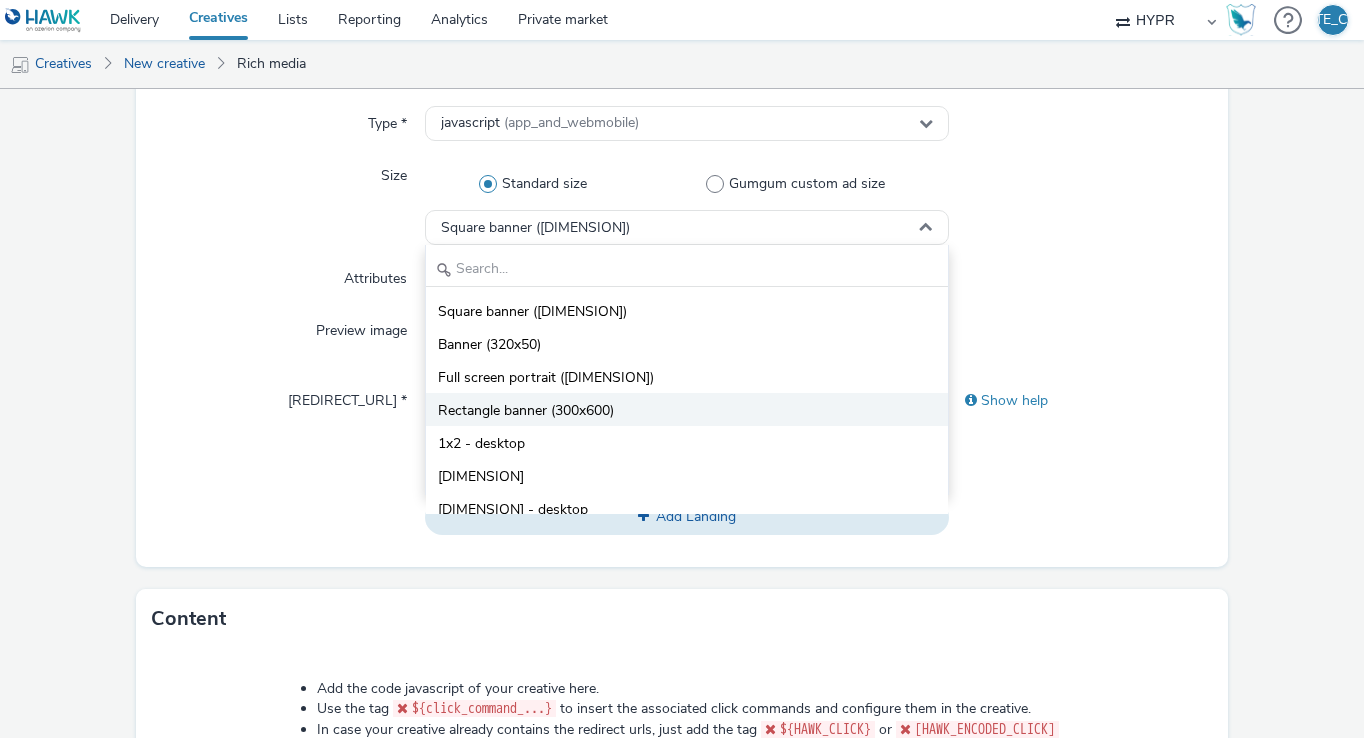 click on "Rectangle banner (300x600)" at bounding box center [526, 411] 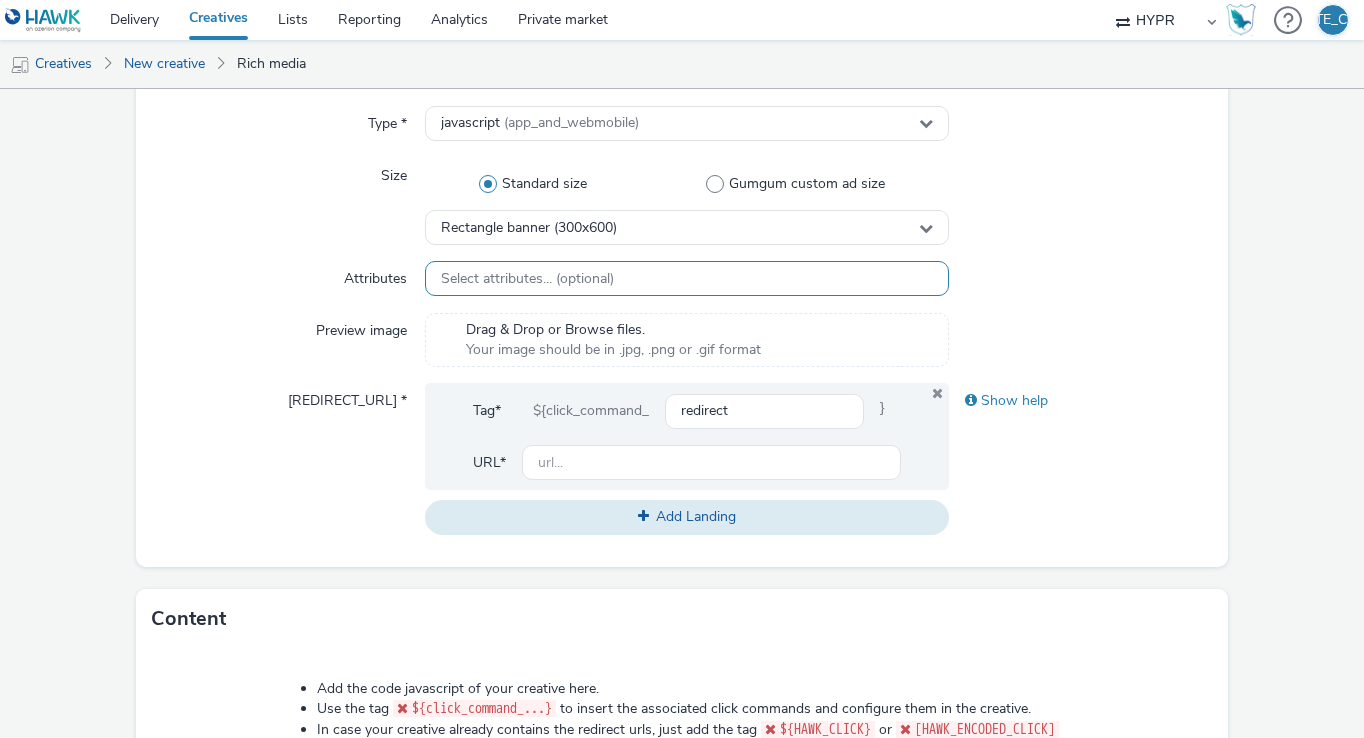 click on "Select attributes... (optional)" at bounding box center [687, 278] 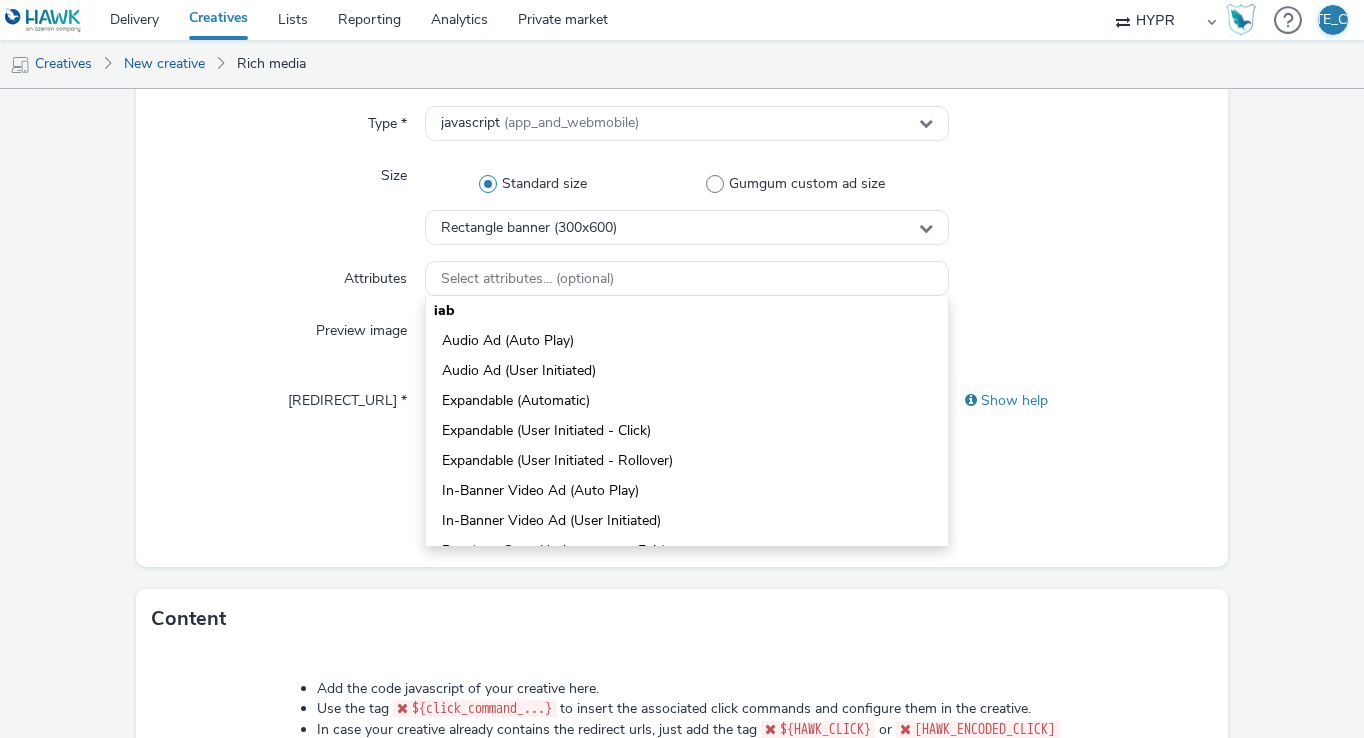click at bounding box center [1080, 340] 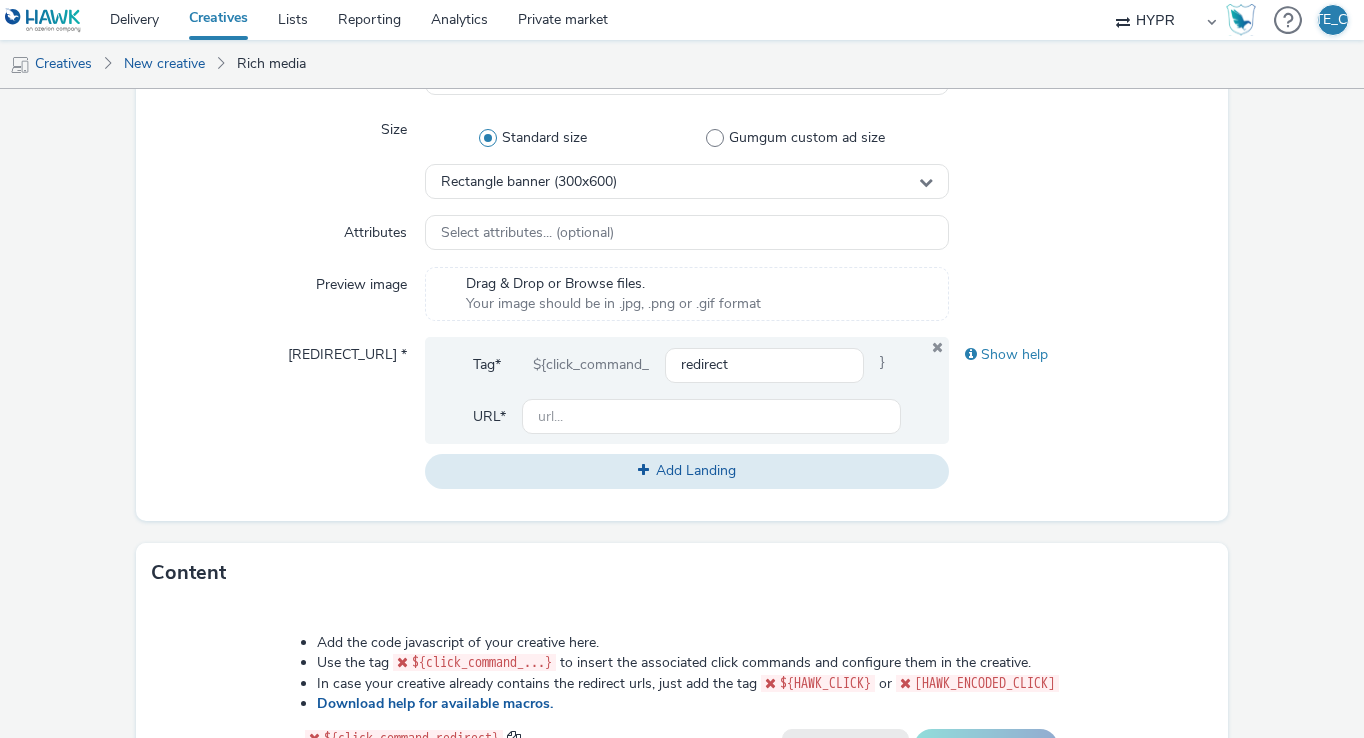 scroll, scrollTop: 553, scrollLeft: 0, axis: vertical 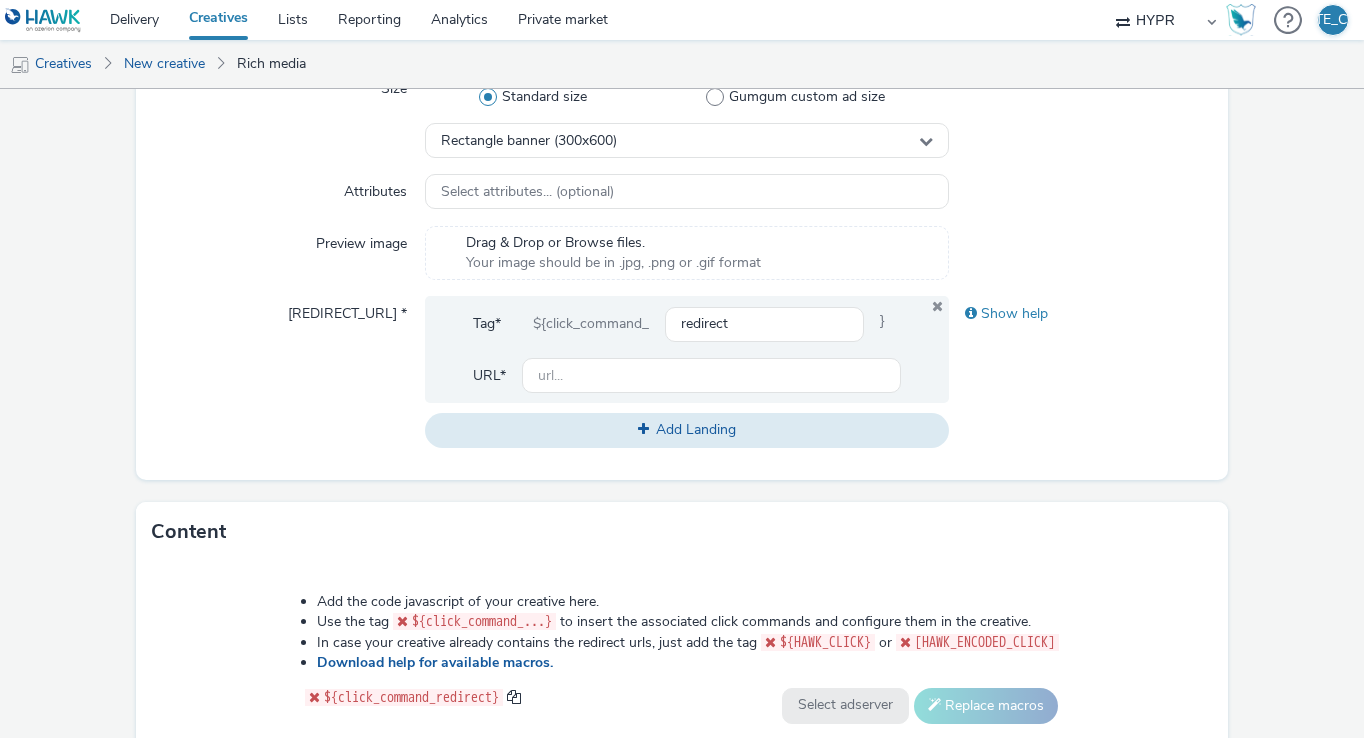 click on "Your image should be in .jpg, .png or .gif format" at bounding box center (613, 263) 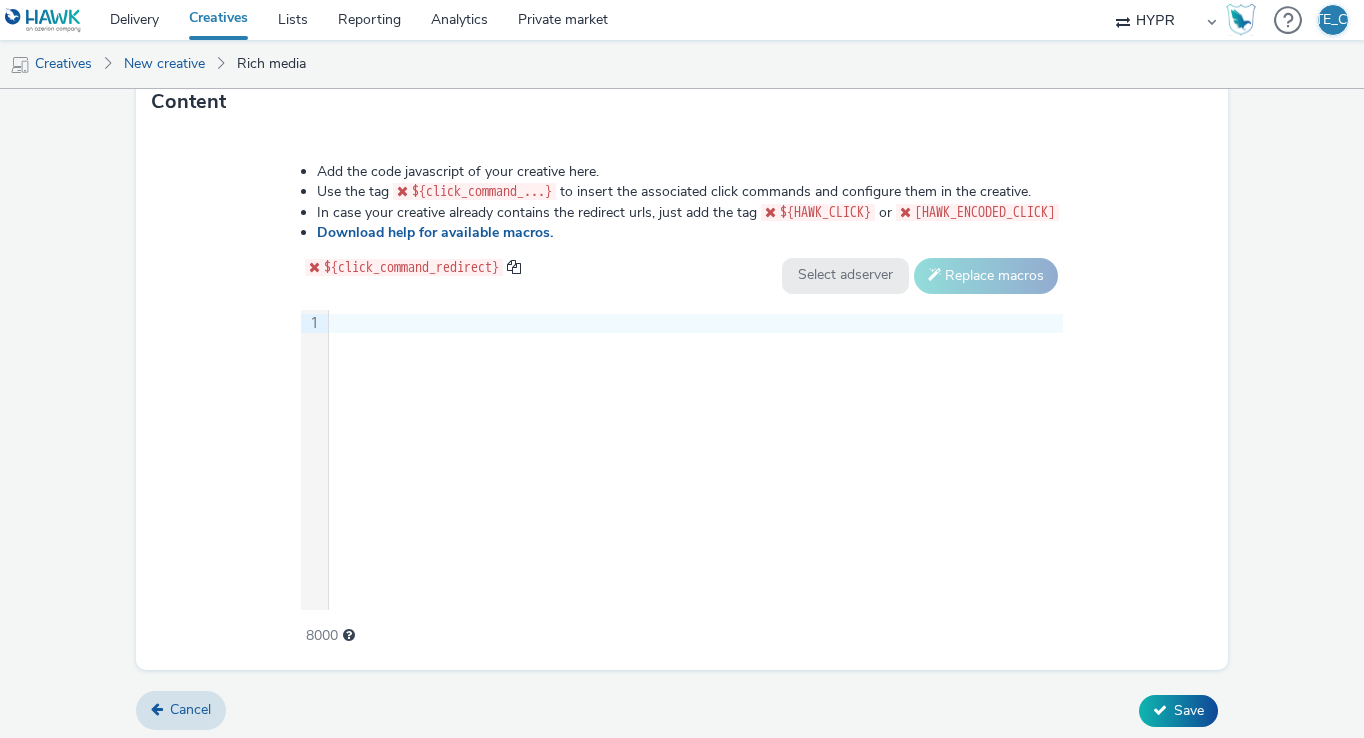 scroll, scrollTop: 989, scrollLeft: 0, axis: vertical 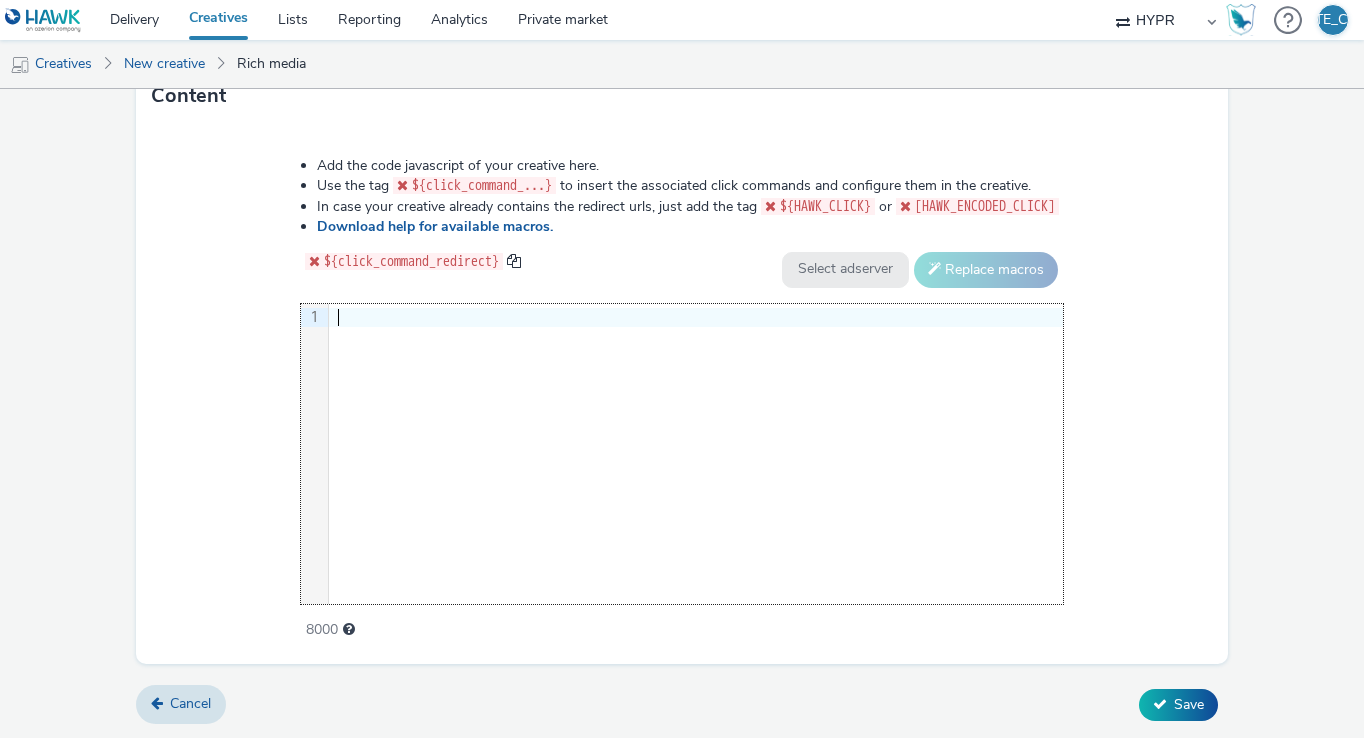 click on "9 1 ›" at bounding box center (682, 454) 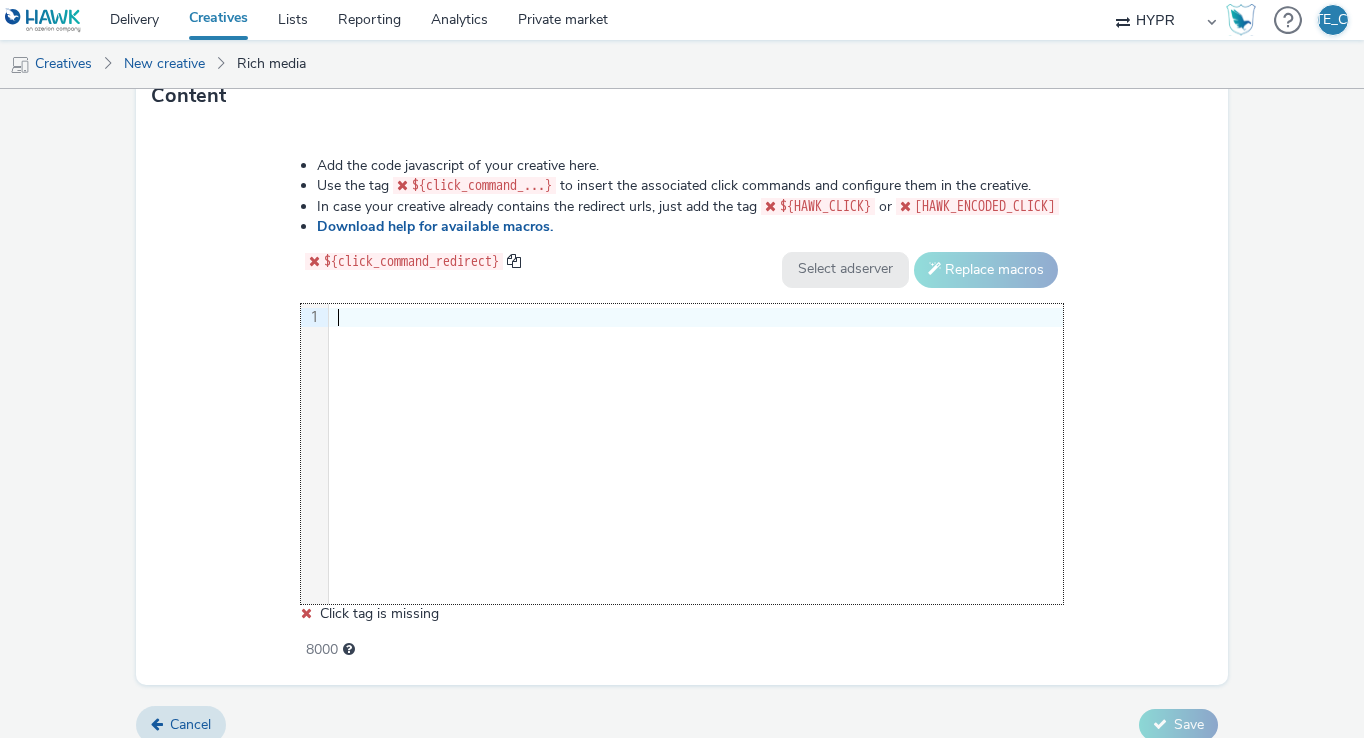 click on "9 1 ›" at bounding box center (682, 454) 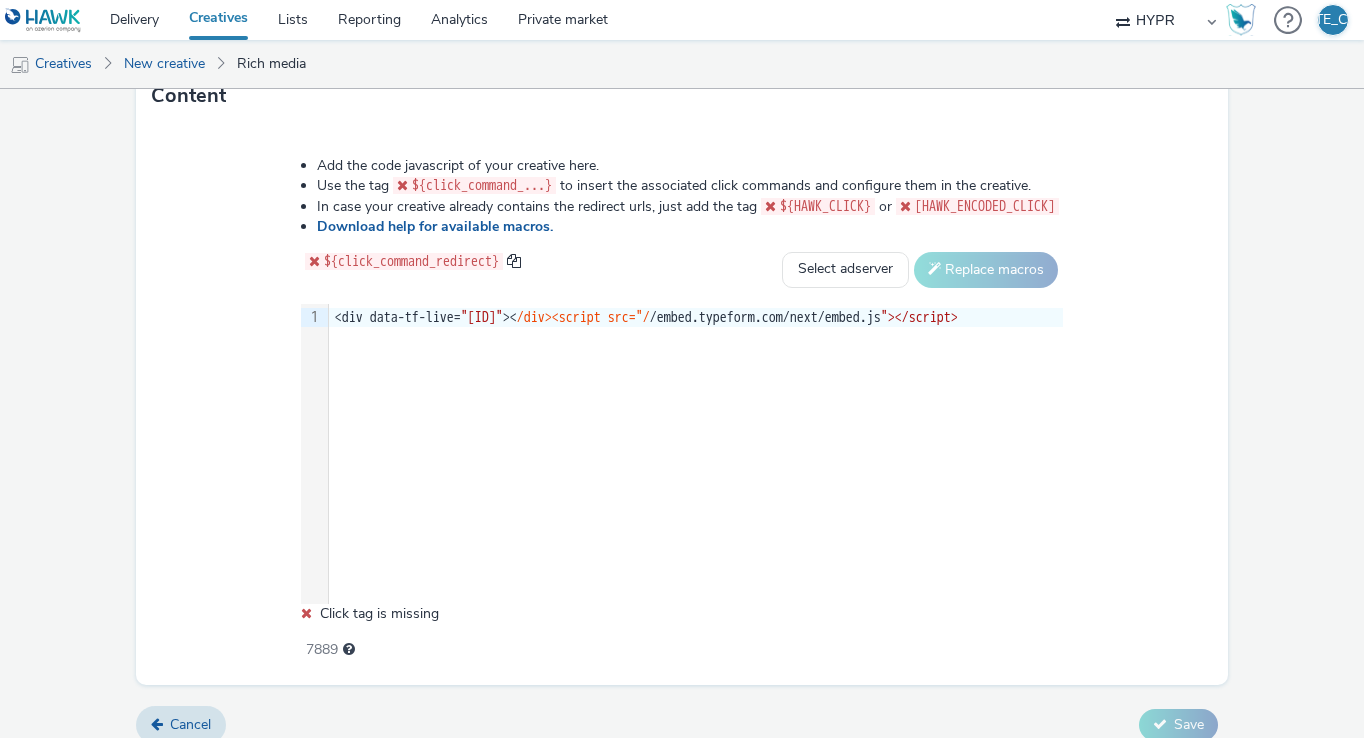 click on "New creative General Advertiser * HYPR Name * HYPR_Lab_Teste_Hawk 236 IAB categories * Marketing Properties Type * javascript (app_and_webmobile) Size Standard size Gumgum custom ad size Rectangle banner (300x600) Attributes Select attributes... (optional) Preview image Drag & Drop or Browse files. Your image should be in .jpg, .png or .gif format Redirect URL * Tag* ${click_command_ redirect } URL* Add Landing Show help Content Add the code javascript of your creative here. Use the tag ${click_command_...} to insert the associated click commands and configure them in the creative. In case your creative already contains the redirect urls, just add the tag ${HAWK_CLICK} or ${HAWK_ENCODED_CLICK} Download help for available macros. ${click_command_redirect} Select adserver Sizmek DCM Adform Sting Replace macros 9 1 › <div> data-tf-live= "01K1TYJXK9KYY0WTZJDJG3BDD1" </div><script src="/ /embed.typeform.com/next/embed.js "></script> Click tag is missing 7889 Cancel Save" at bounding box center (682, -71) 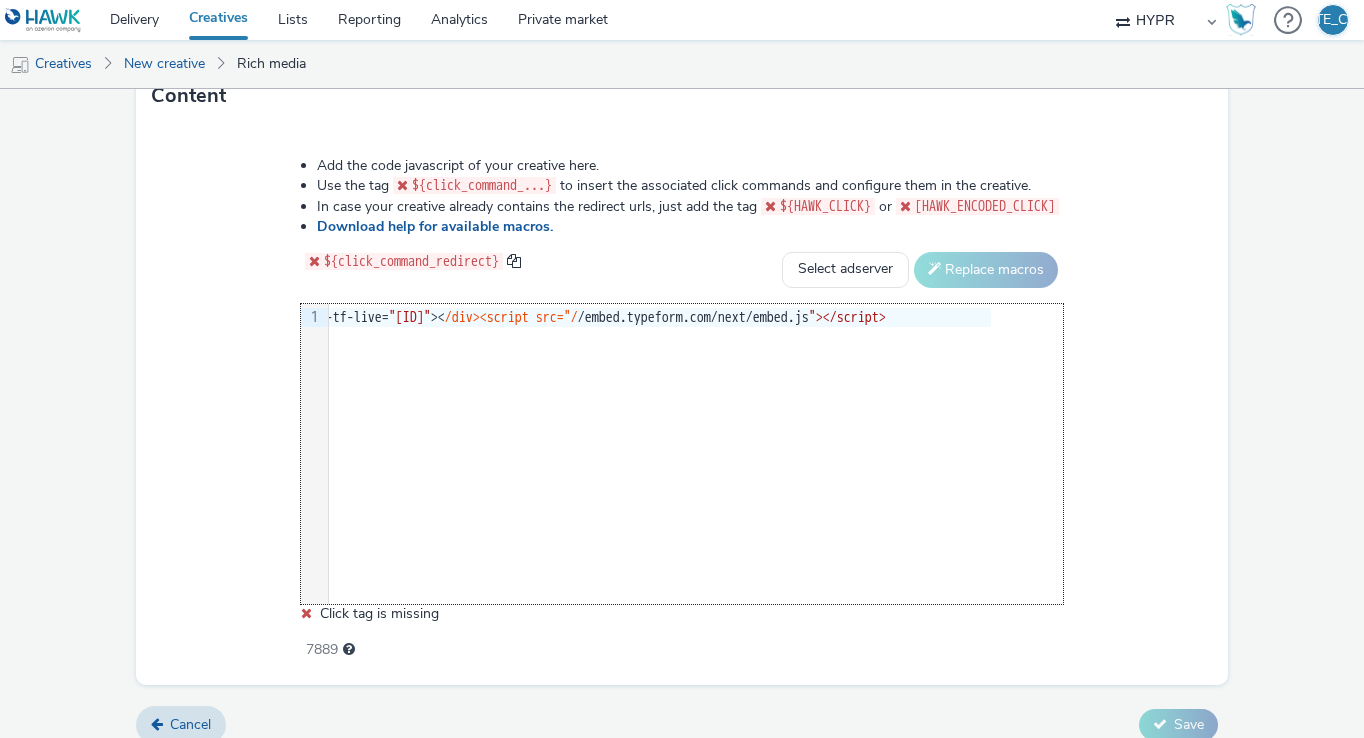 click on "9 1 › <div></div><script src="/ /embed.typeform.com/next/embed.js " ></script>" at bounding box center [682, 454] 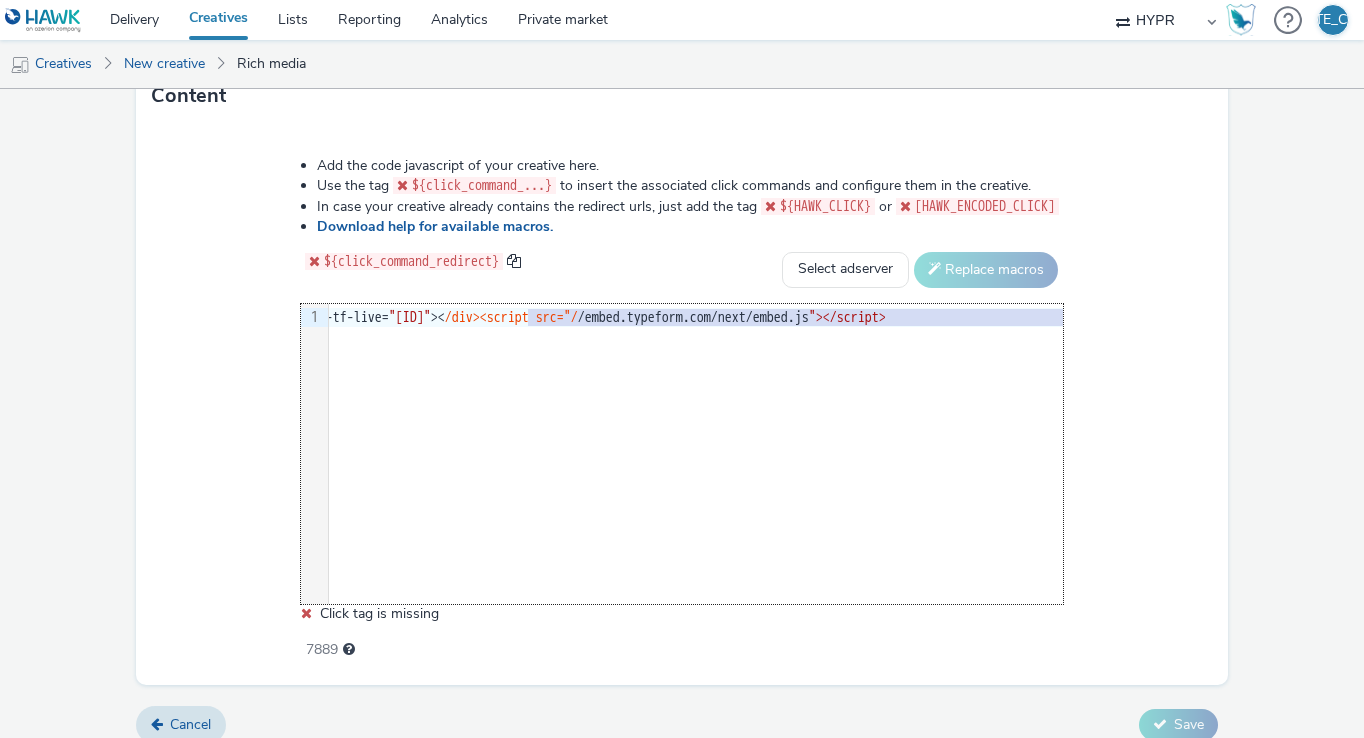scroll, scrollTop: 0, scrollLeft: 0, axis: both 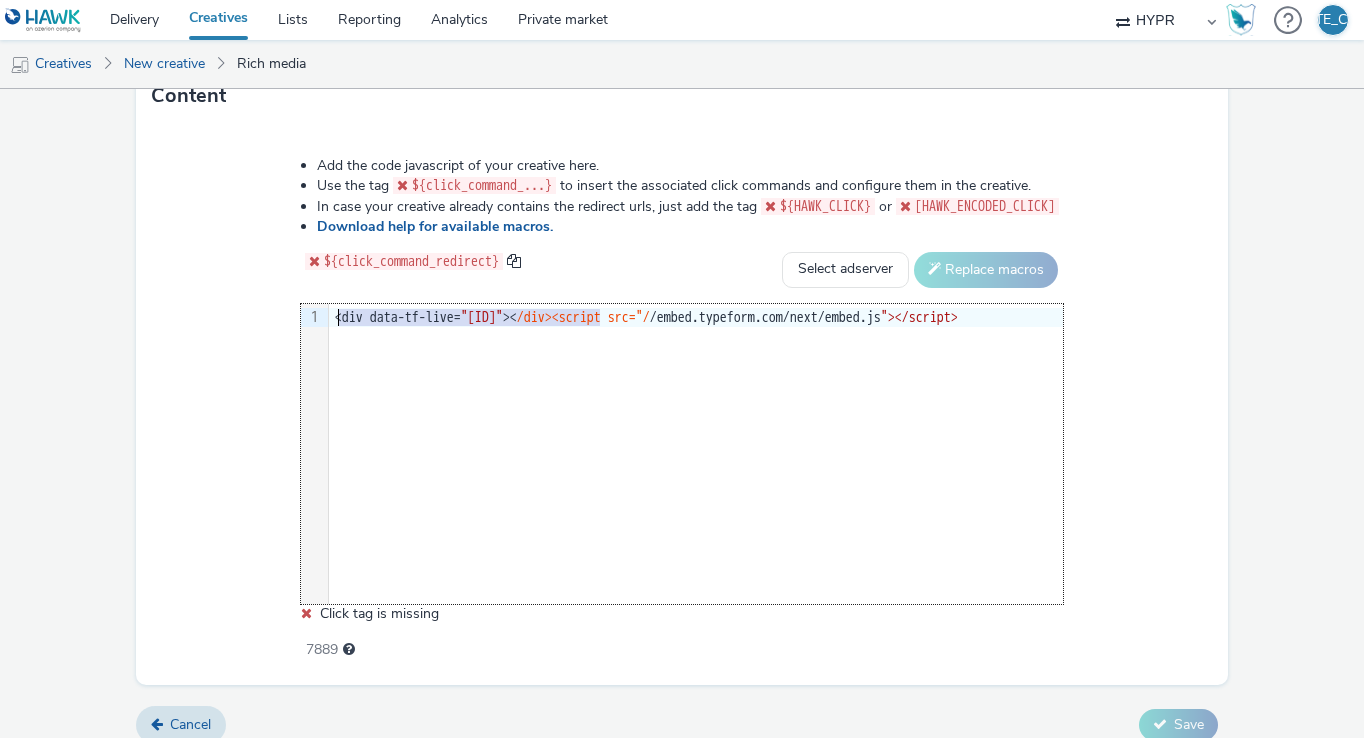 drag, startPoint x: 431, startPoint y: 325, endPoint x: 121, endPoint y: 318, distance: 310.079 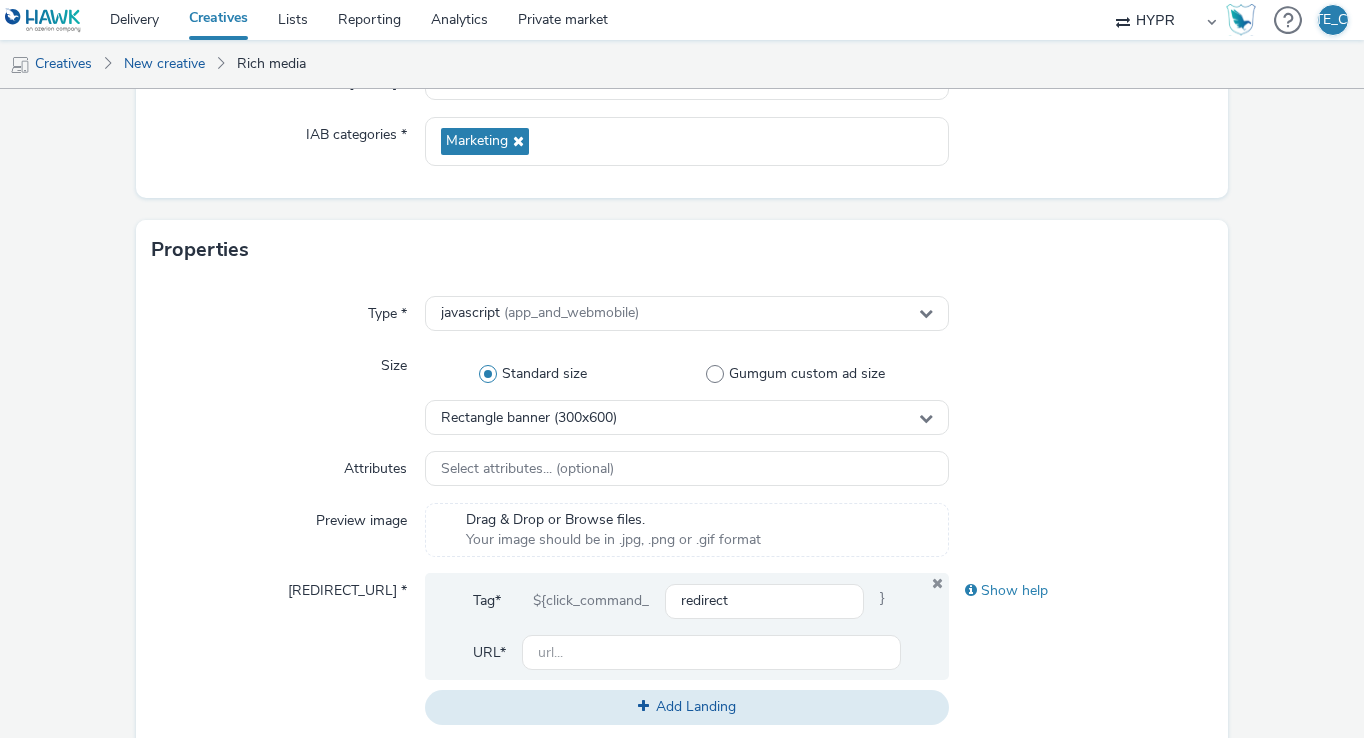 scroll, scrollTop: 385, scrollLeft: 0, axis: vertical 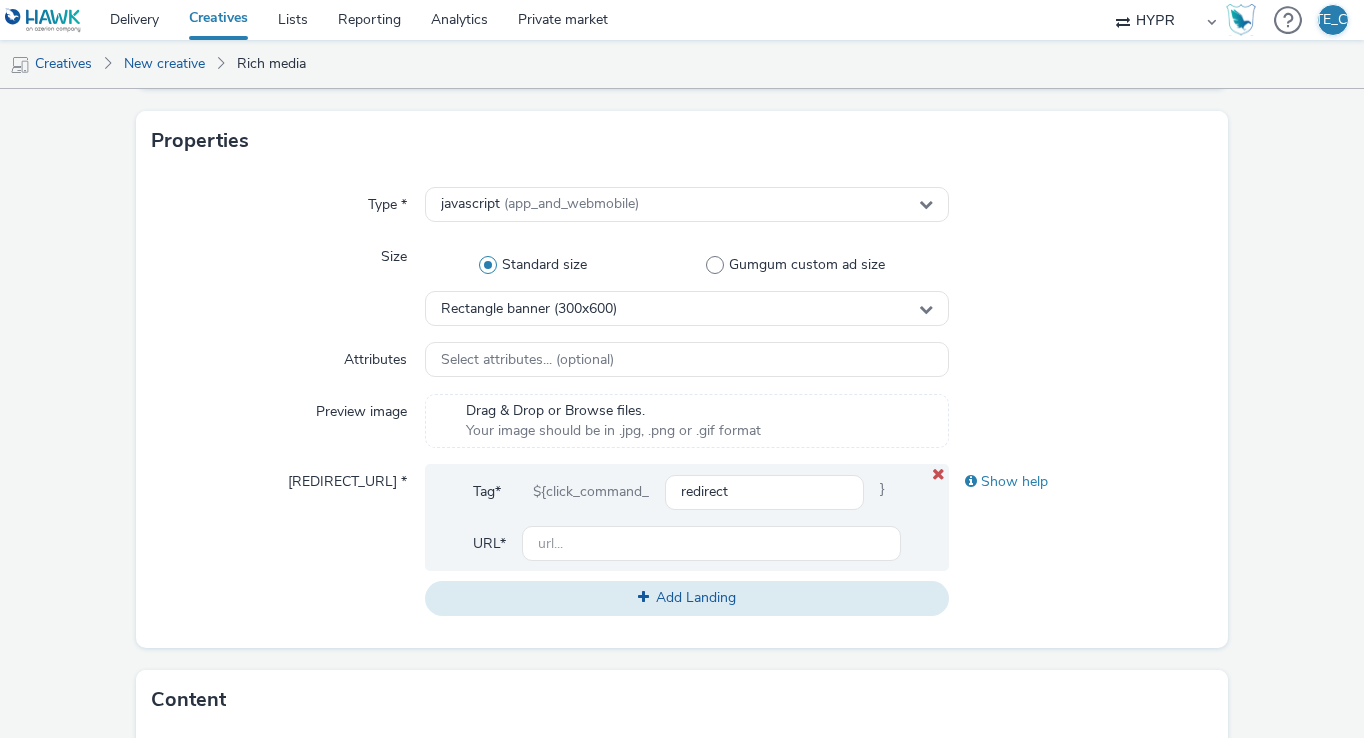 click at bounding box center (939, 474) 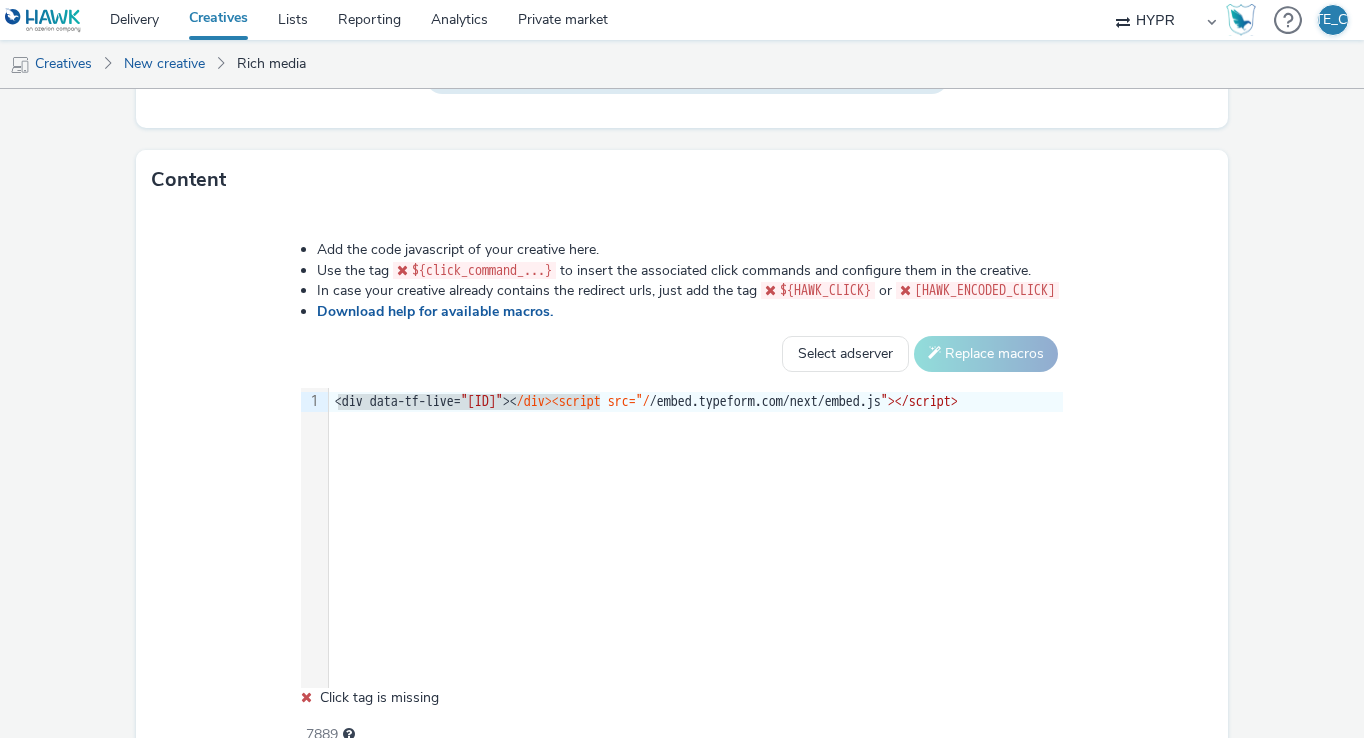 scroll, scrollTop: 895, scrollLeft: 0, axis: vertical 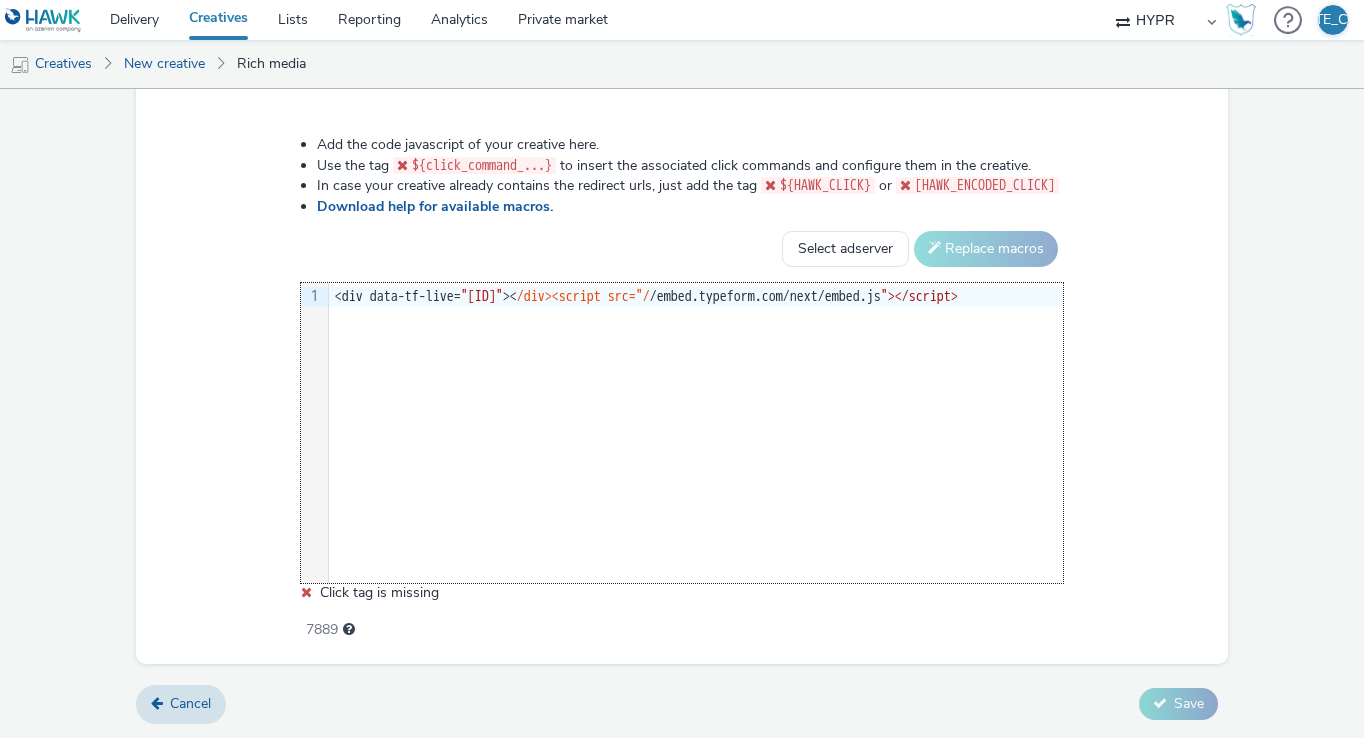 click on "New creative General Advertiser * [HYPR_NAME] * HYPR_Lab_Teste_Hawk 236 IAB categories * Marketing Properties Type * javascript (app_and_webmobile) Size Standard size Gumgum custom ad size Rectangle banner ([DIMENSION]) Attributes Select attributes... (optional) Preview image Drag & Drop or Browse files. Your image should be in .jpg, .png or .gif format Redirect URL * Add Landing Show help Content Add the code javascript of your creative here. Use the tag ${click_command_...} to insert the associated click commands and configure them in the creative. In case your creative already contains the redirect urls, just add the tag ${HAWK_CLICK} or ${HAWK_ENCODED_CLICK} Download help for available macros. Select adserver Sizmek DCM Adform Sting Replace macros 9 1 › <div></div><script src="/ /embed.typeform.com/next/embed.js " ></script> Click tag is missing 7889 Cancel Save" at bounding box center (682, -34) 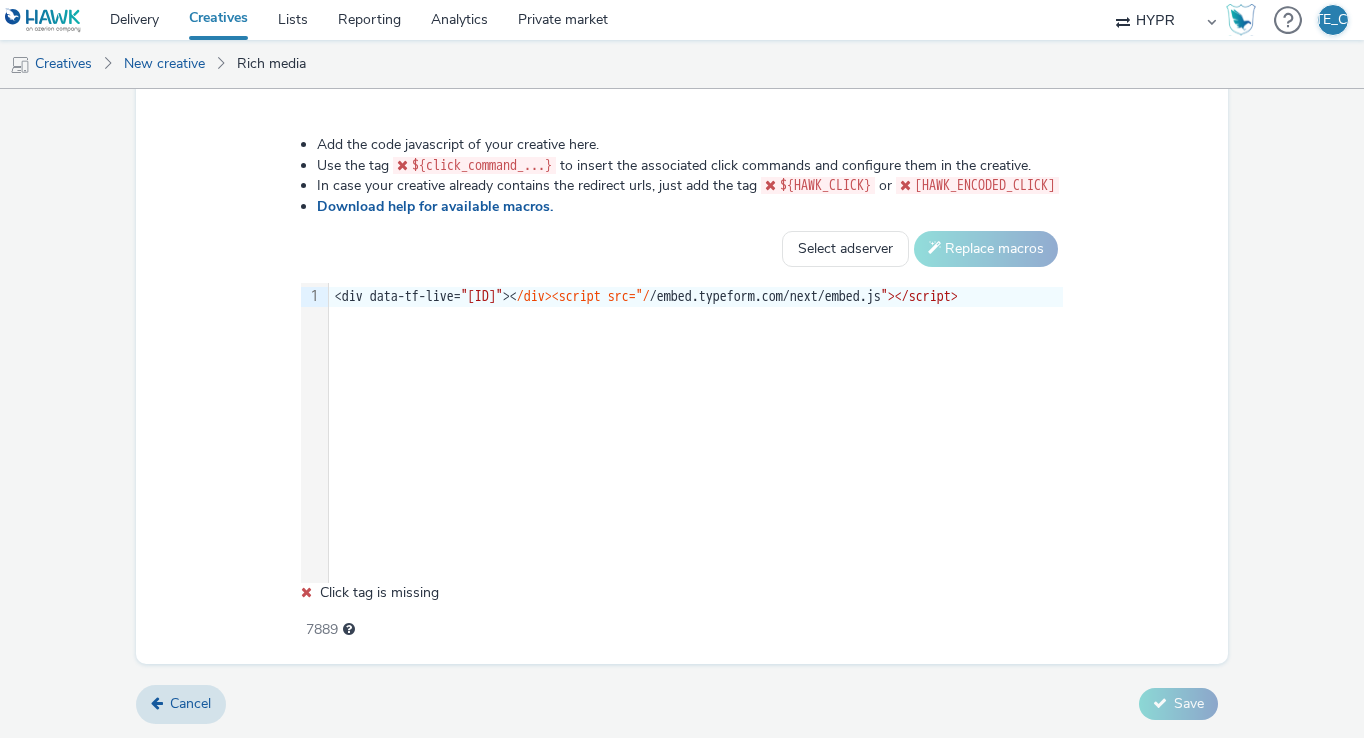 click on "9 1 › <div></div><script src="/ /embed.typeform.com/next/embed.js " ></script>" at bounding box center (682, 433) 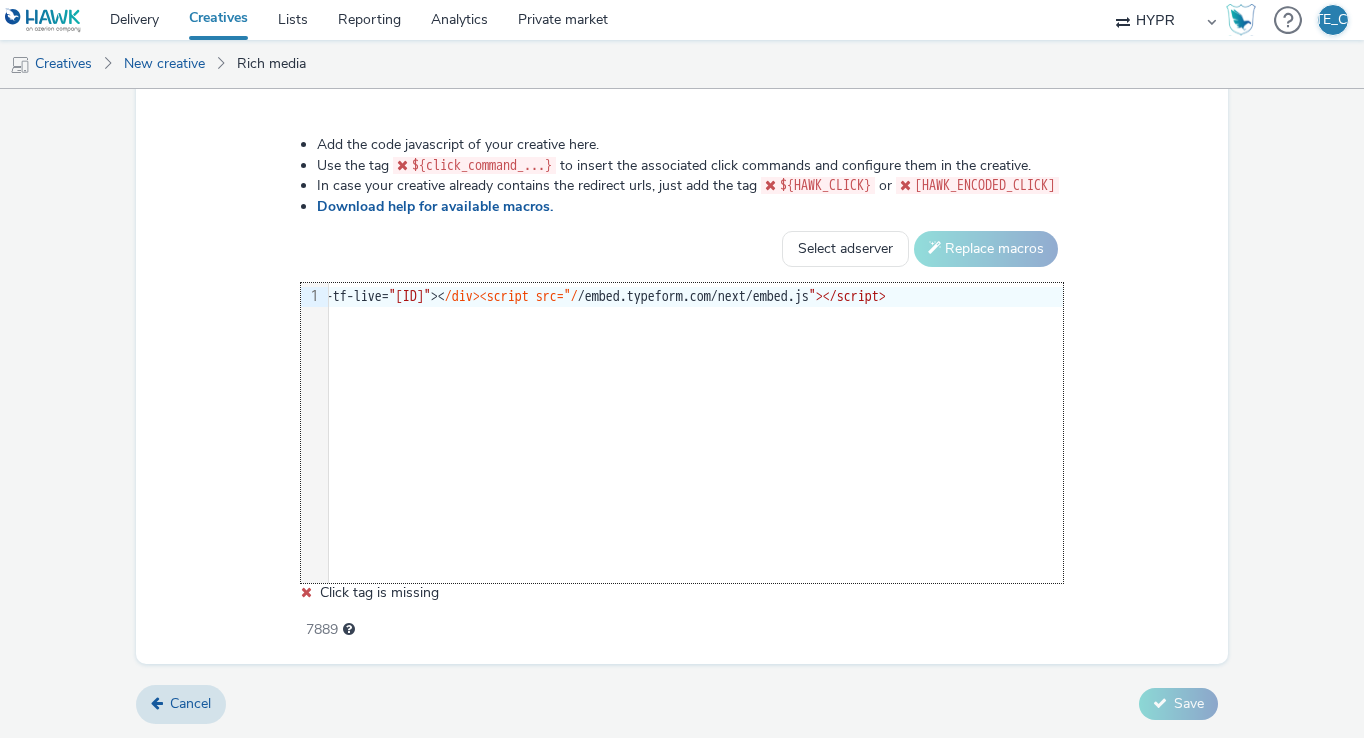scroll, scrollTop: 0, scrollLeft: 0, axis: both 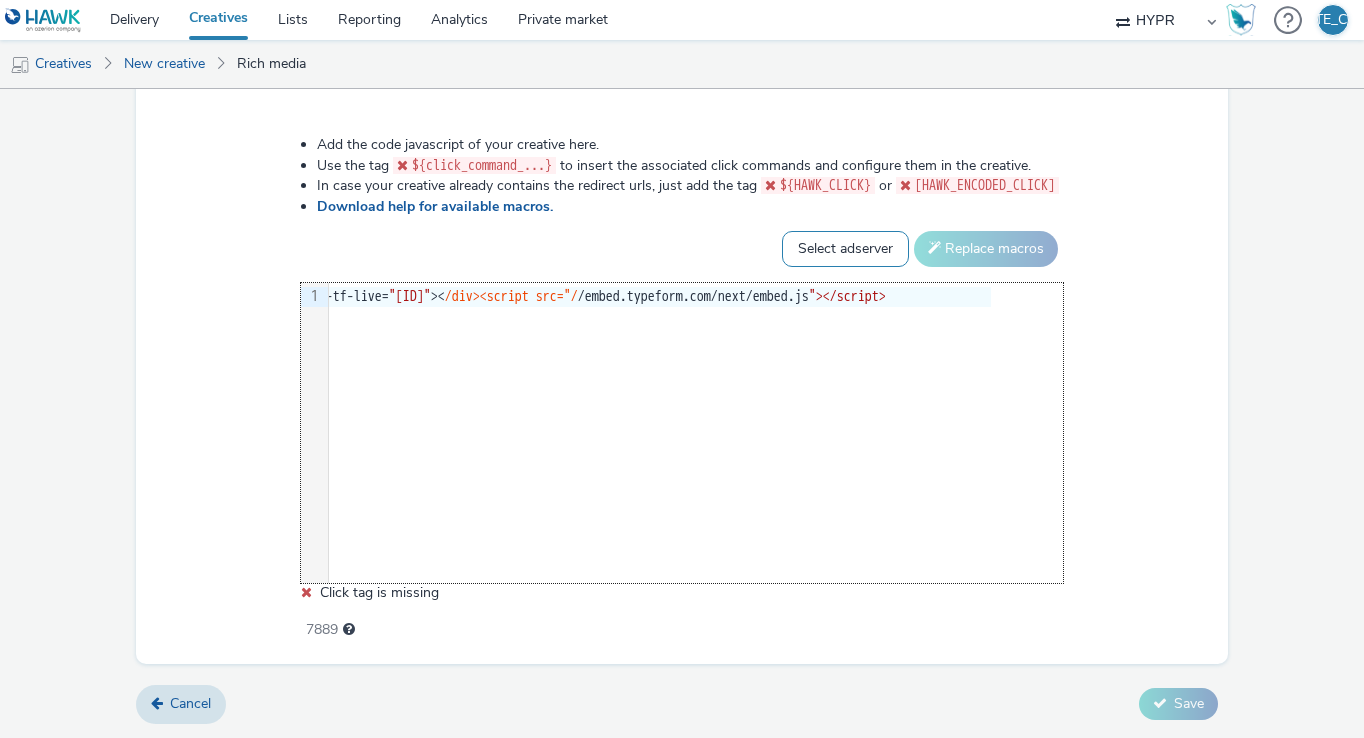 click on "Select adserver Sizmek DCM Adform Sting" at bounding box center [845, 249] 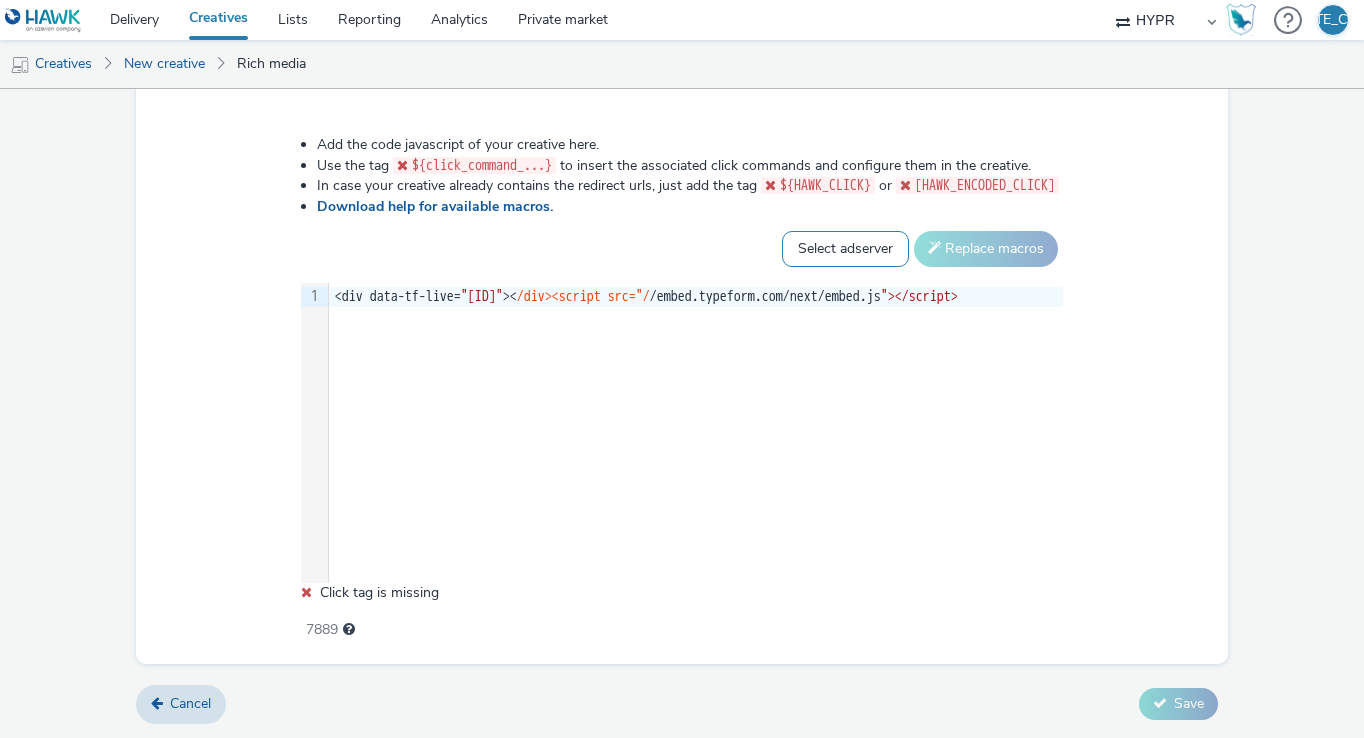 select on "adform" 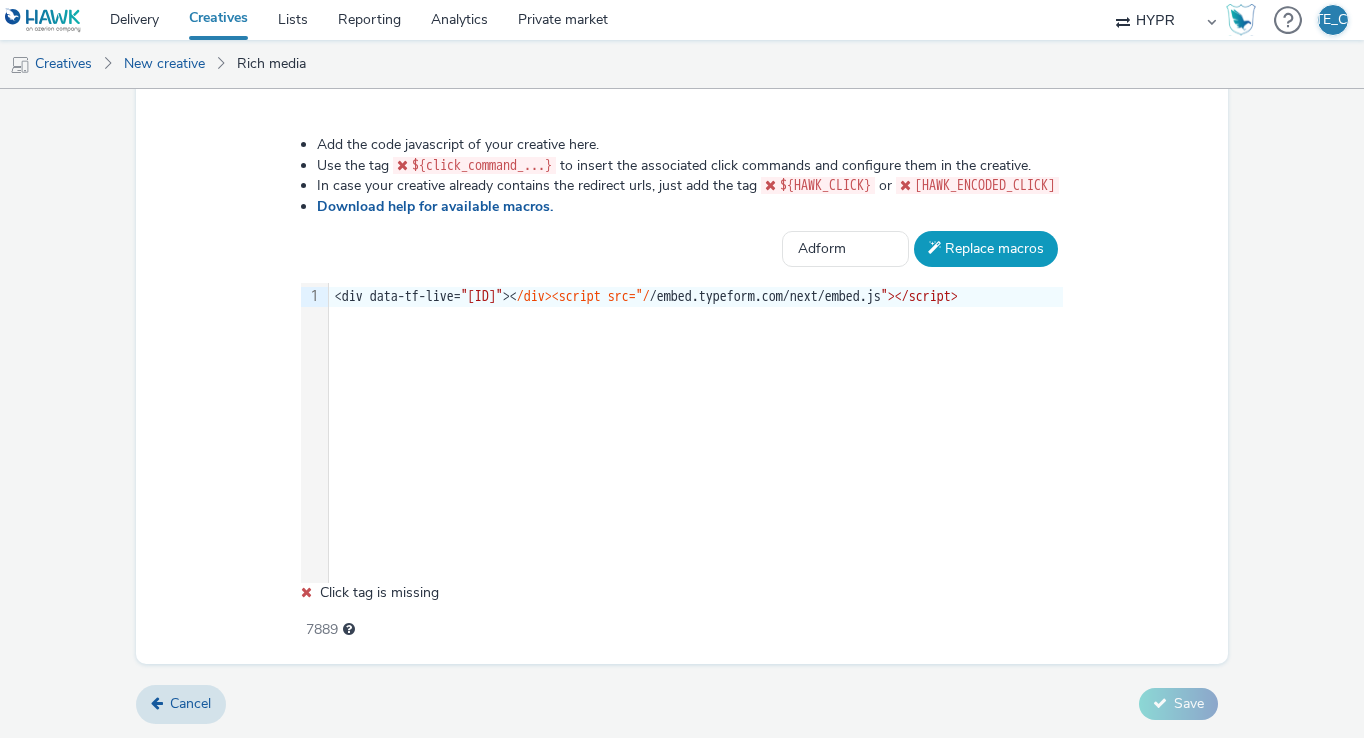 click on "Replace macros" at bounding box center (986, 249) 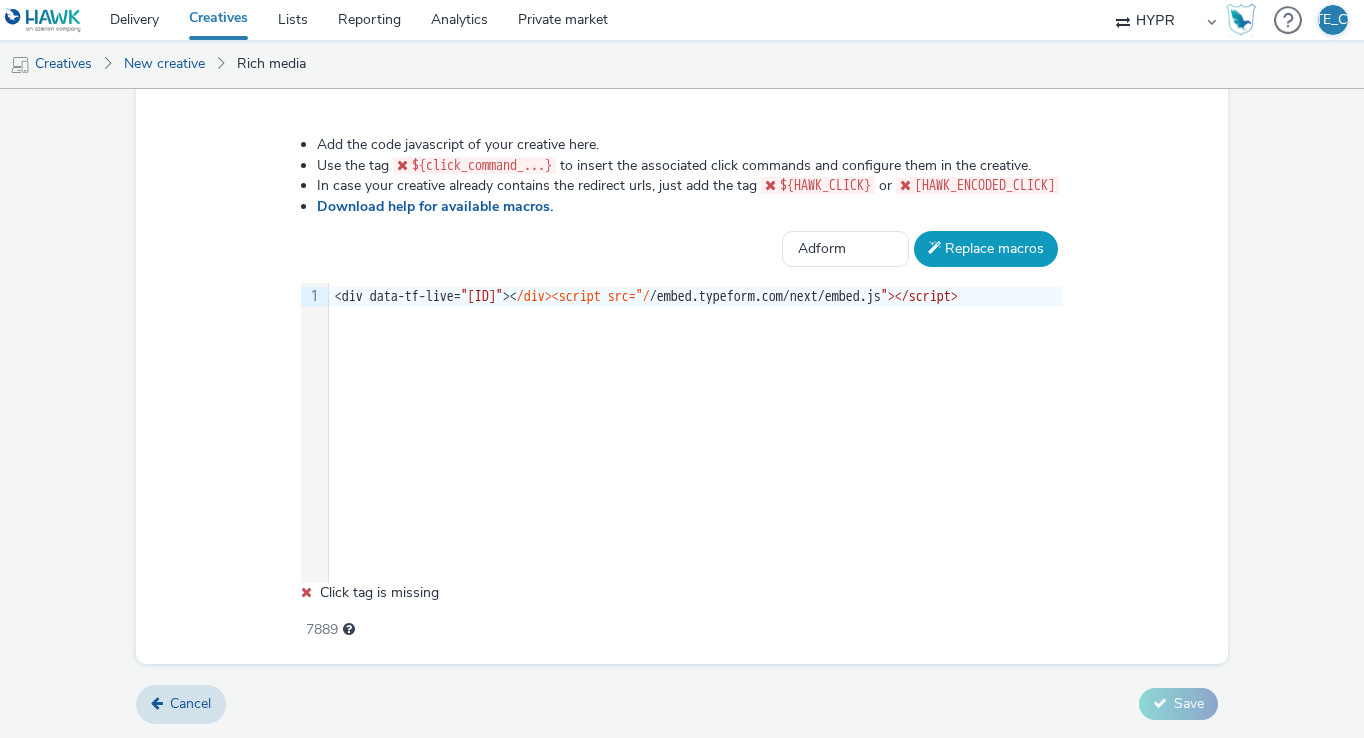 scroll, scrollTop: 875, scrollLeft: 0, axis: vertical 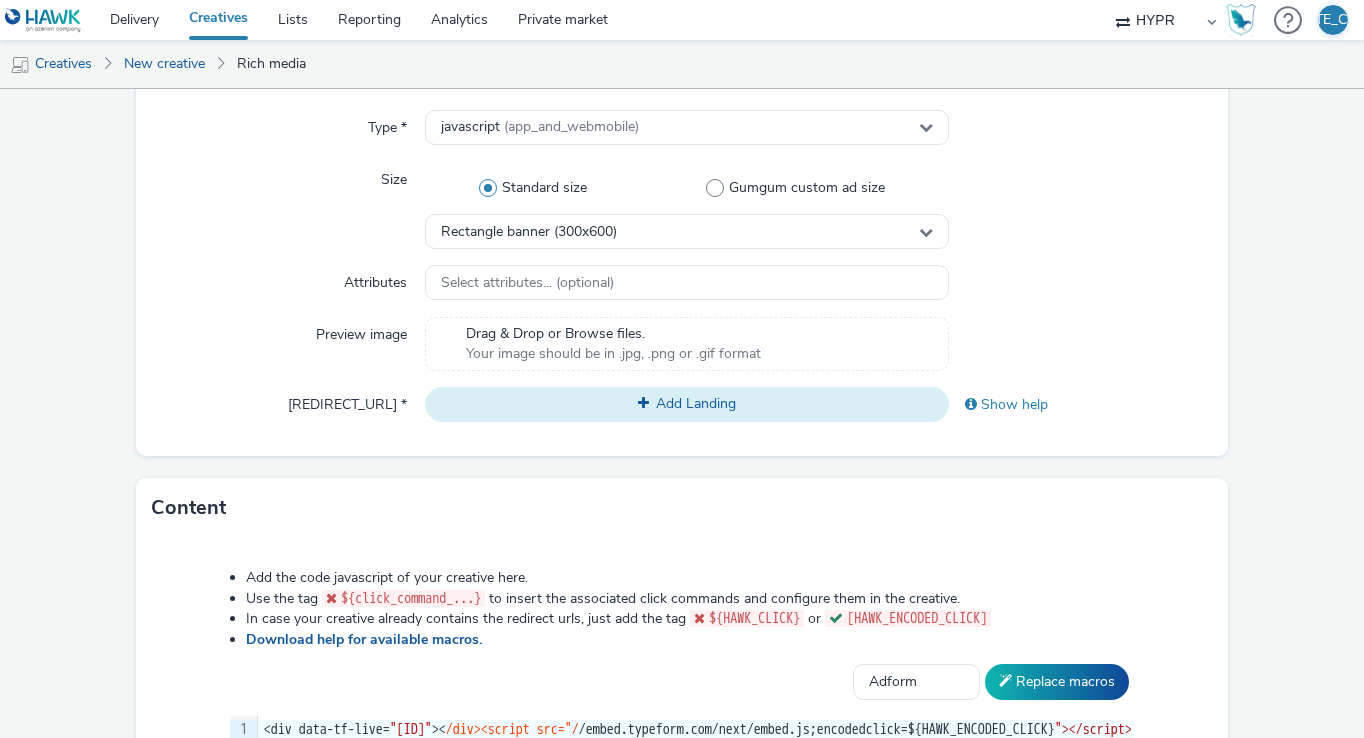 click on "Add Landing" at bounding box center (687, 404) 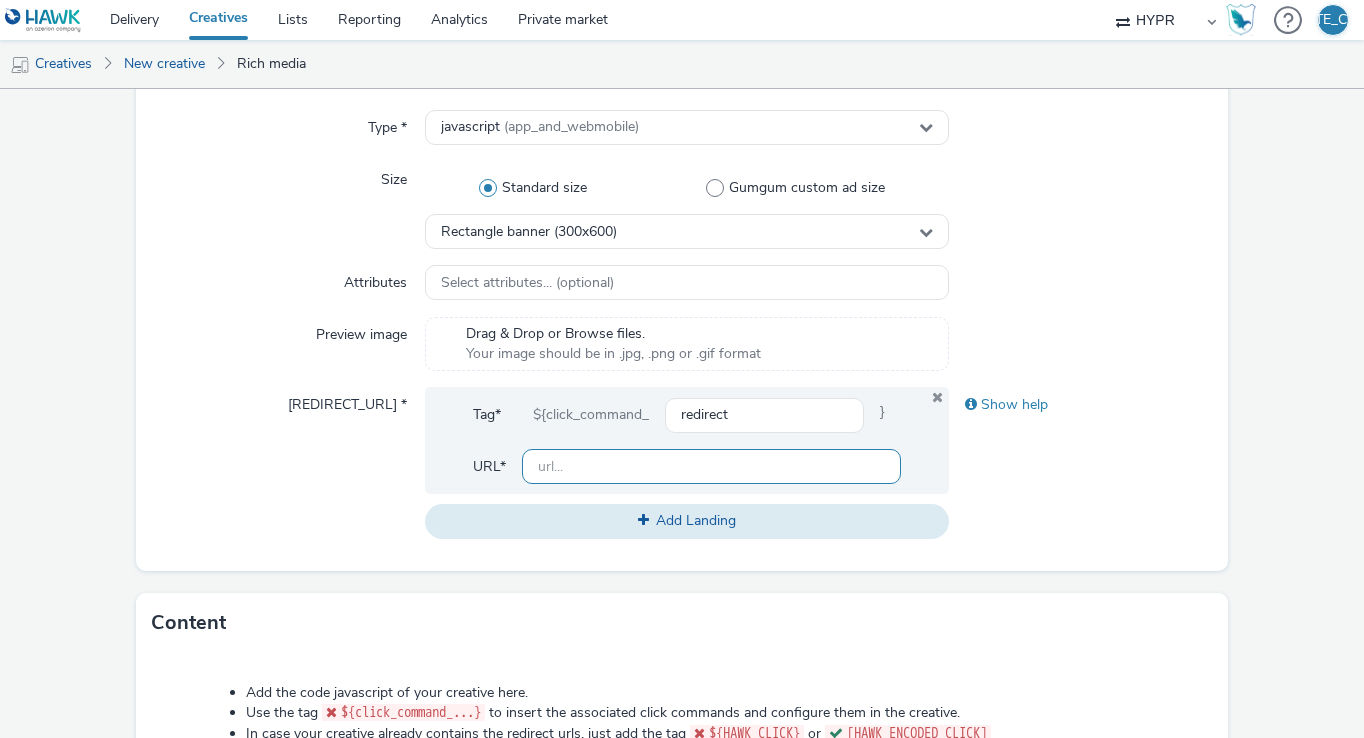 click at bounding box center (712, 466) 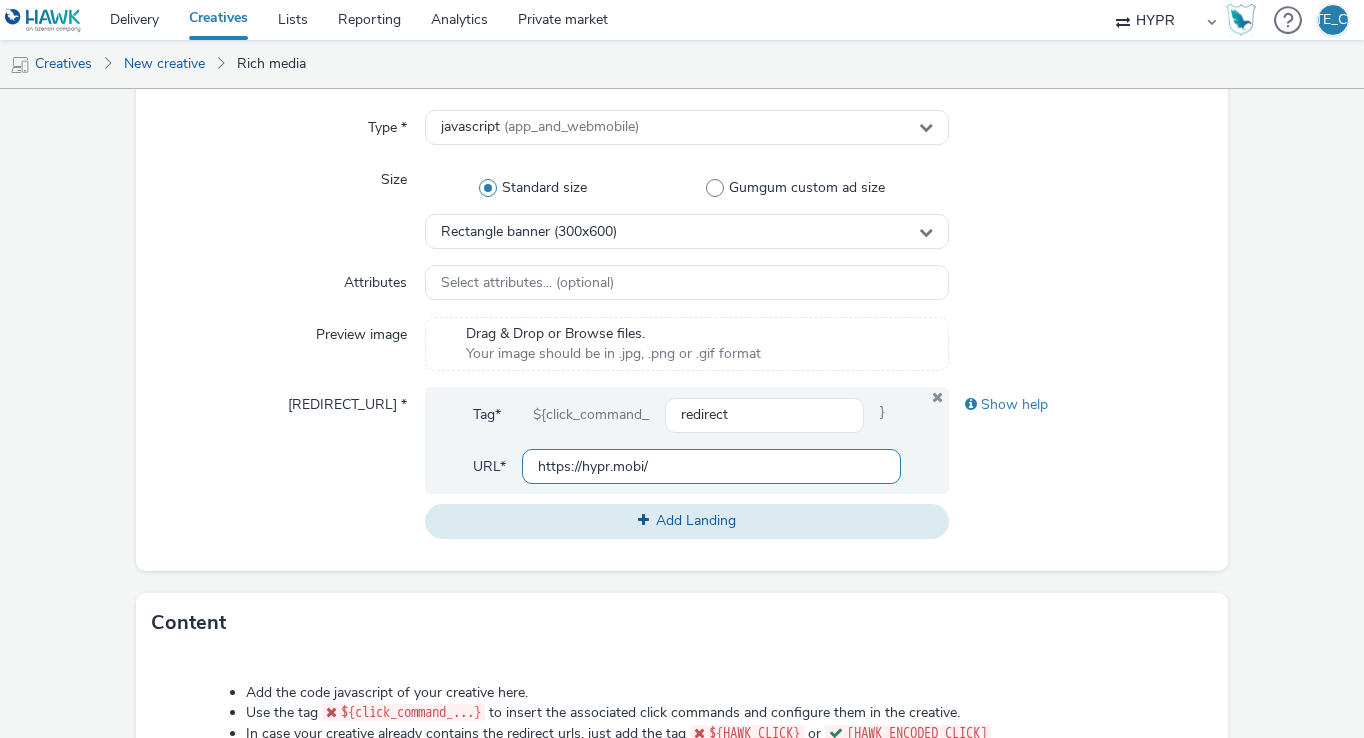 type on "https://hypr.mobi/" 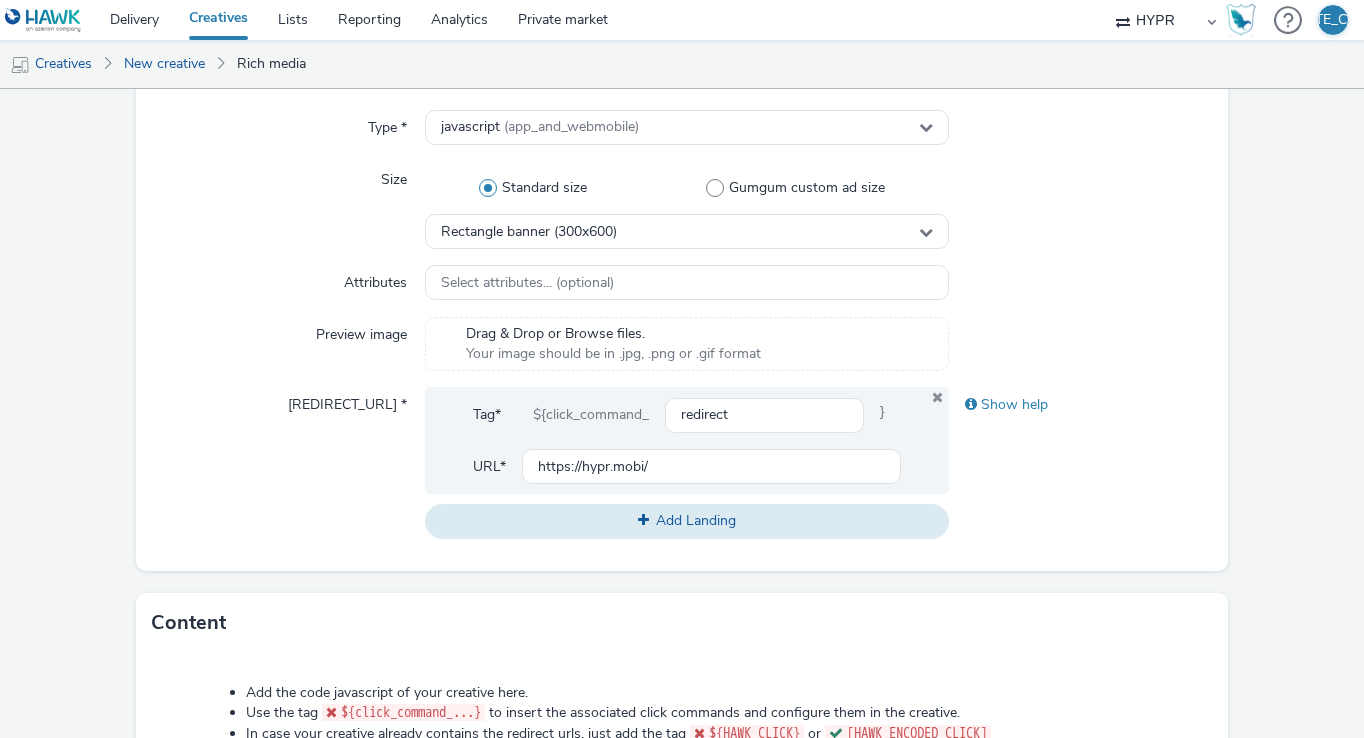 click on "New creative General Advertiser * [HYPR_NAME] * HYPR_Lab_Teste_Hawk 236 IAB categories * Marketing Properties Type * javascript (app_and_webmobile) Size Standard size Gumgum custom ad size Rectangle banner ([DIMENSION]) Attributes Select attributes... (optional) Preview image Drag & Drop or Browse files. Your image should be in .jpg, .png or .gif format Redirect URL * Tag* ${click_command_ redirect } URL* https://hypr.mobi/ Add Landing Show help Content Add the code javascript of your creative here. Use the tag ${click_command_...} to insert the associated click commands and configure them in the creative. In case your creative already contains the redirect urls, just add the tag ${HAWK_CLICK} or ${HAWK_ENCODED_CLICK} Download help for available macros. ${click_command_redirect} Select adserver Sizmek DCM Adform Sting Replace macros Selection deleted 9 1 › <div></div><script src="/ /embed.typeform.com/next/embed.js;encodedclick=${HAWK_ENCODED_CLICK} " ></script>" at bounding box center (682, 446) 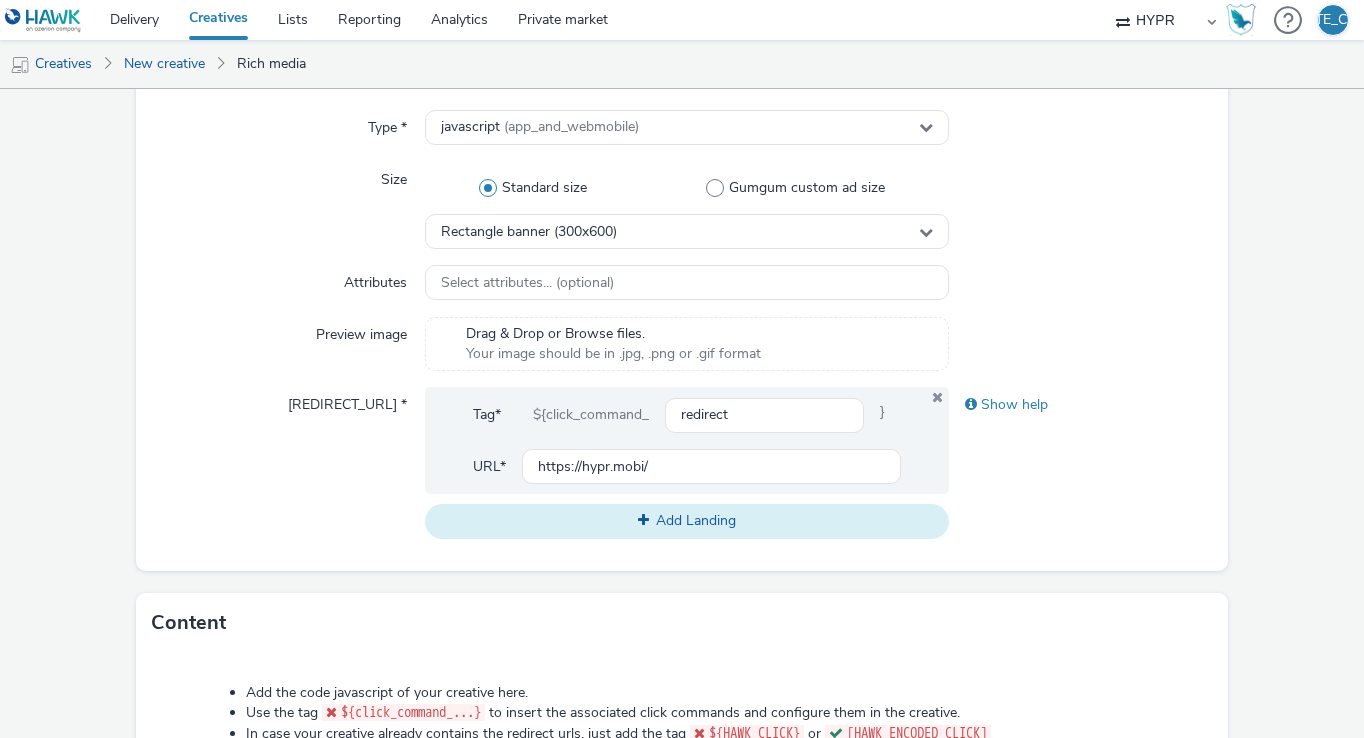 click on "Add Landing" at bounding box center (687, 521) 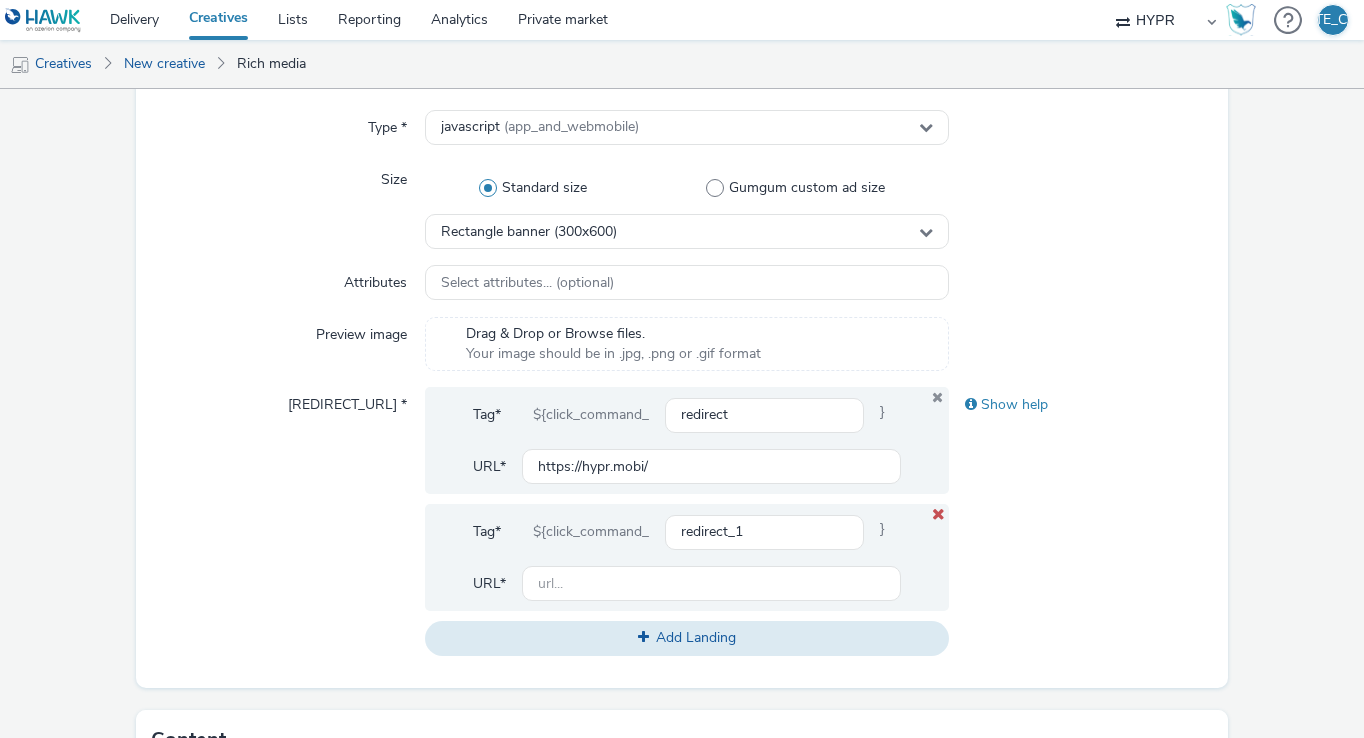 click at bounding box center (939, 514) 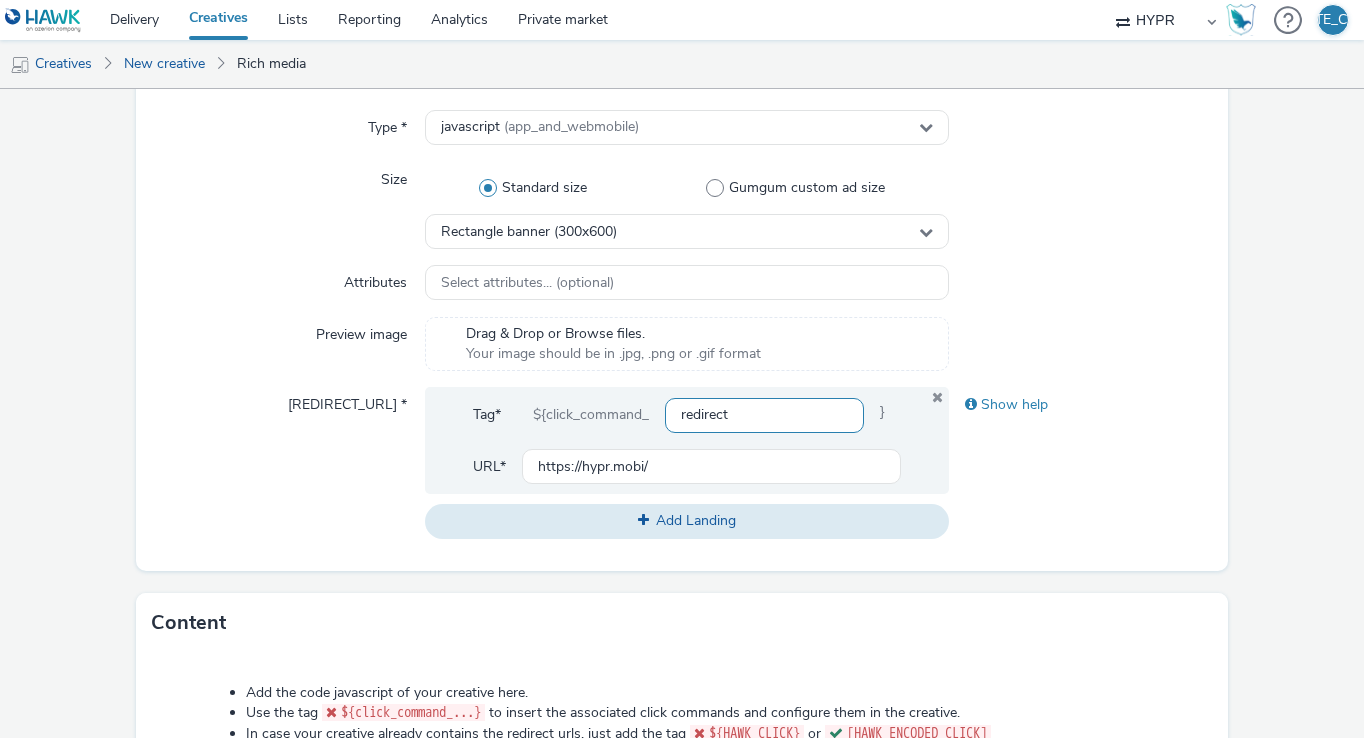 click on "redirect" at bounding box center (765, 415) 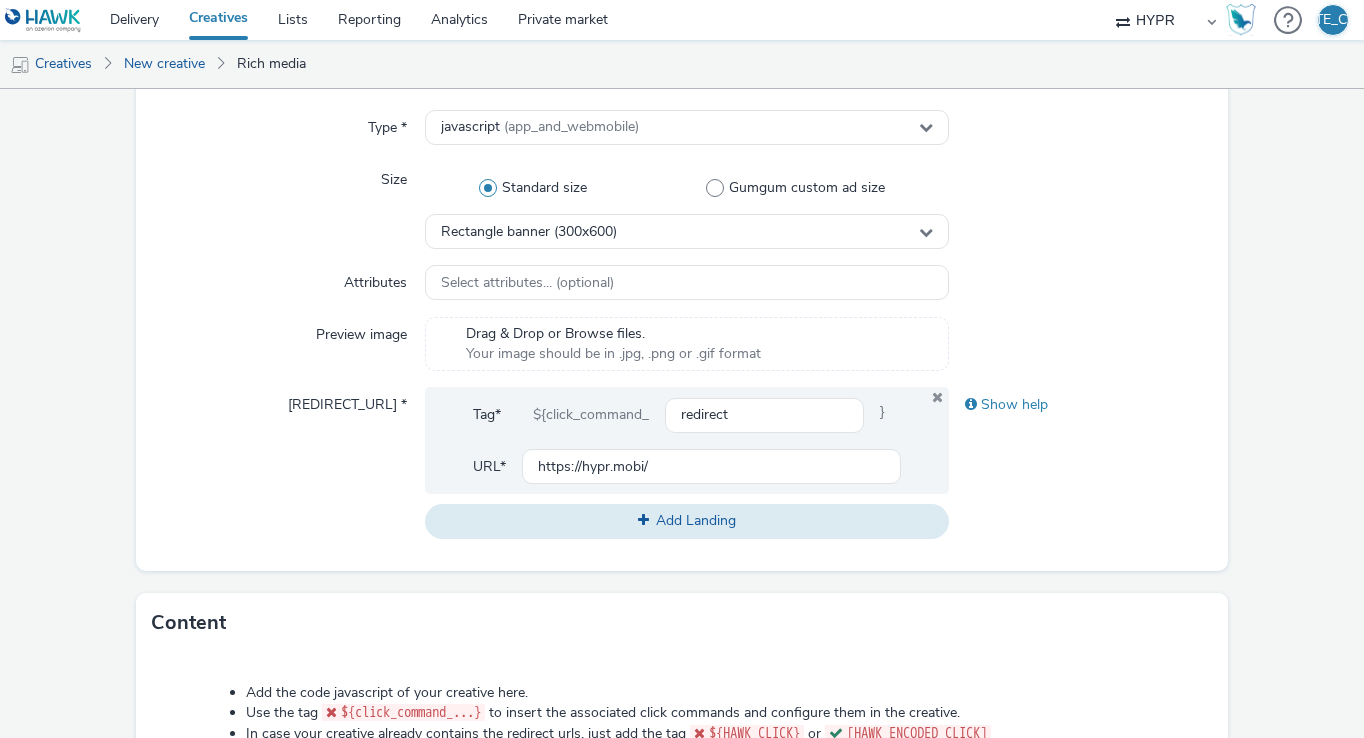 click on "Type * javascript (app_and_webmobile) Size Standard size Gumgum custom ad size Rectangle banner ([DIMENSION]) Attributes Select attributes... (optional) Preview image Drag & Drop or Browse files. Your image should be in .jpg, .png or .gif format Redirect URL * Add Landing Show help" at bounding box center (681, 332) 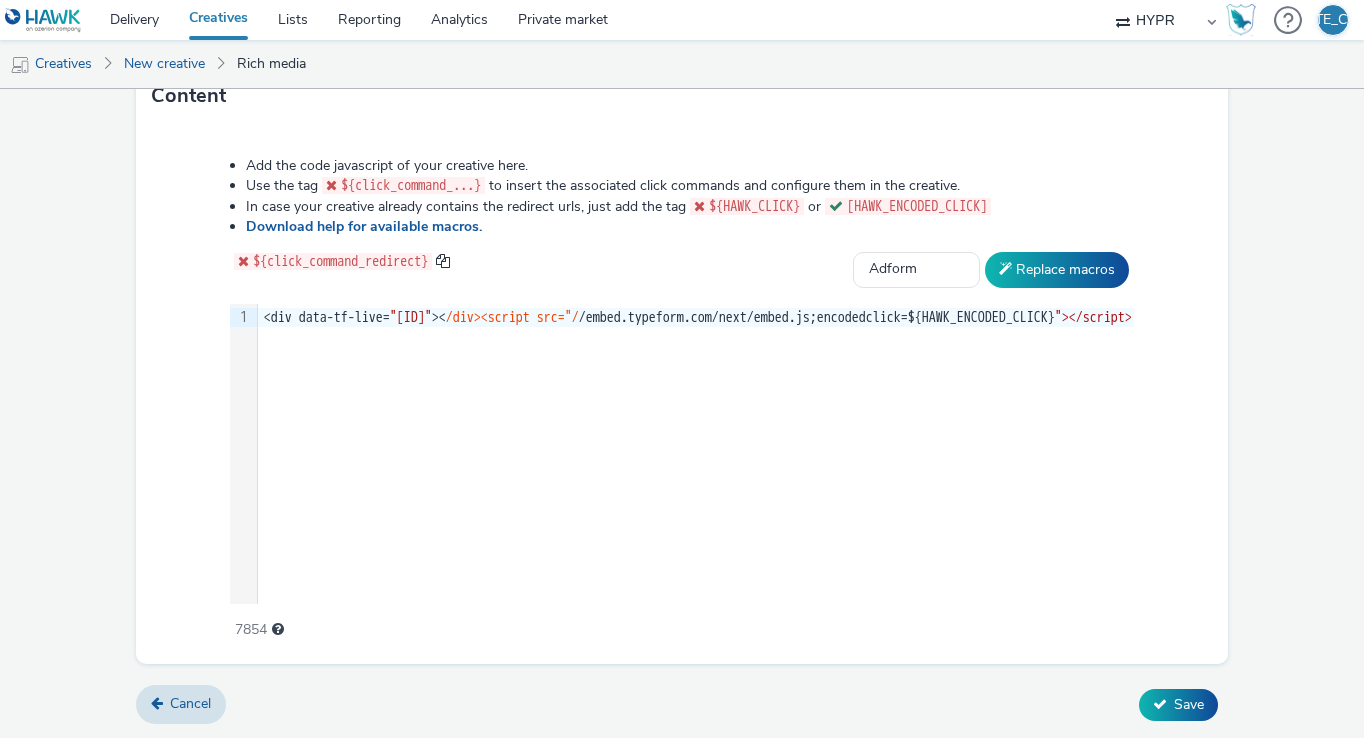 scroll, scrollTop: 989, scrollLeft: 0, axis: vertical 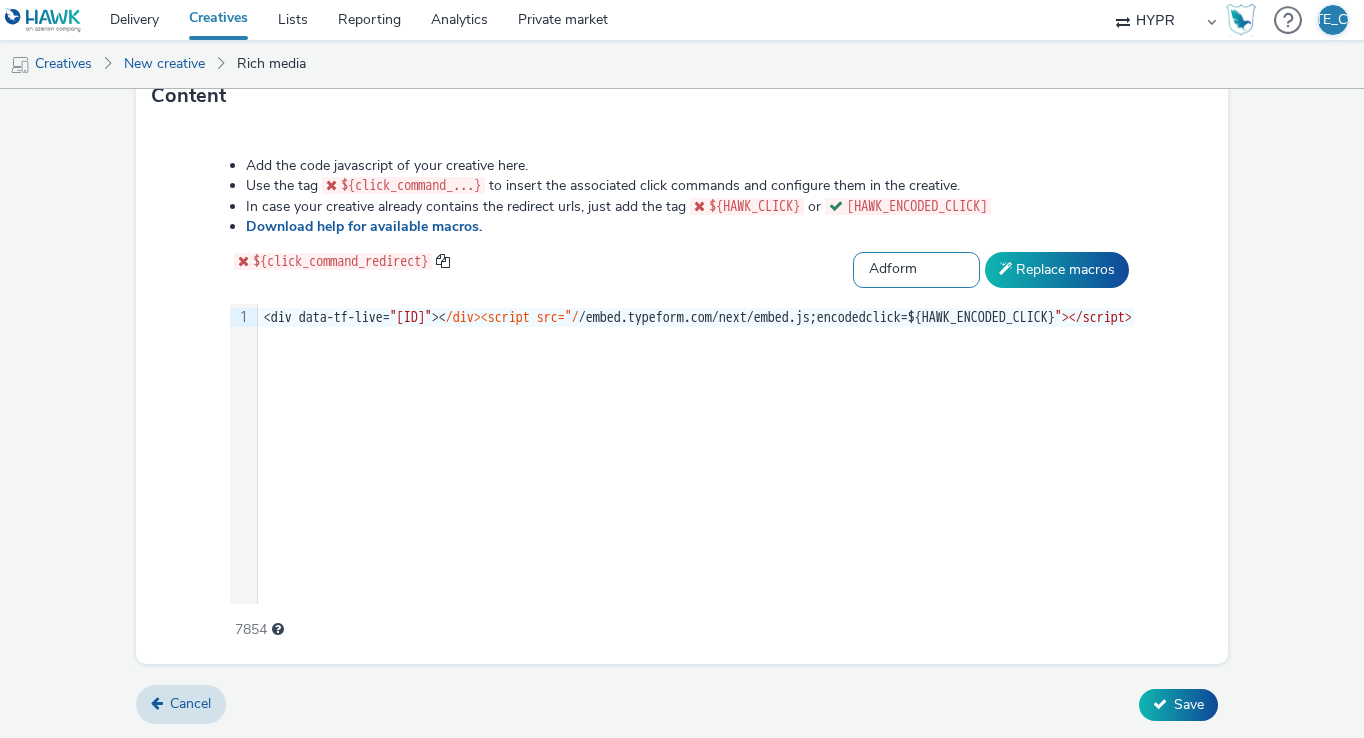 click on "Select adserver Sizmek DCM Adform Sting" at bounding box center [916, 270] 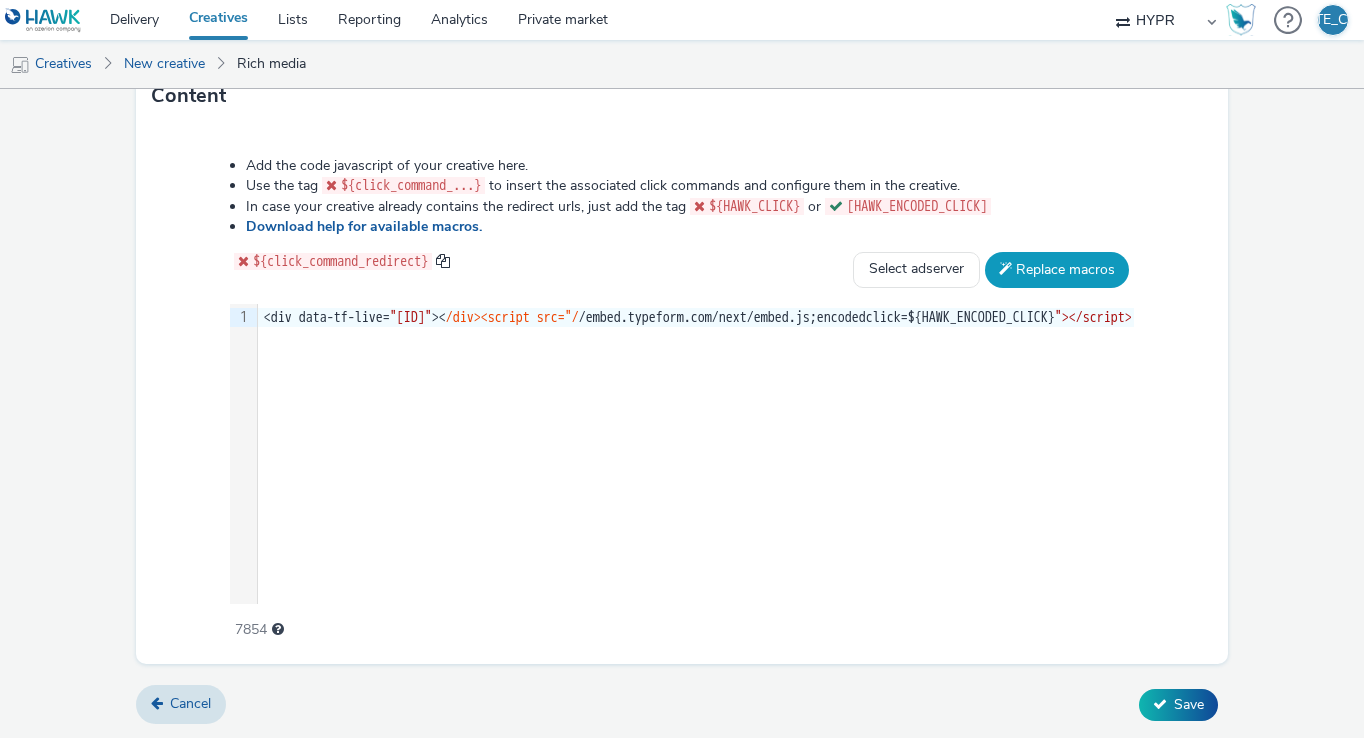 click on "Replace macros" at bounding box center [1057, 270] 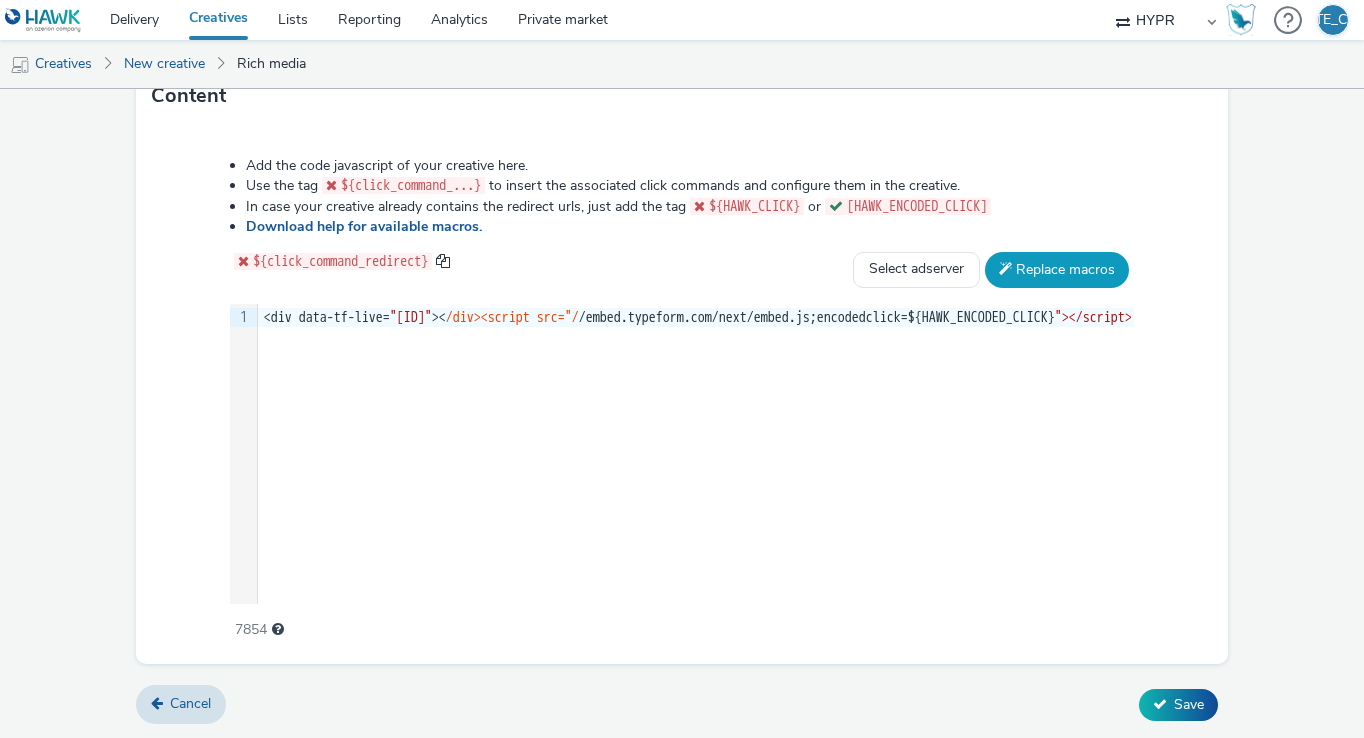 click on "Replace macros" at bounding box center [1057, 270] 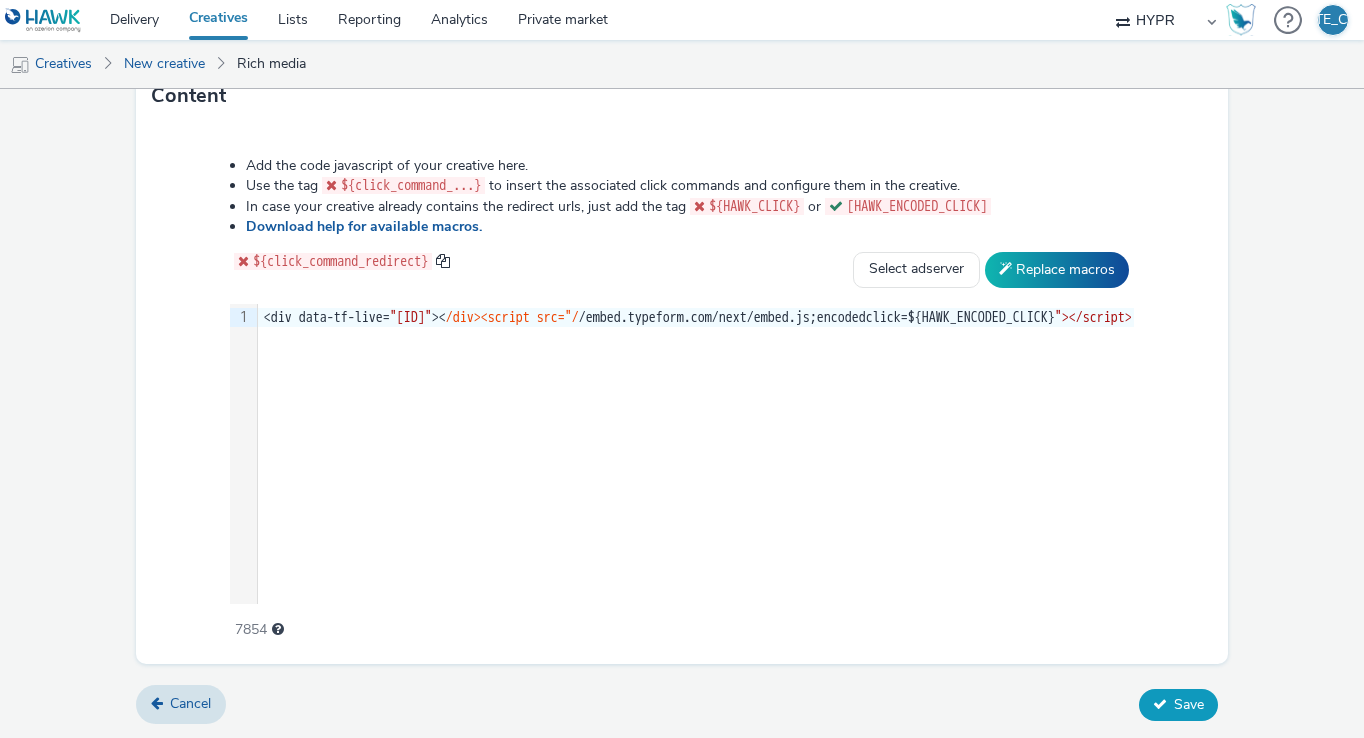 click on "Save" at bounding box center [1189, 704] 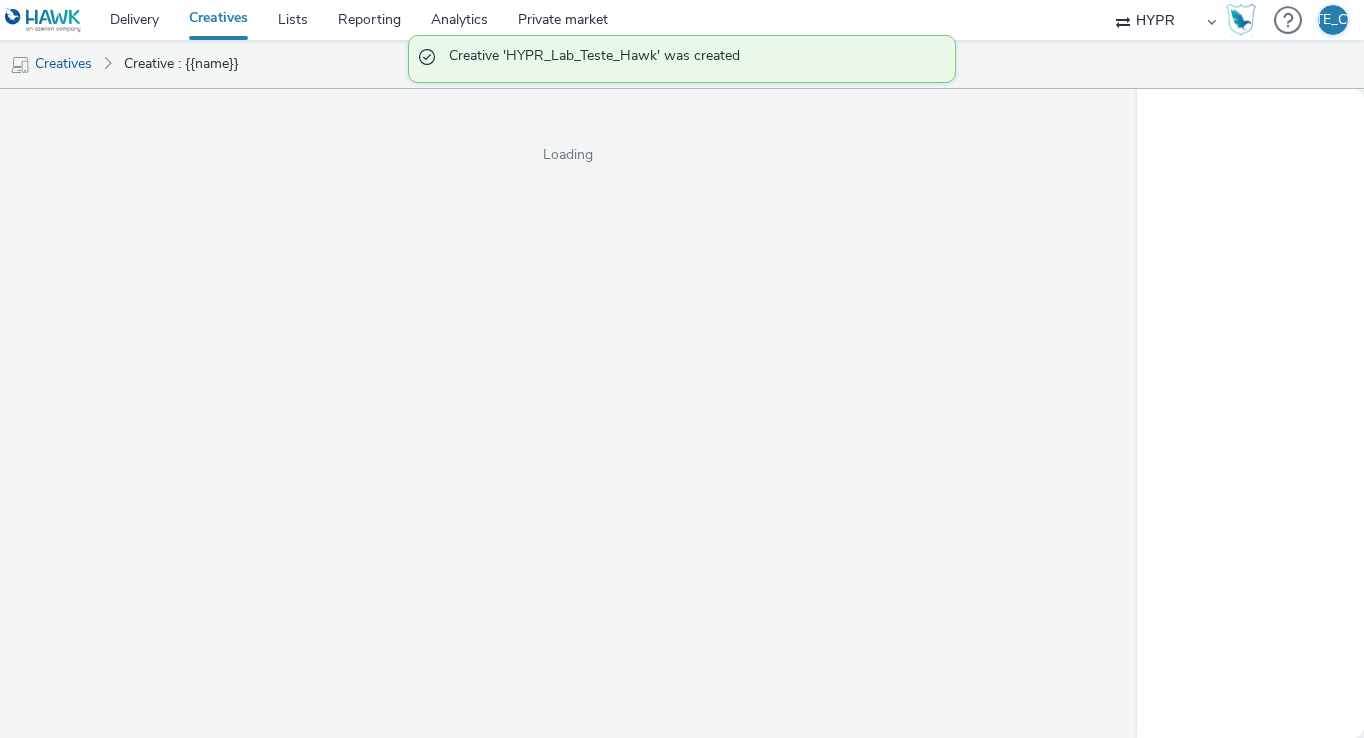 scroll, scrollTop: 0, scrollLeft: 0, axis: both 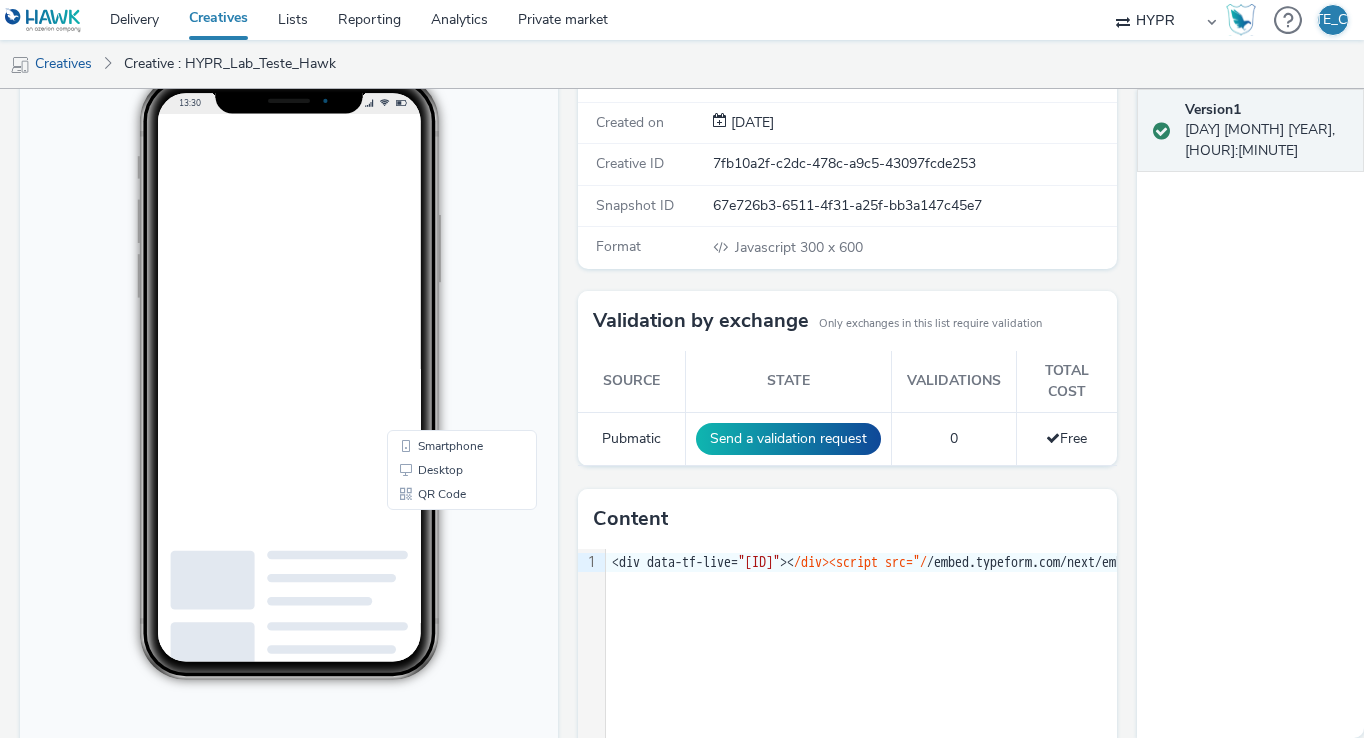 click on "[TIME]         Smartphone Desktop QR Code" at bounding box center [289, 430] 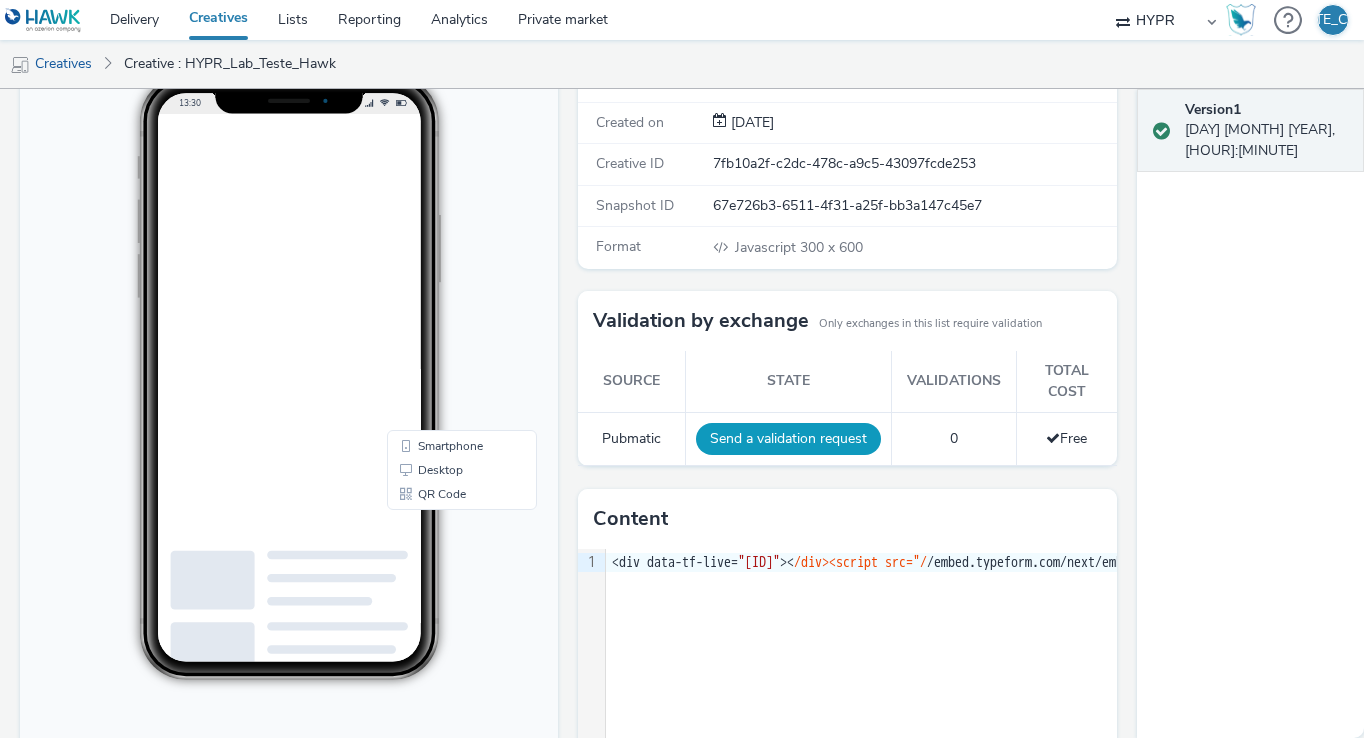 click on "Send a validation request" at bounding box center [788, 439] 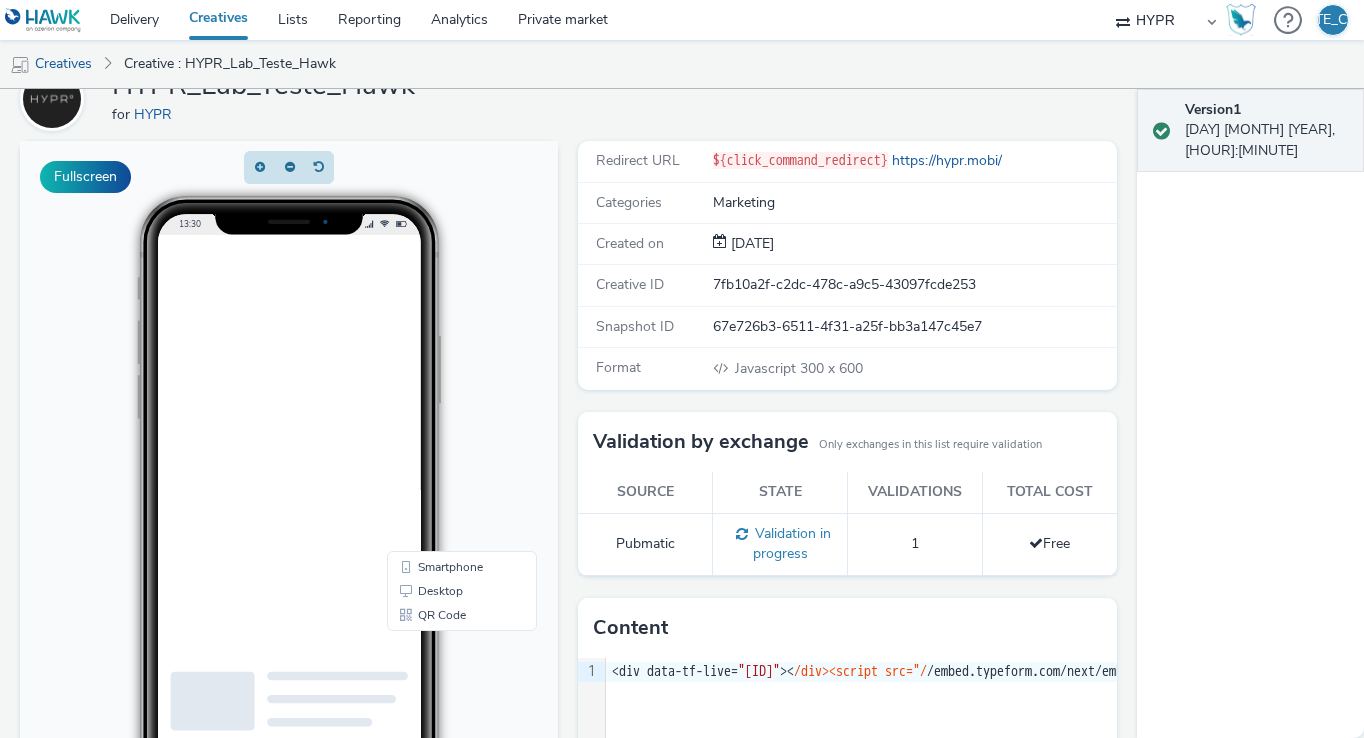 scroll, scrollTop: 0, scrollLeft: 0, axis: both 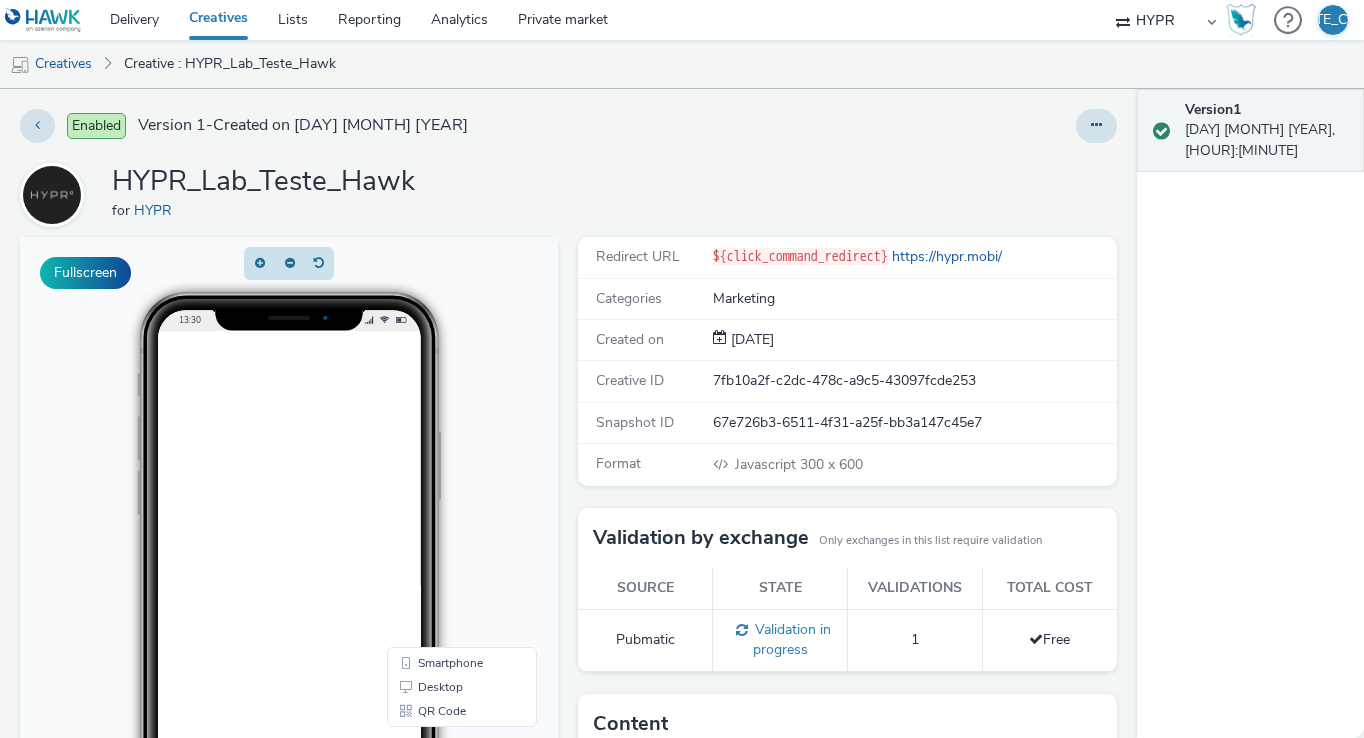 click at bounding box center (334, 331) 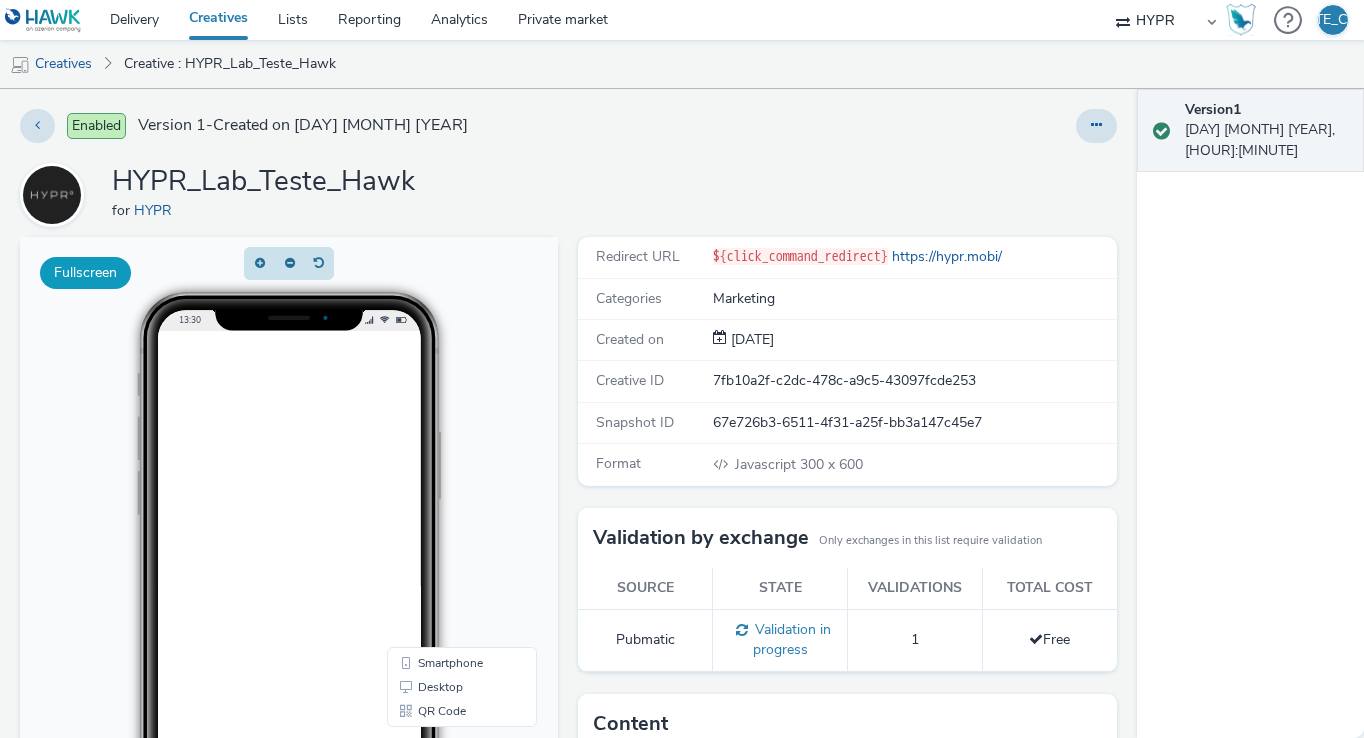 click on "Fullscreen" at bounding box center [85, 273] 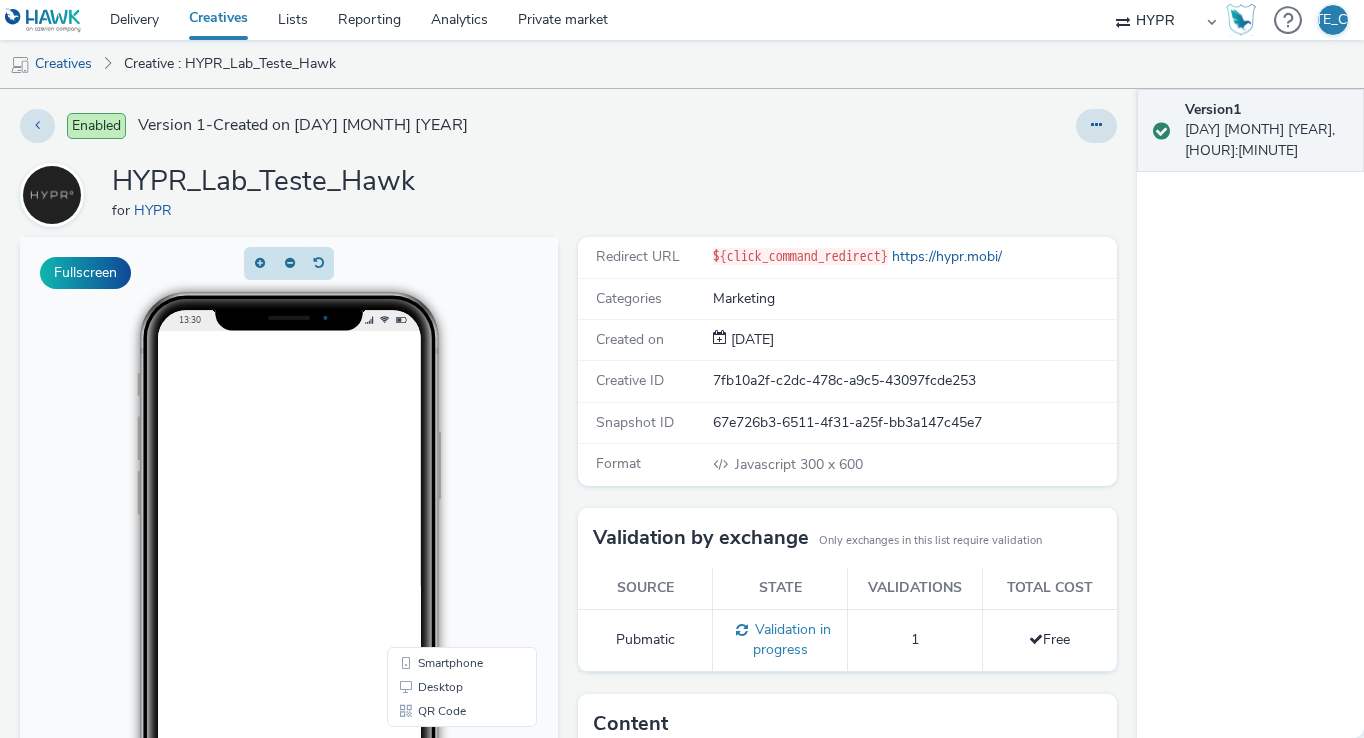 click on "HYPR_Lab_Teste_Hawk for HYPR" at bounding box center (568, 195) 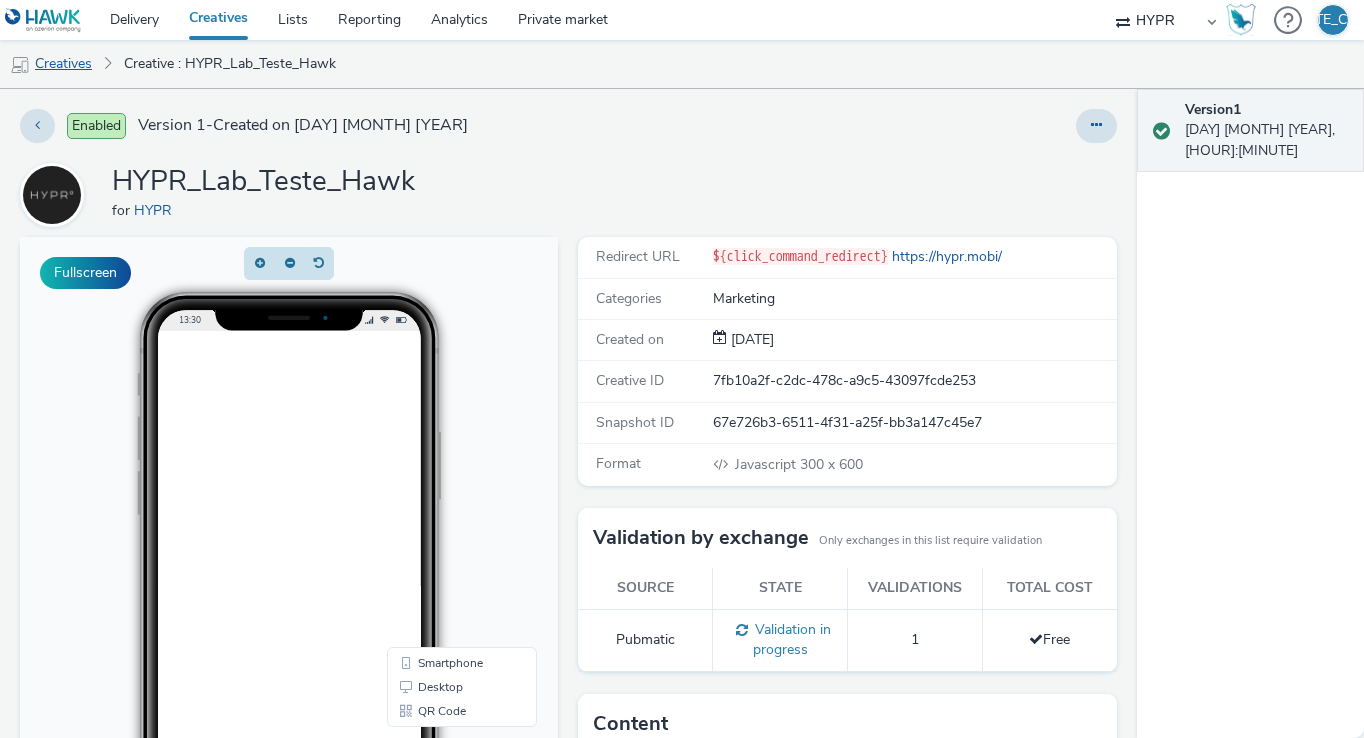 click on "Creatives" at bounding box center (51, 64) 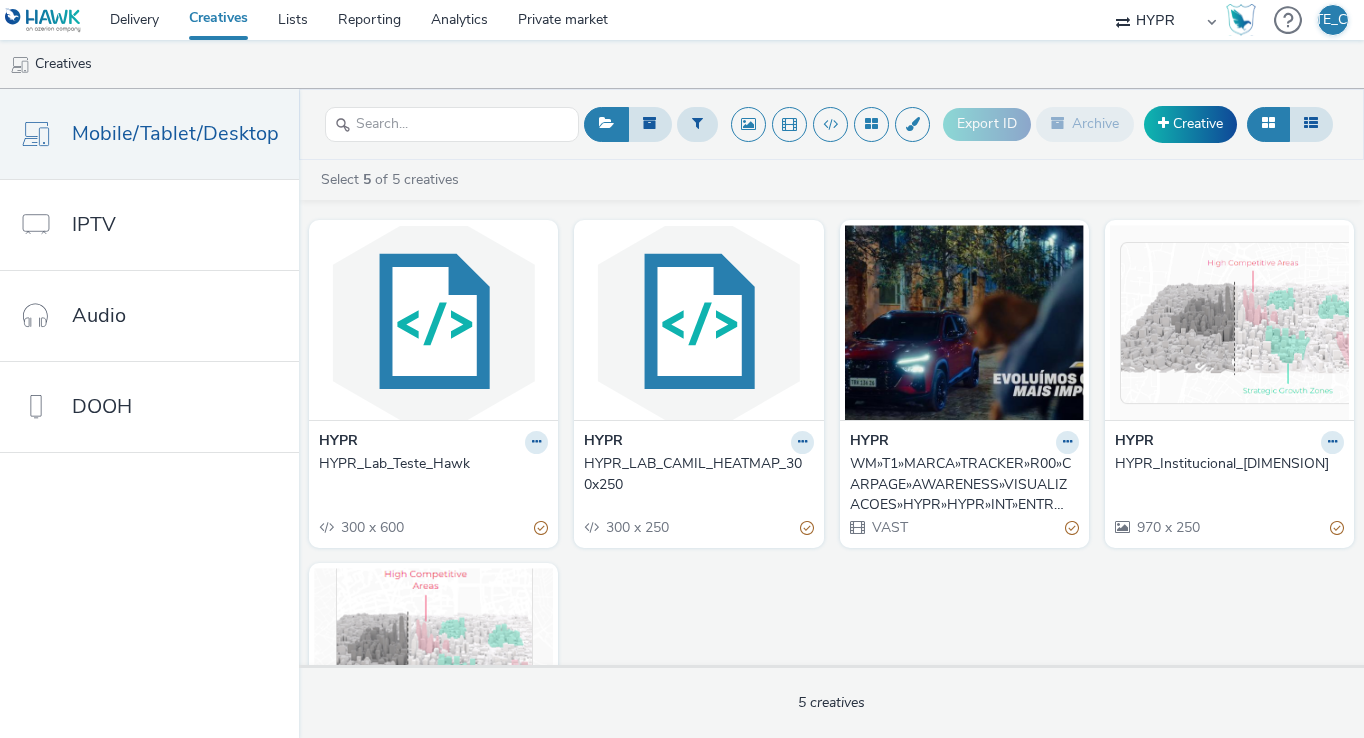 click on "HYPR_LAB_CAMIL_HEATMAP_300x250" at bounding box center [694, 474] 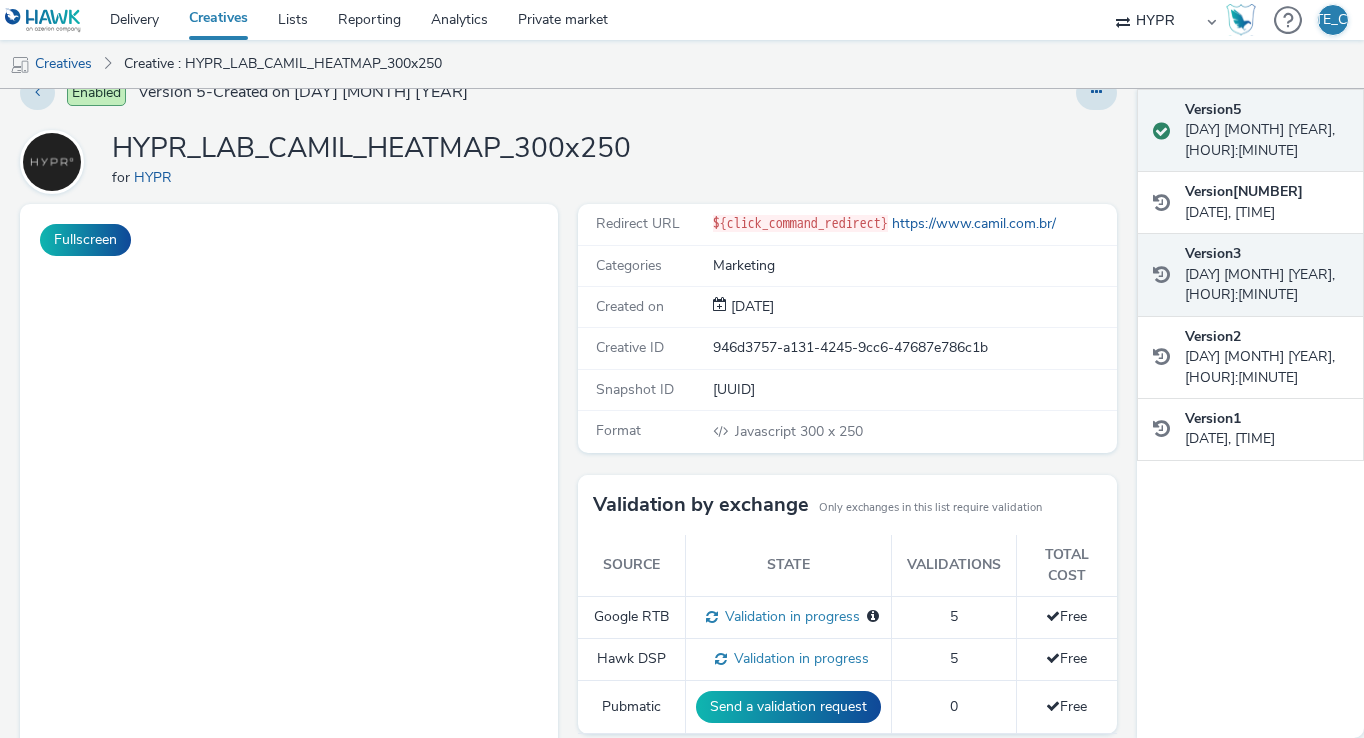 scroll, scrollTop: 34, scrollLeft: 0, axis: vertical 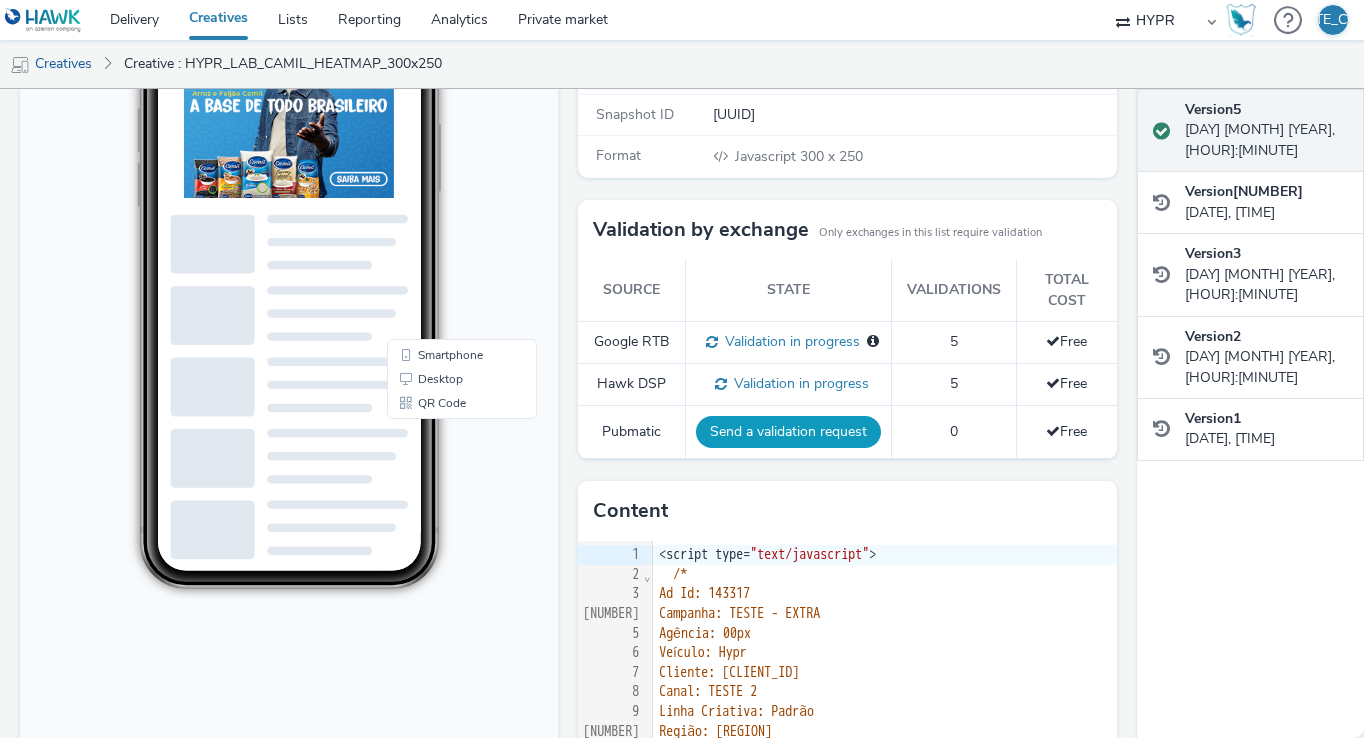click on "Send a validation request" at bounding box center (788, 432) 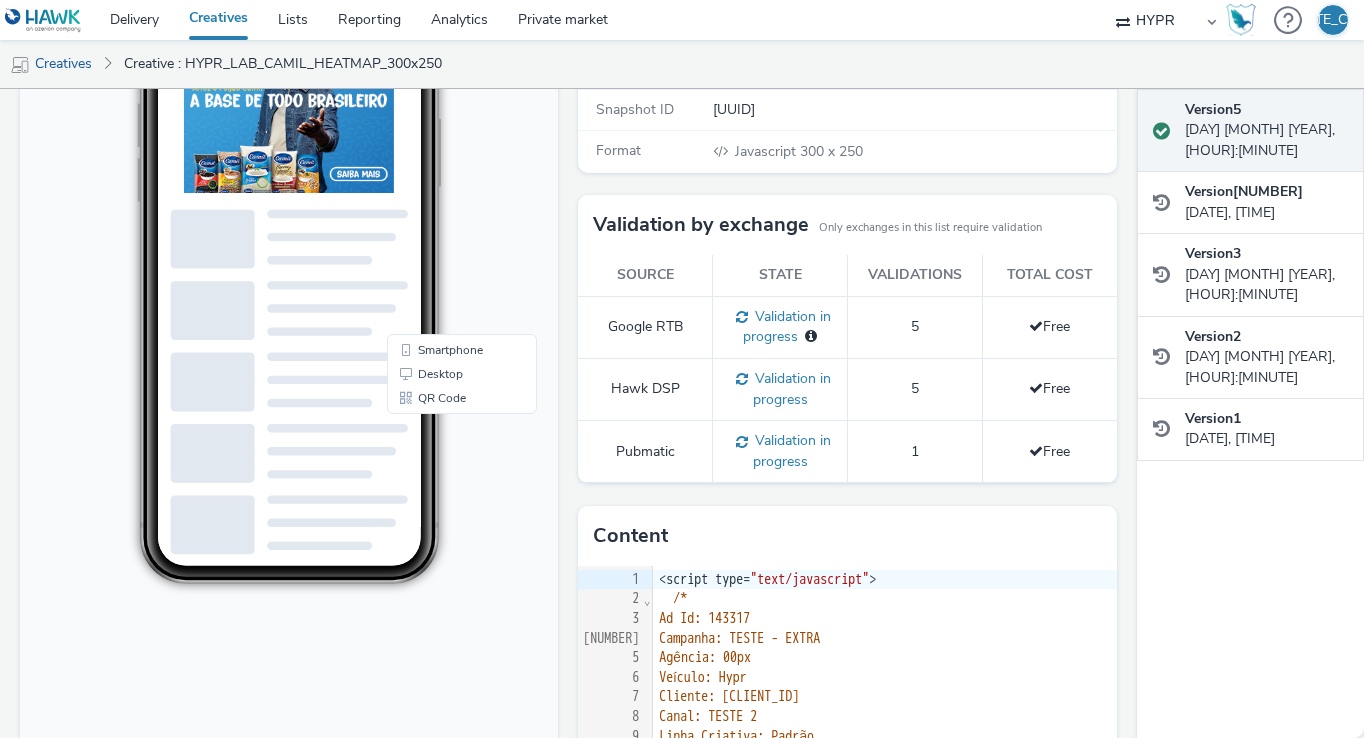 scroll, scrollTop: 0, scrollLeft: 0, axis: both 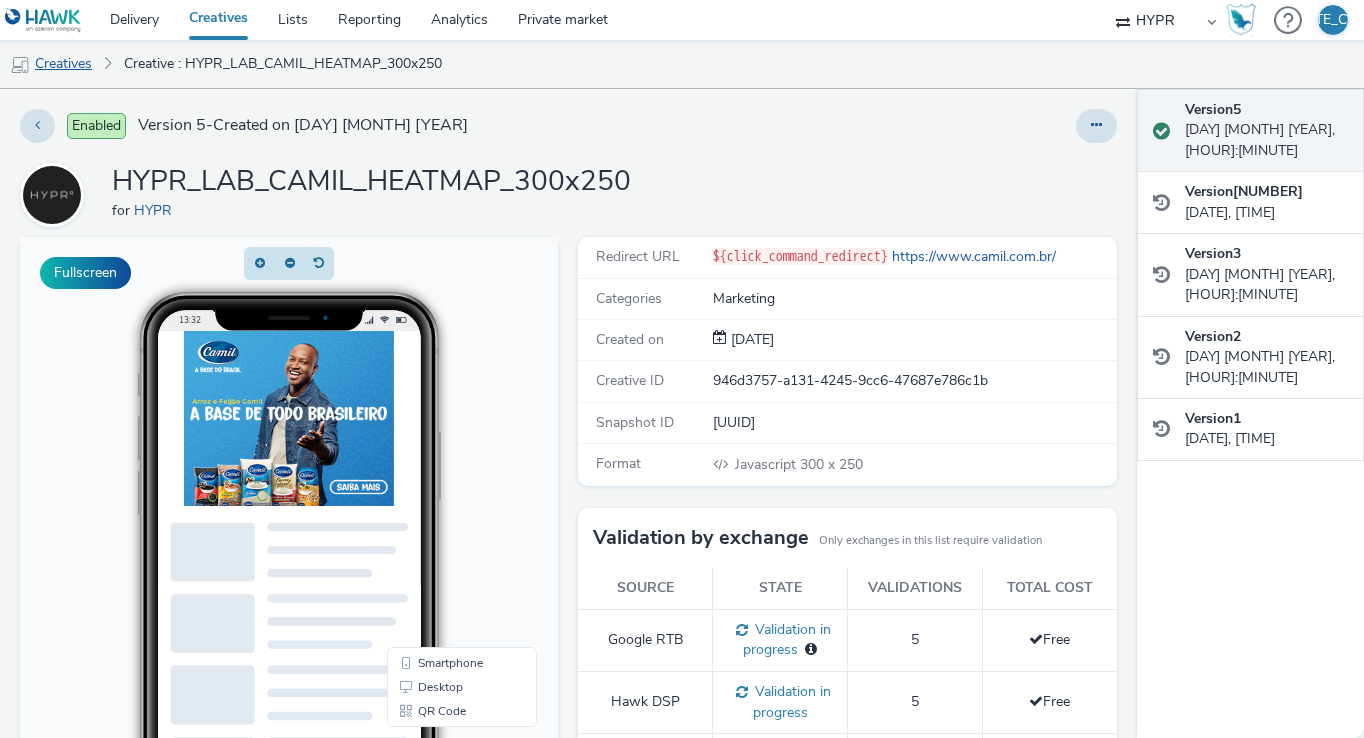 click on "Creatives" at bounding box center [51, 64] 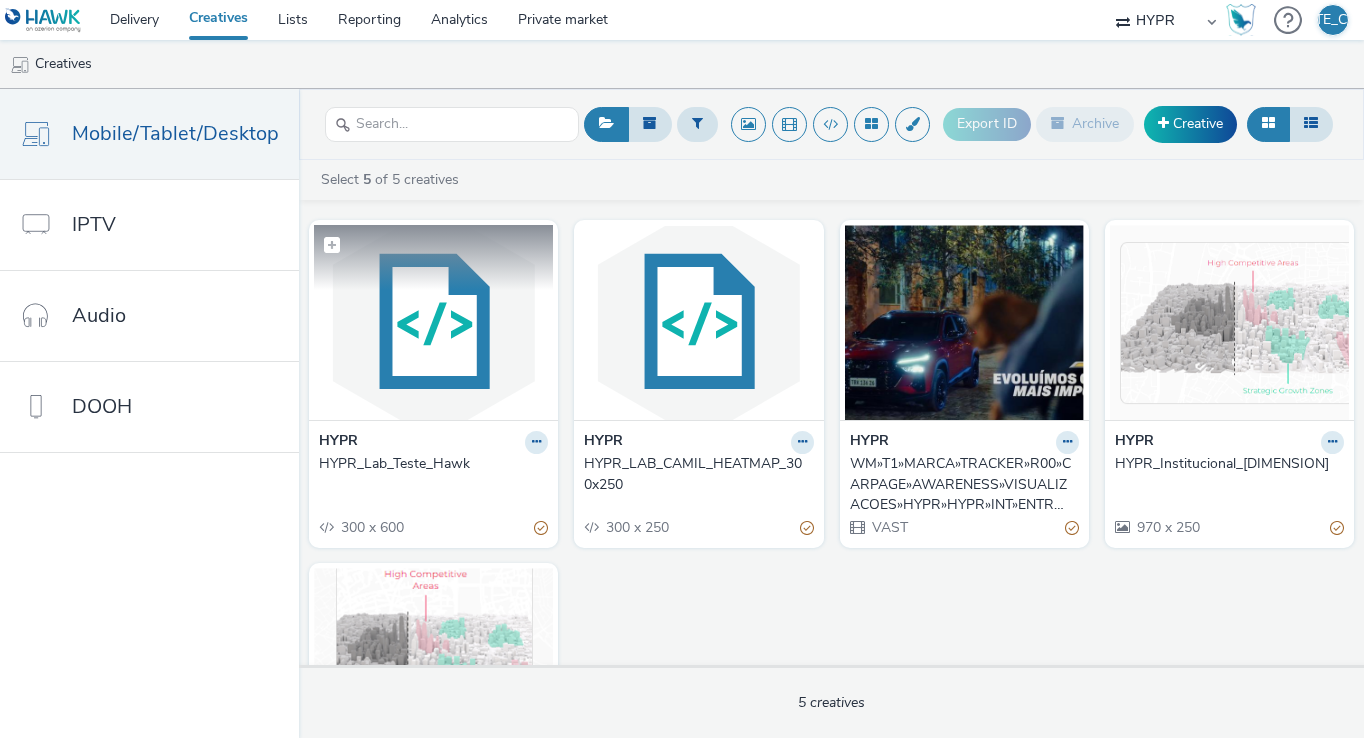 click at bounding box center [433, 322] 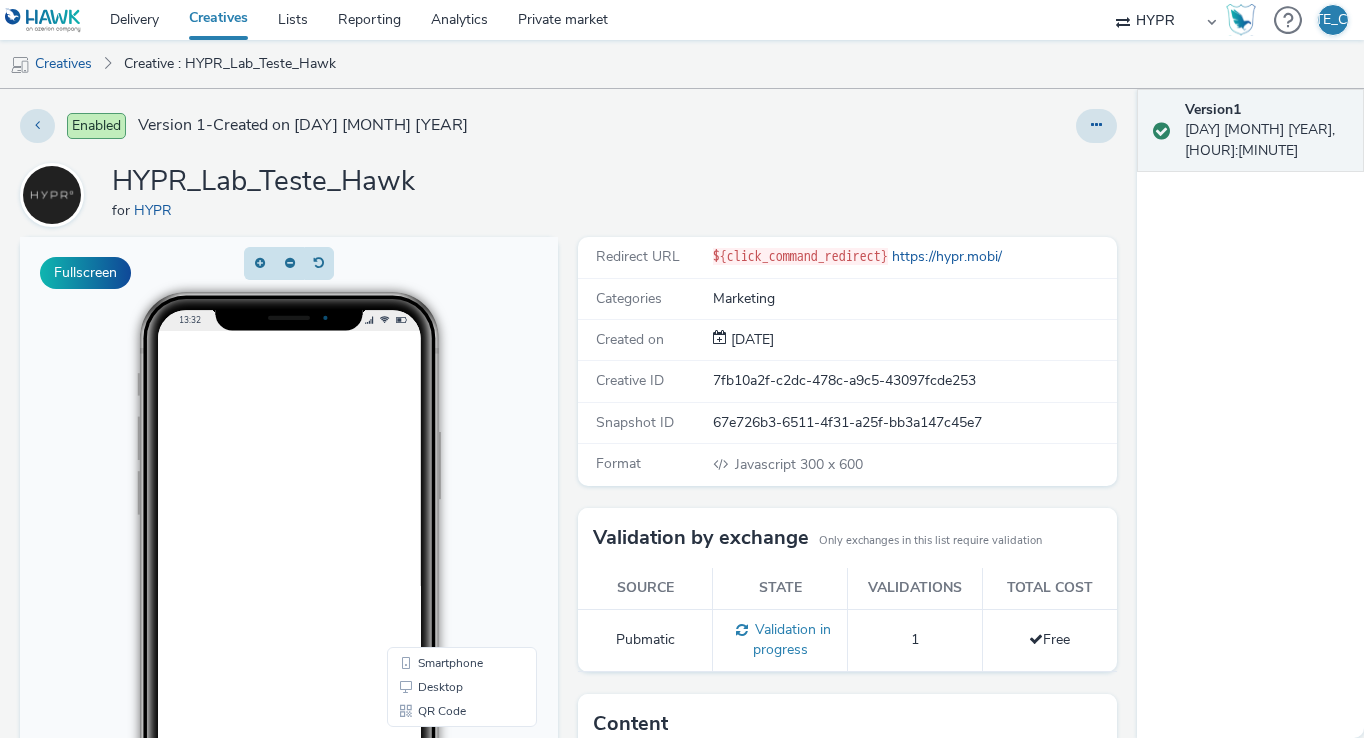 scroll, scrollTop: 0, scrollLeft: 0, axis: both 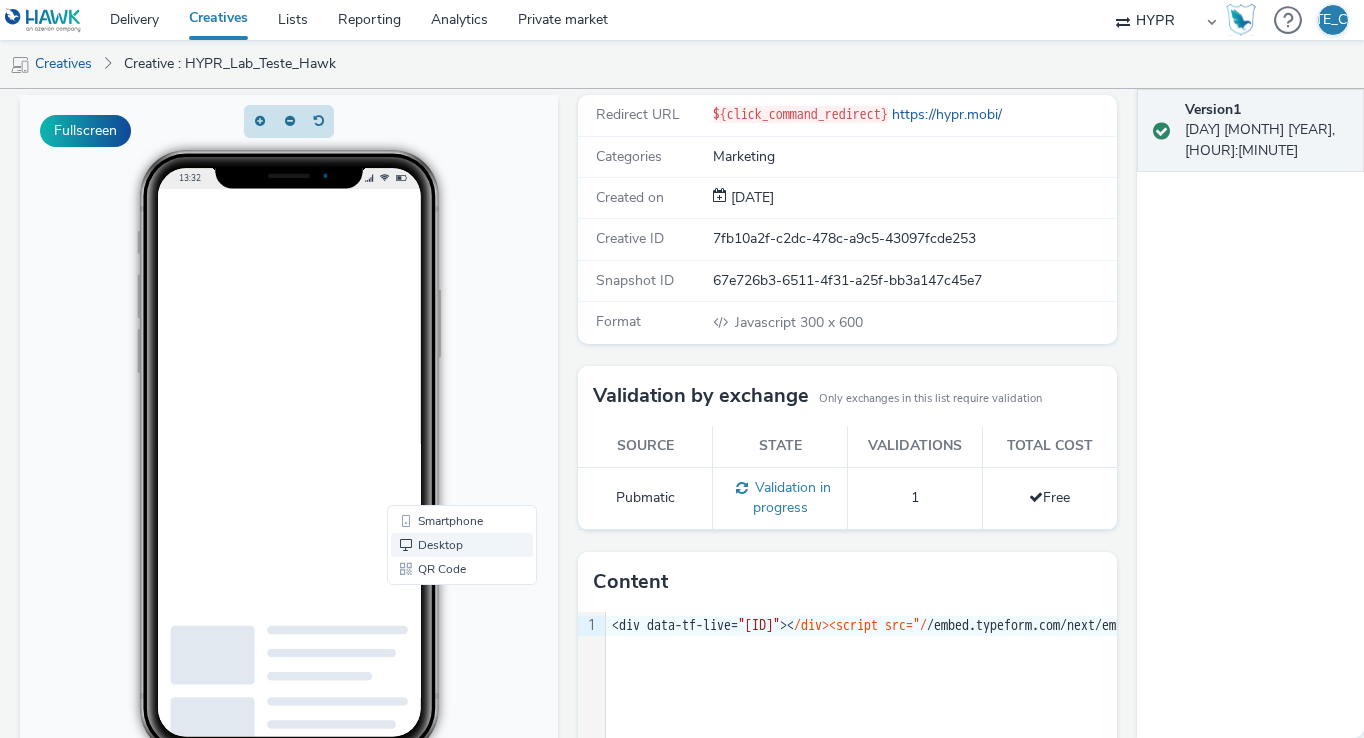 click on "Desktop" at bounding box center (462, 545) 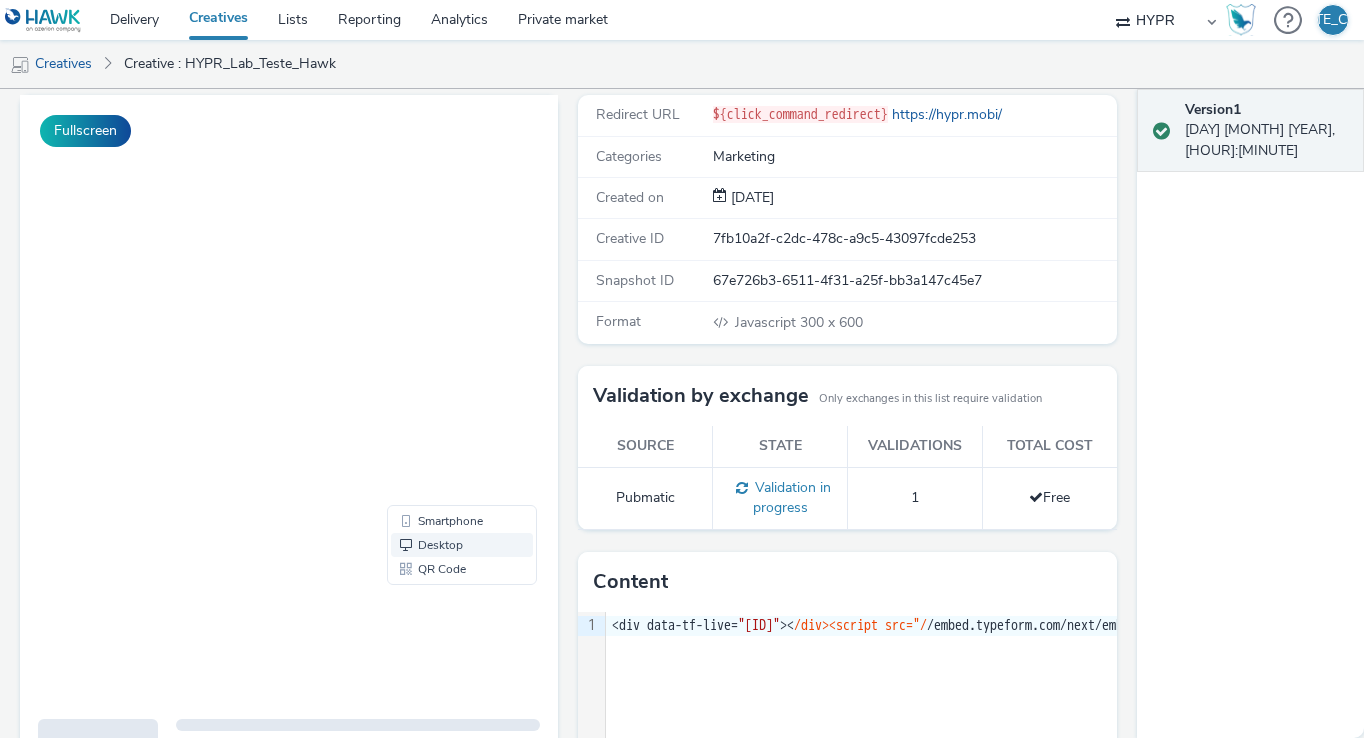 scroll, scrollTop: 0, scrollLeft: 0, axis: both 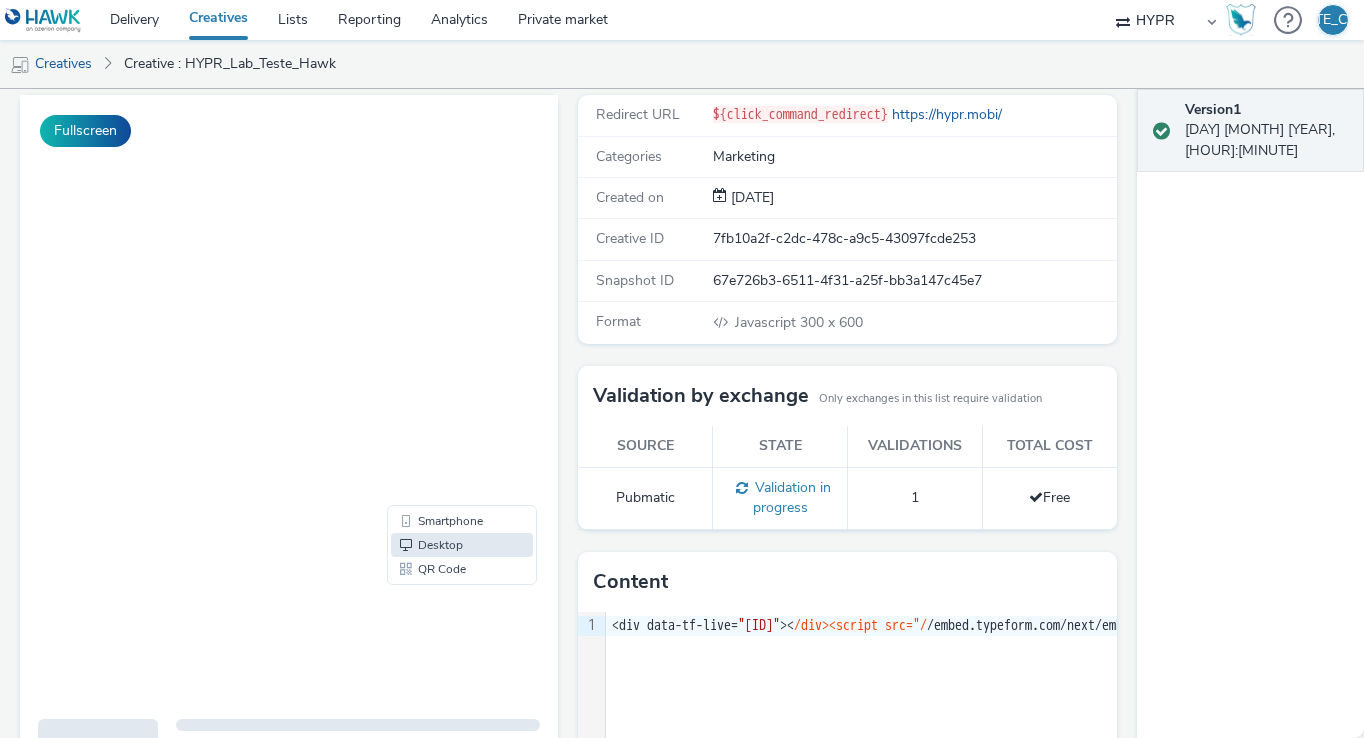 click 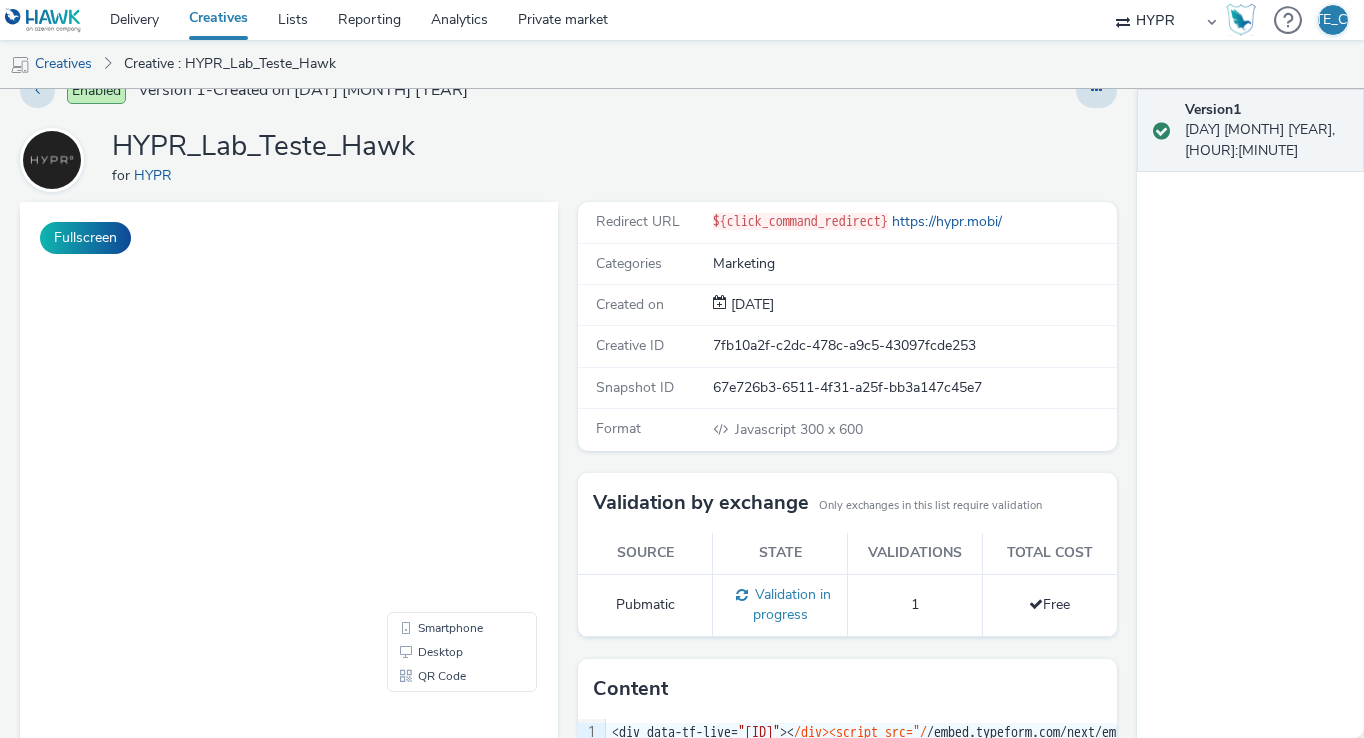 scroll, scrollTop: 0, scrollLeft: 0, axis: both 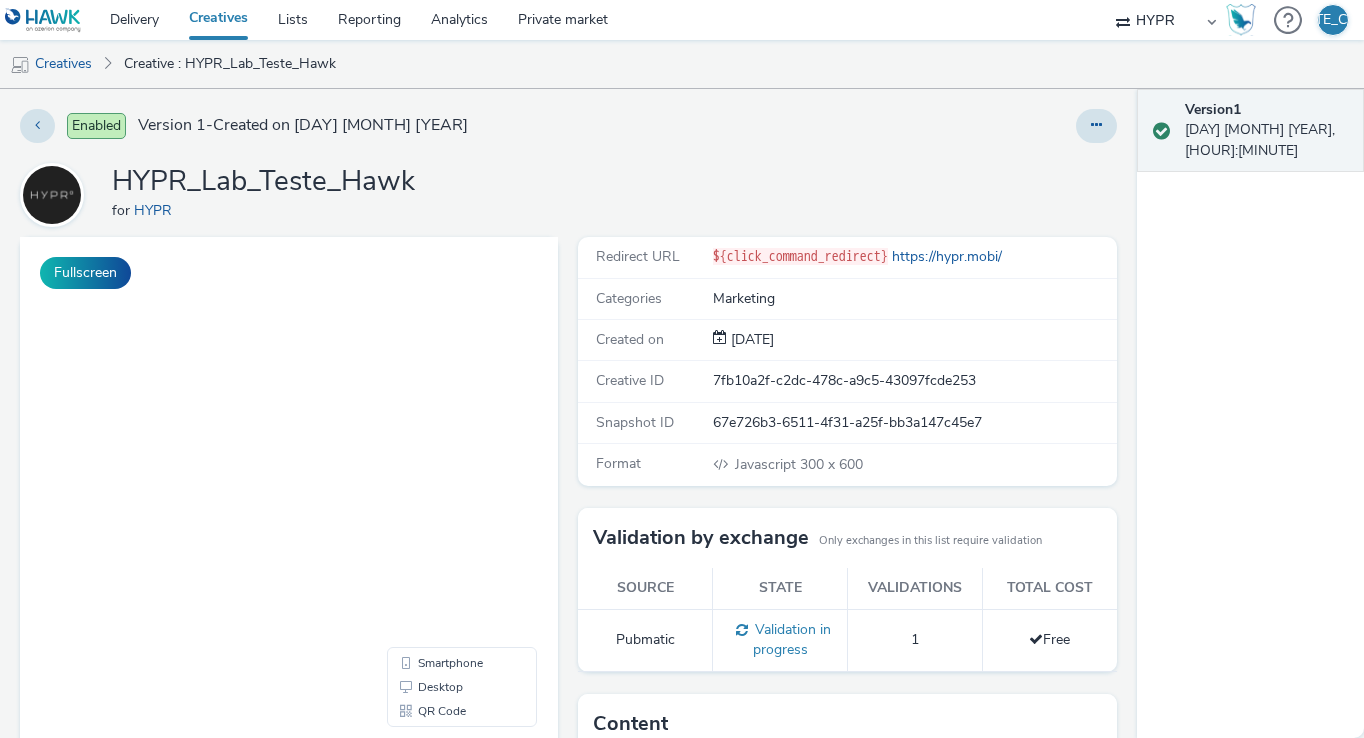 click on "HYPR_Lab_Teste_Hawk for HYPR" at bounding box center [568, 195] 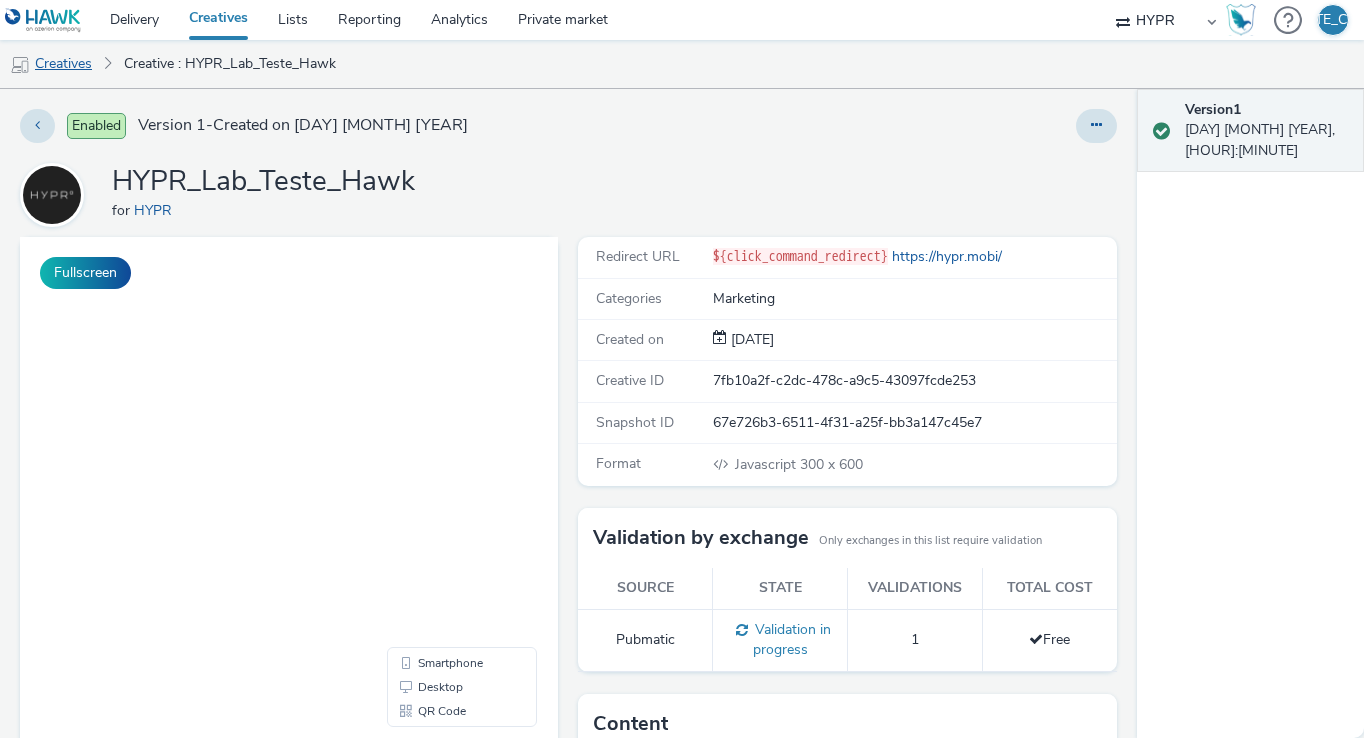 click on "Creatives" at bounding box center [51, 64] 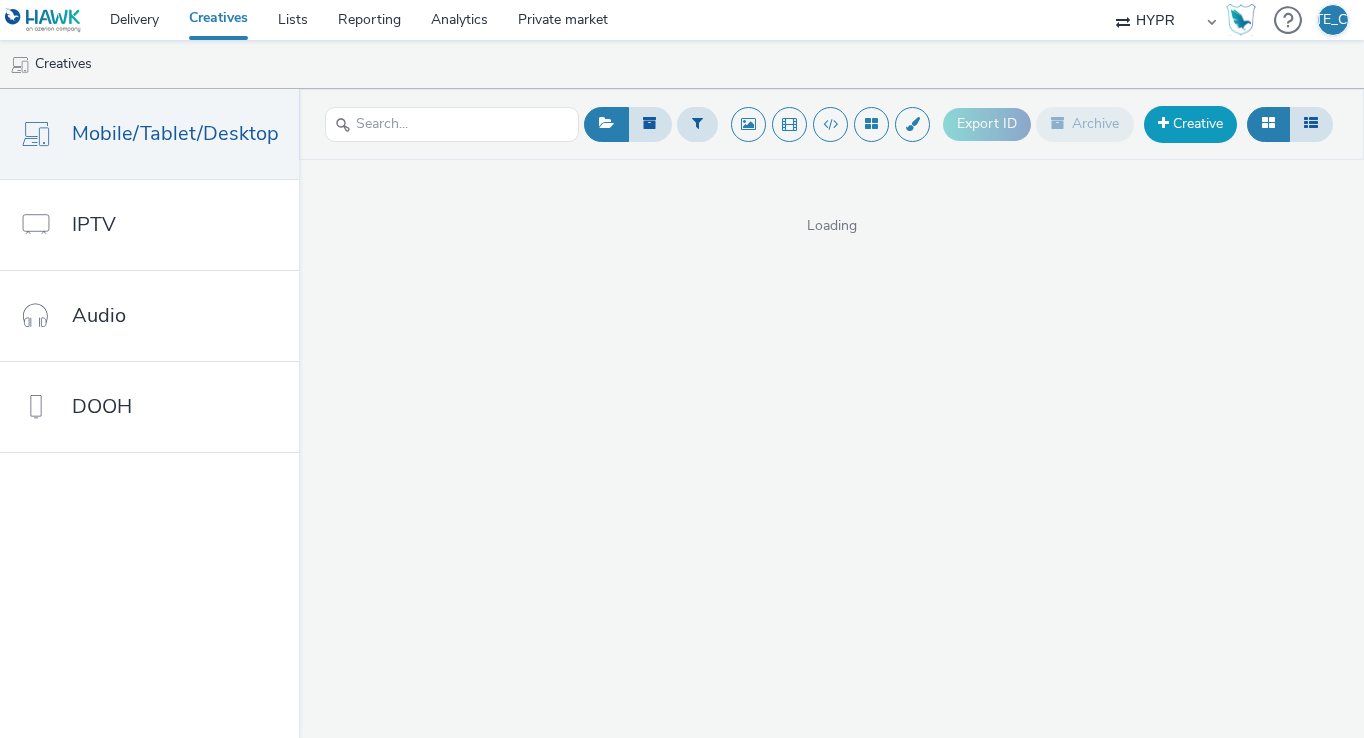click on "Creative" at bounding box center (1190, 124) 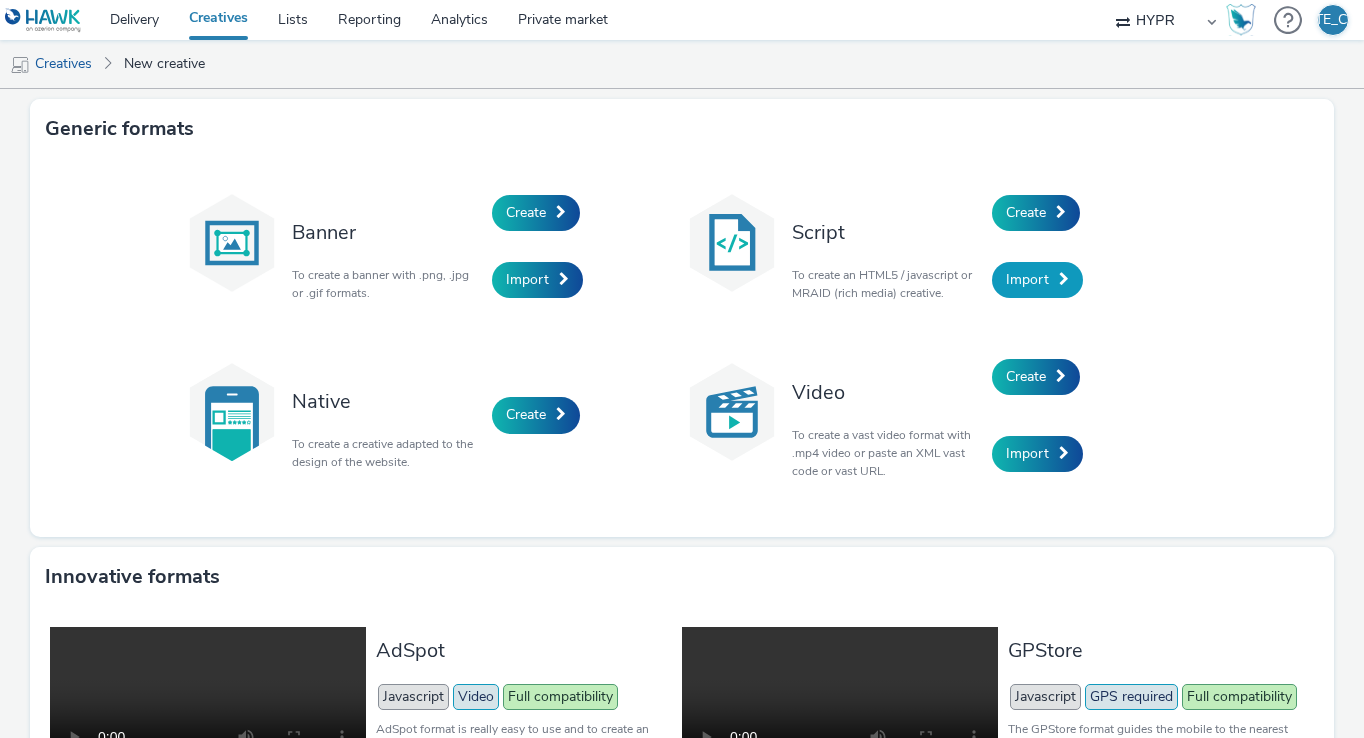 click on "Import" at bounding box center [1037, 280] 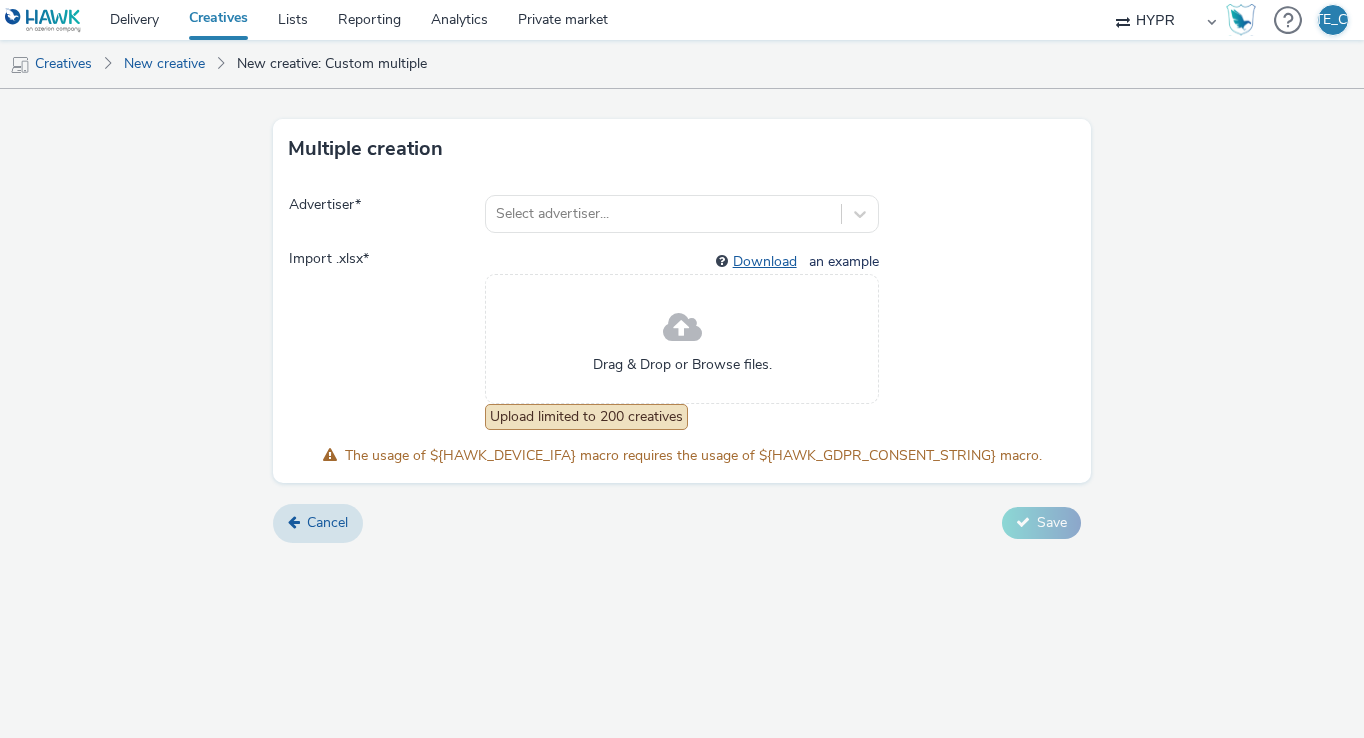 click on "Download" at bounding box center (769, 261) 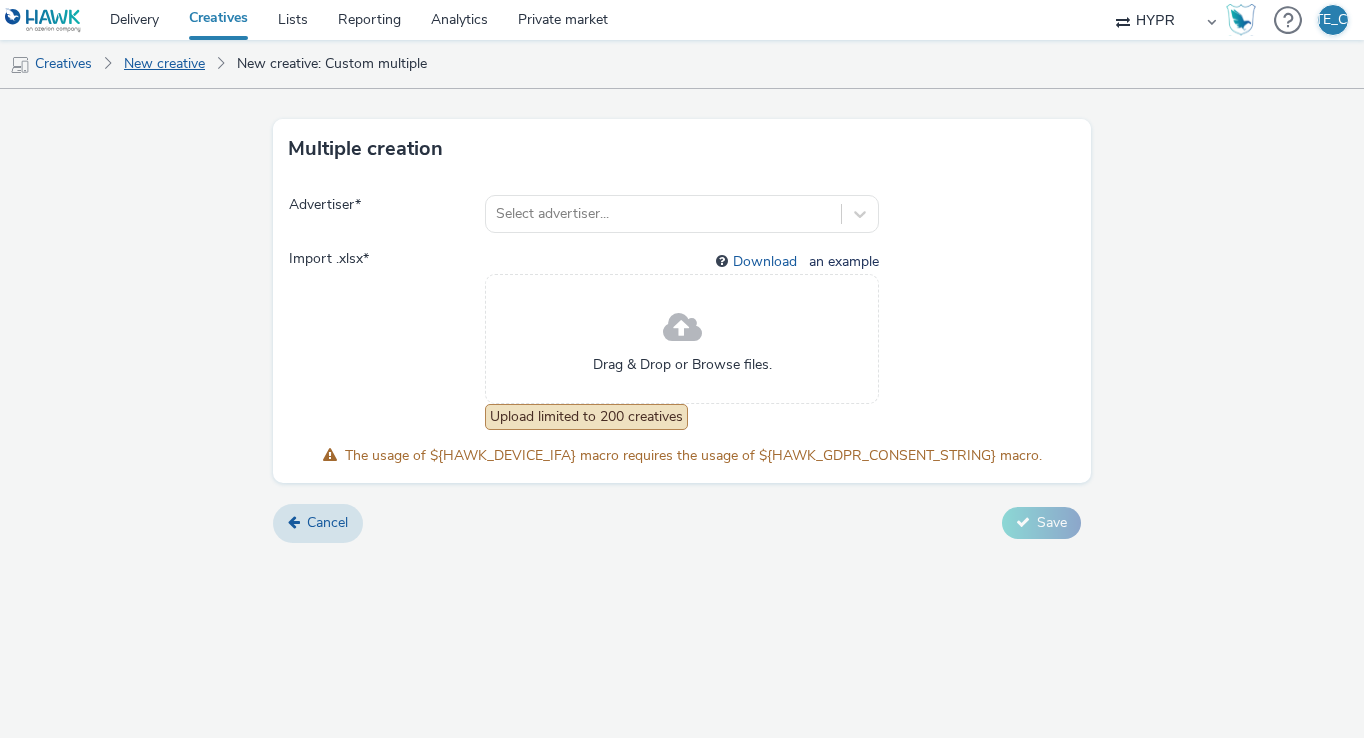 click on "New creative" at bounding box center [164, 64] 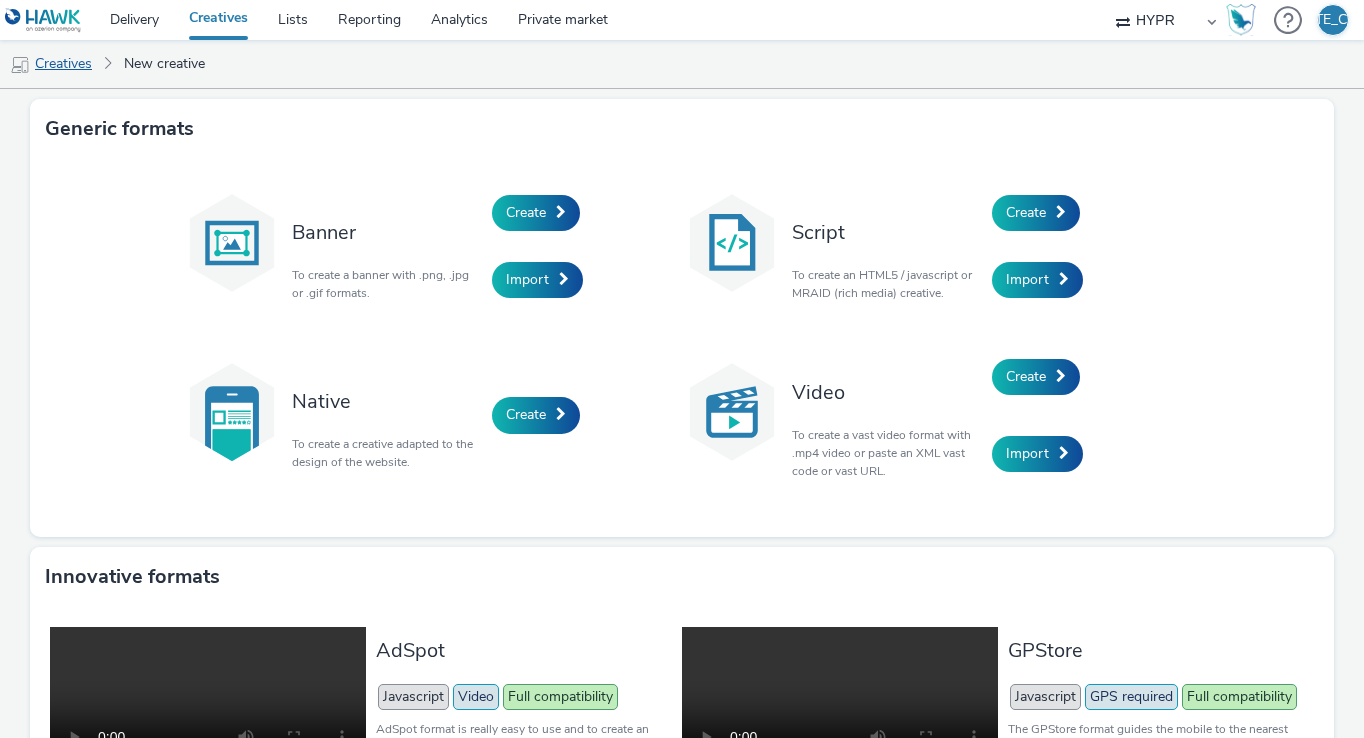click on "Creatives" at bounding box center (51, 64) 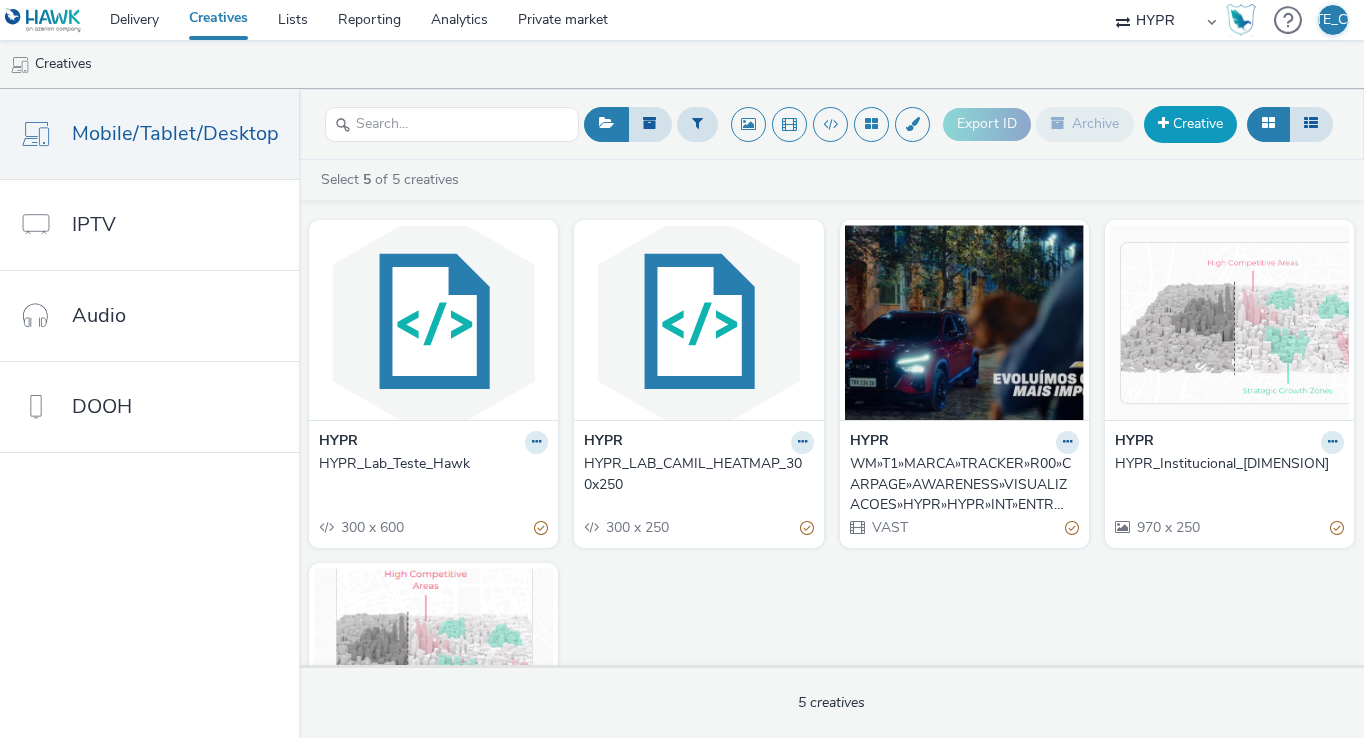 click on "Creative" at bounding box center [1190, 124] 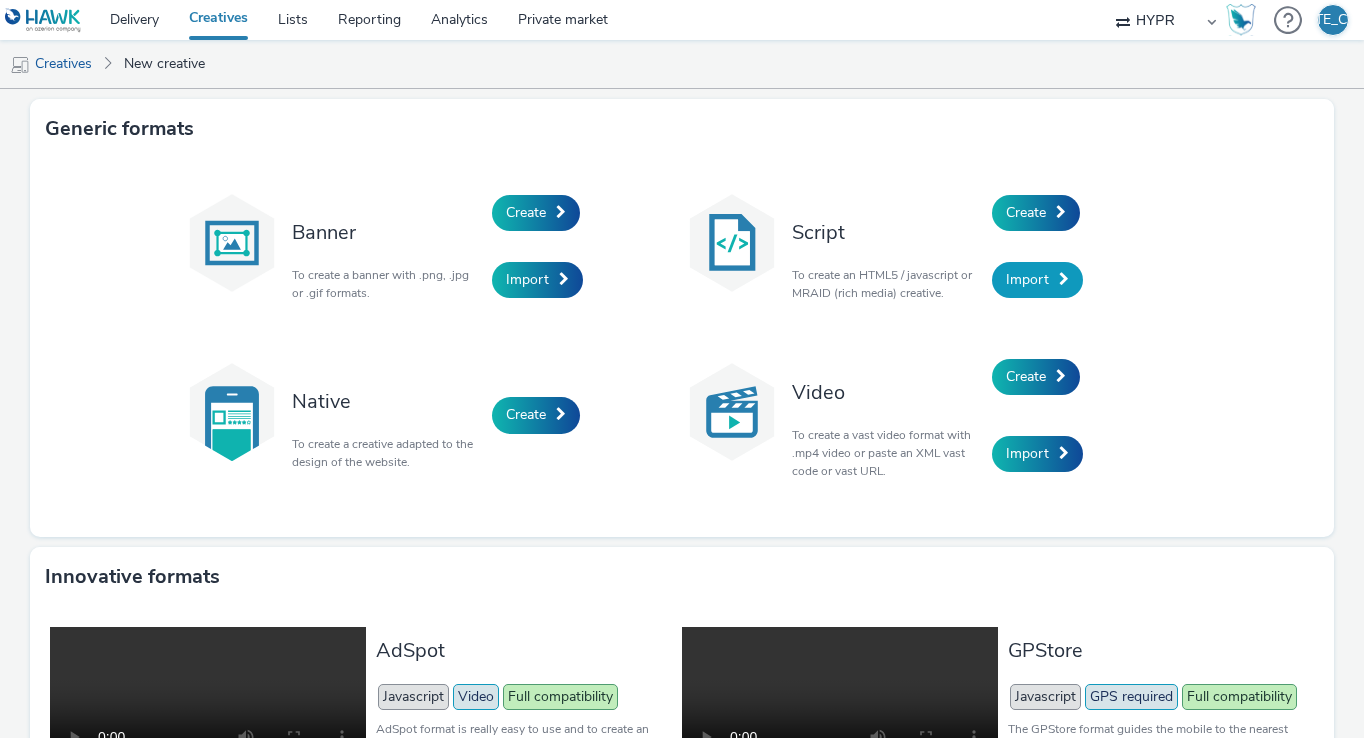click on "Import" at bounding box center (1027, 279) 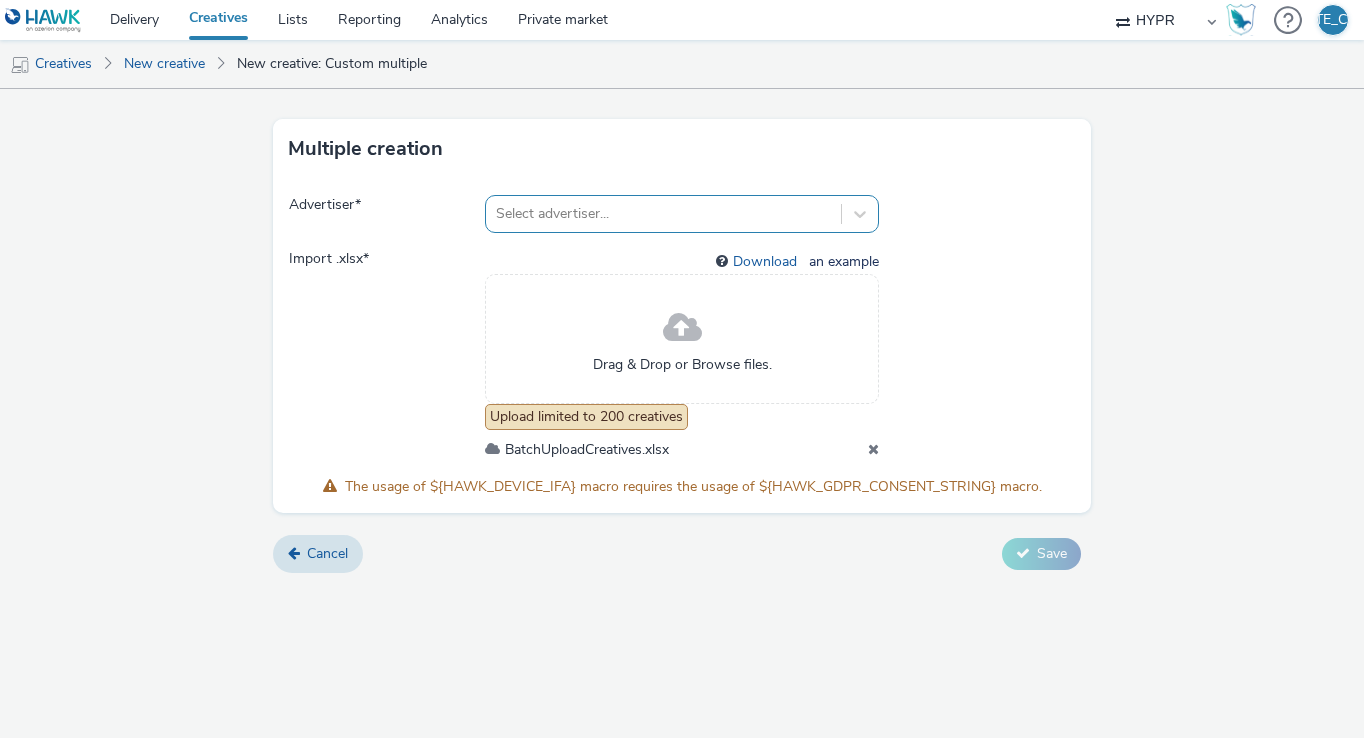 click at bounding box center [663, 214] 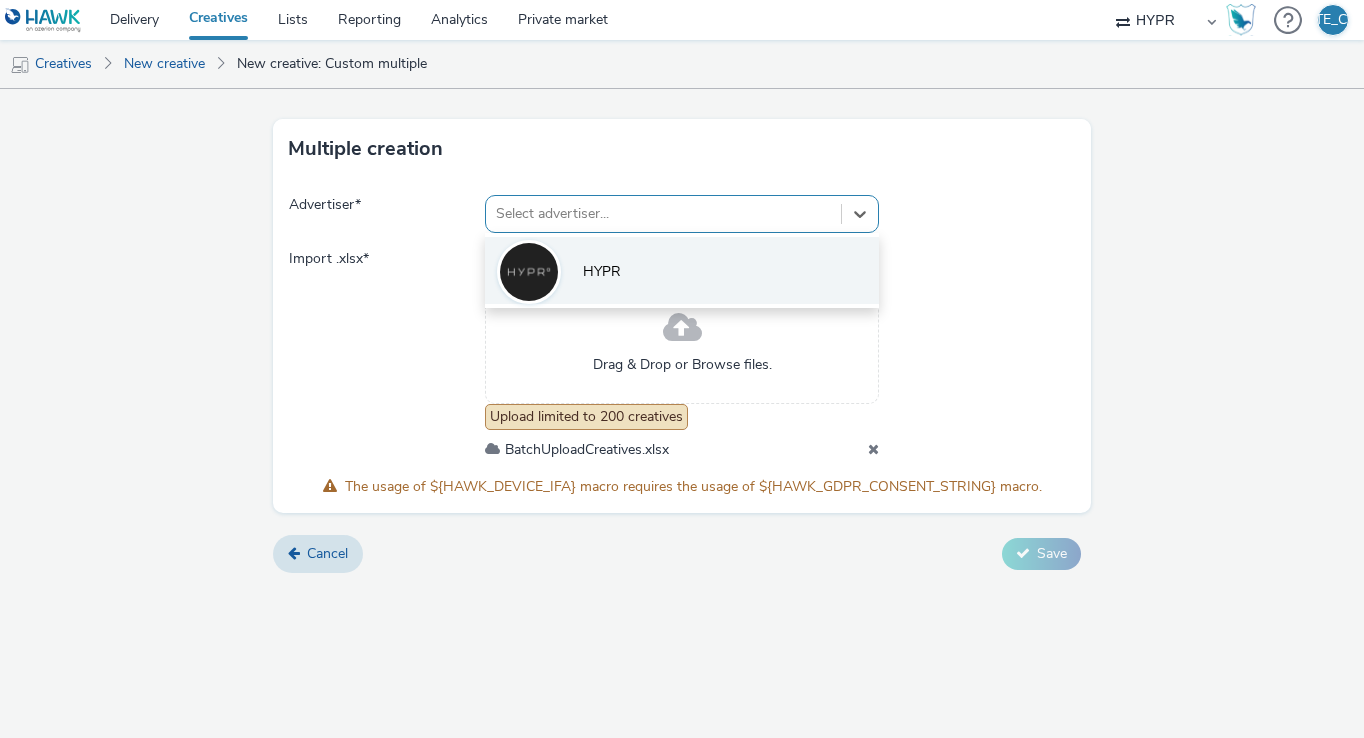 click on "HYPR" at bounding box center (681, 270) 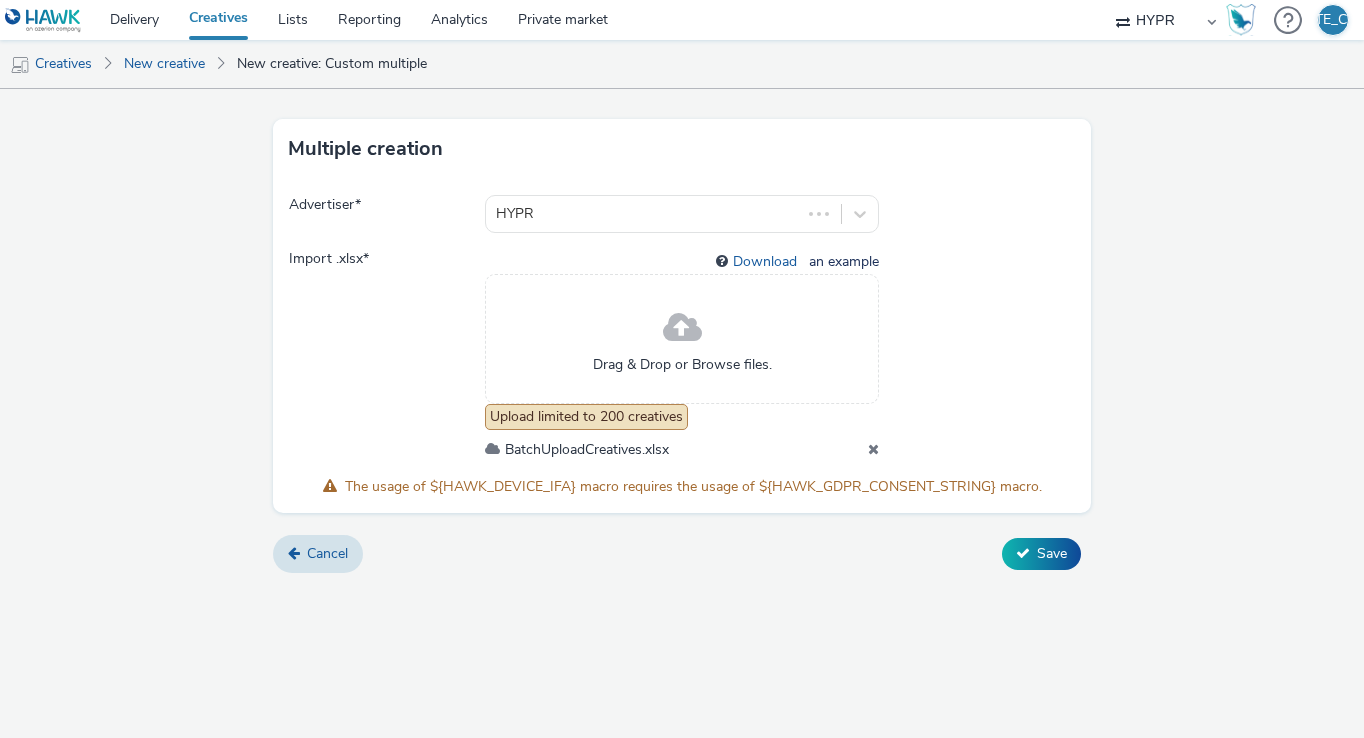 click at bounding box center [682, 328] 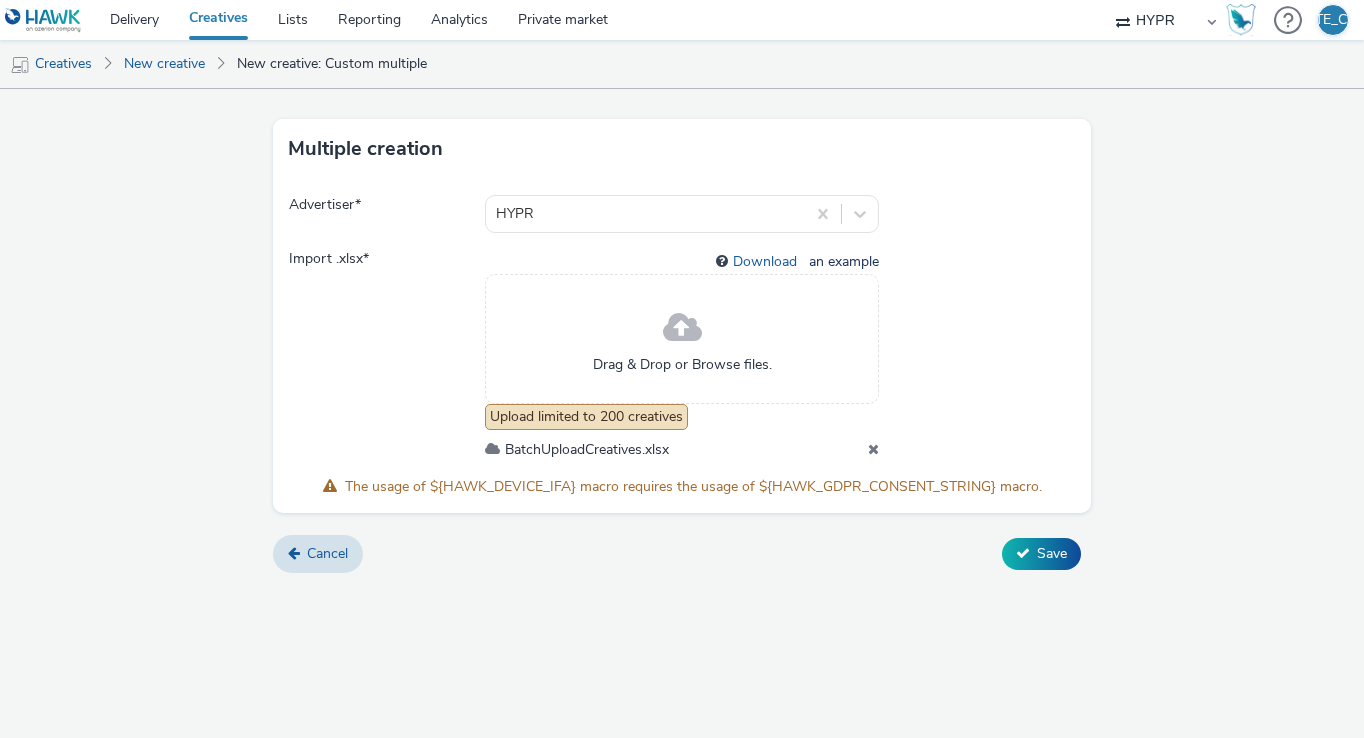 click on "Multiple creation Advertiser * HYPR Import .xlsx * Download an example Drag & Drop or Browse files. Upload limited to 200 creatives BatchUploadCreatives.xlsx The usage of ${HAWK_DEVICE_IFA} macro requires the usage of ${HAWK_GDPR_CONSENT_STRING} macro. Cancel Save" at bounding box center (682, 338) 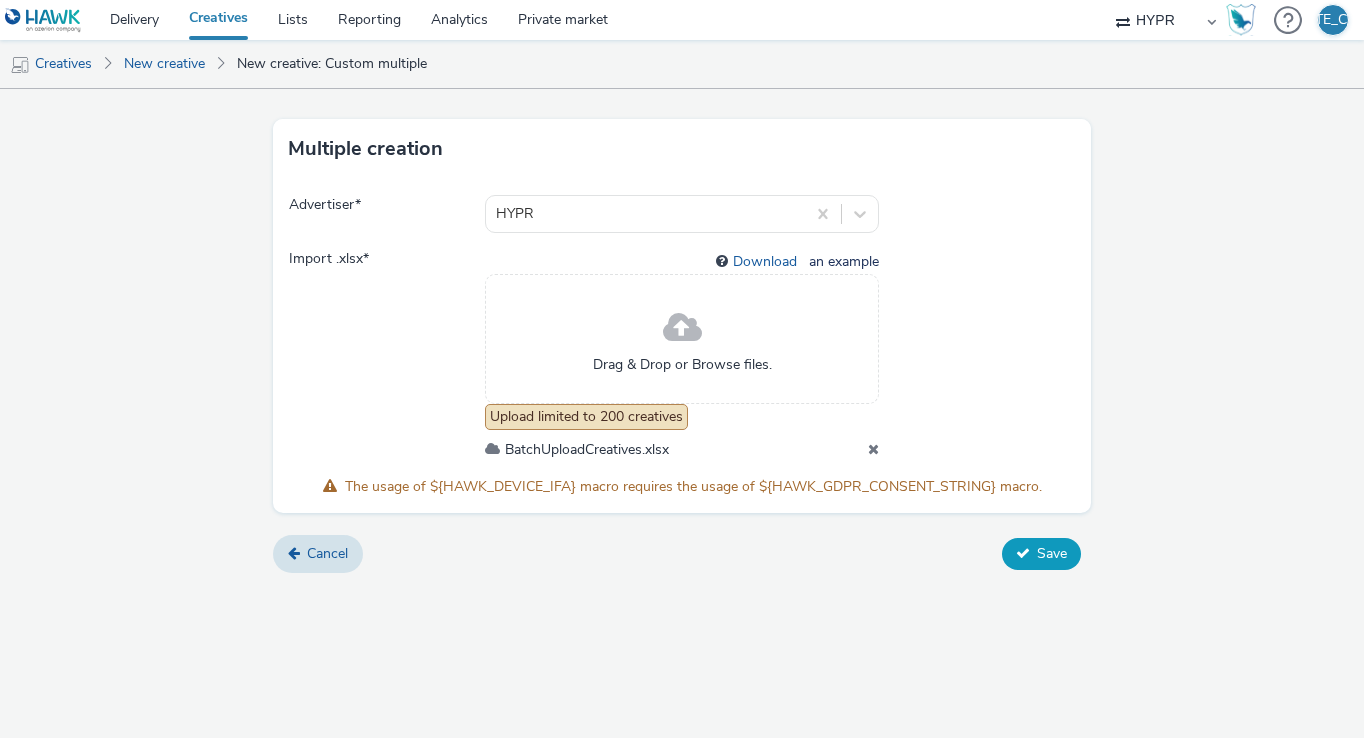 click on "Save" at bounding box center (1041, 554) 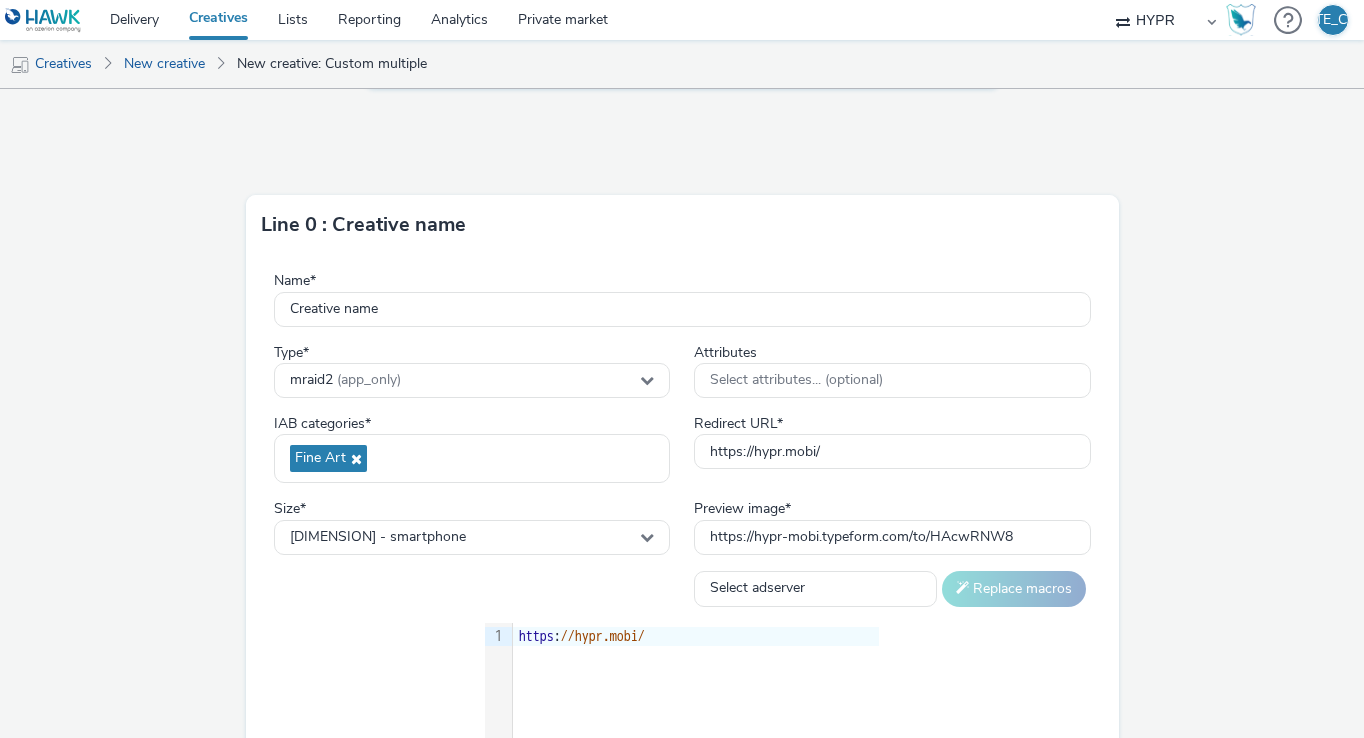scroll, scrollTop: 676, scrollLeft: 0, axis: vertical 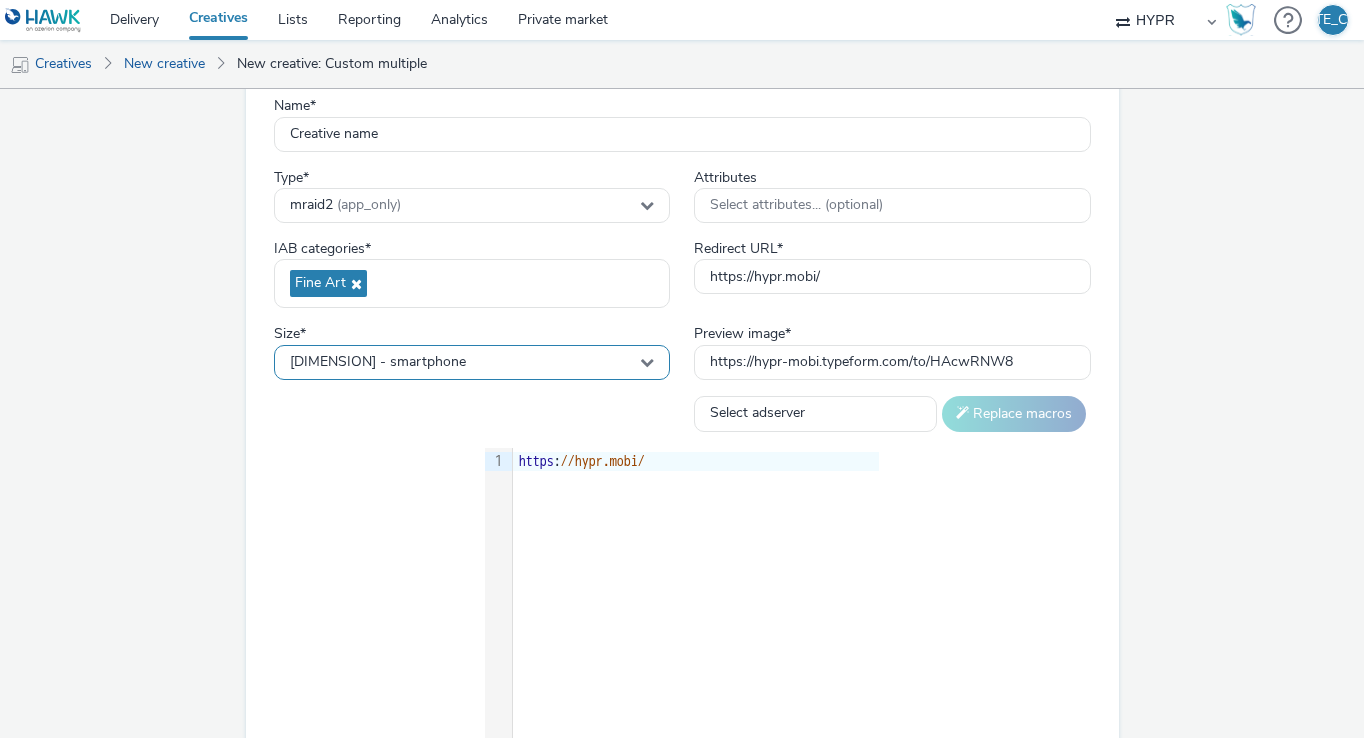 click on "[DIMENSION] - smartphone" at bounding box center [472, 362] 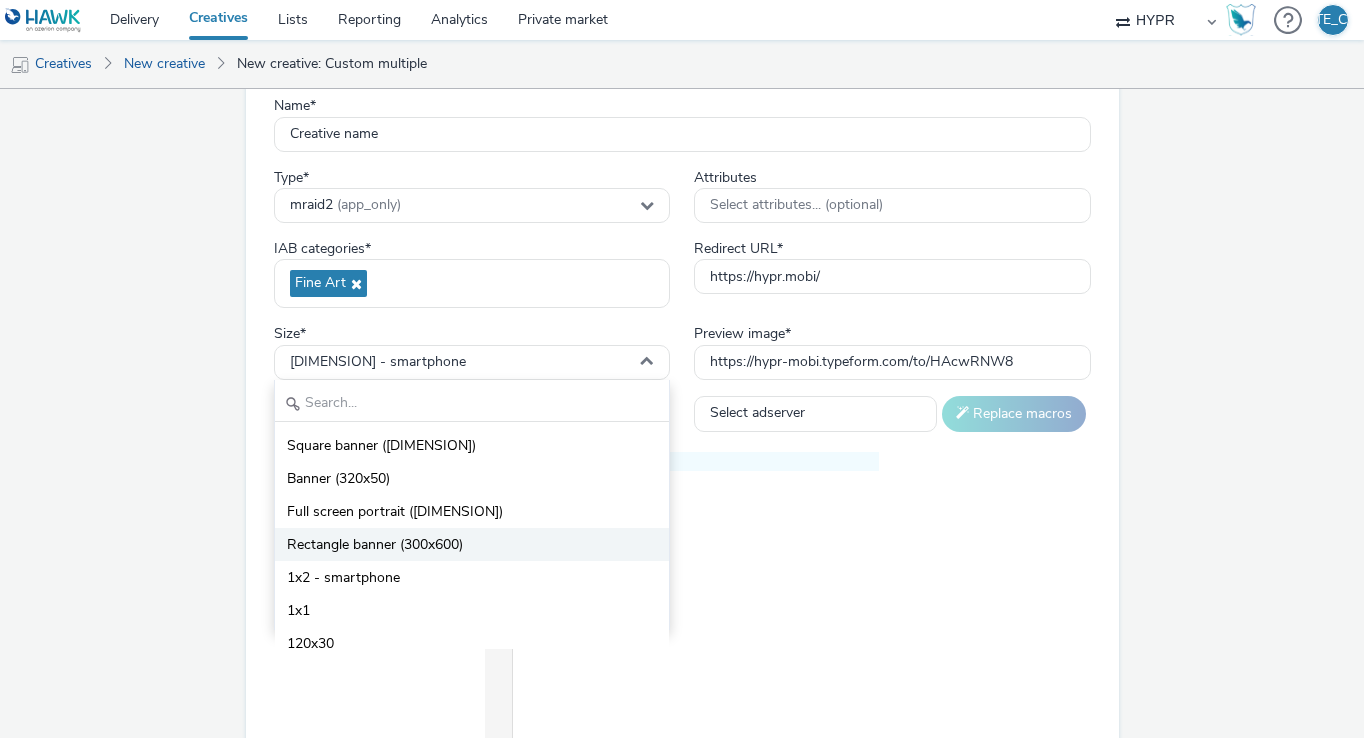 click on "Rectangle banner (300x600)" at bounding box center [375, 545] 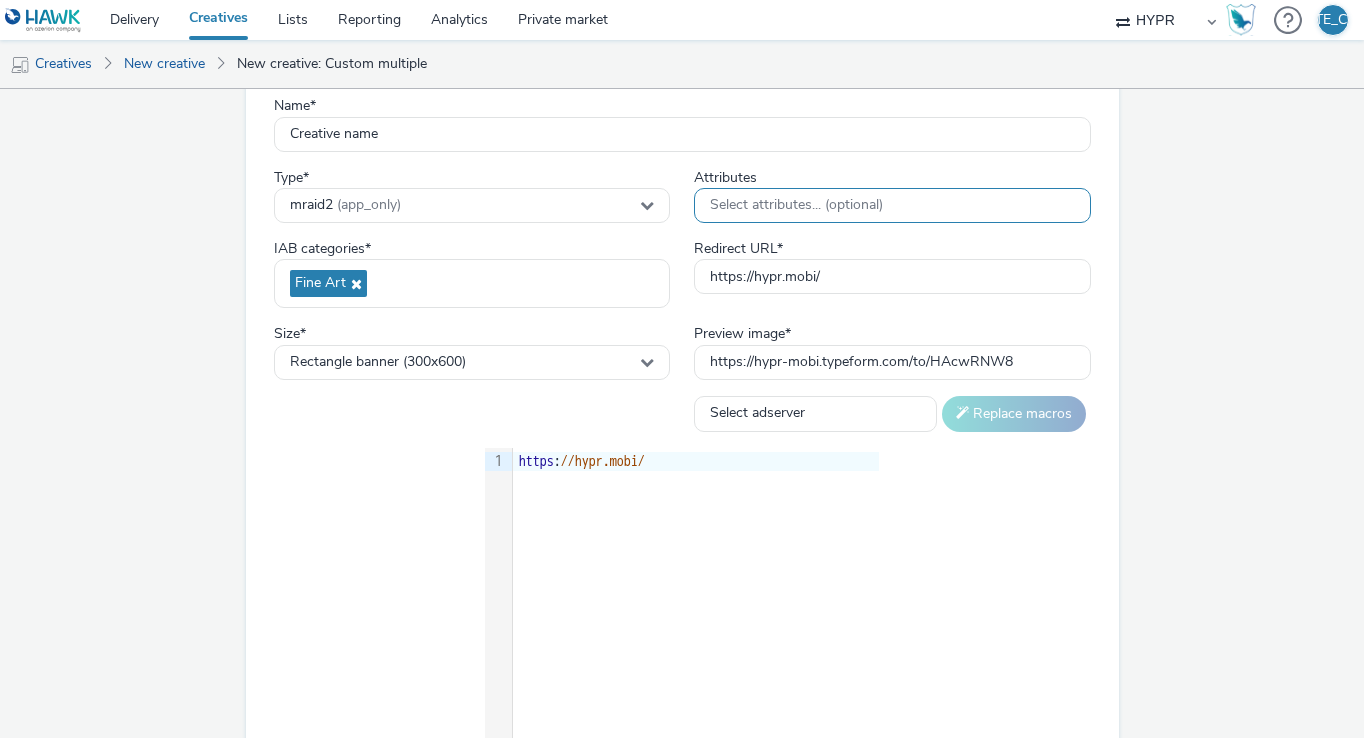 click on "Select attributes... (optional)" at bounding box center (892, 205) 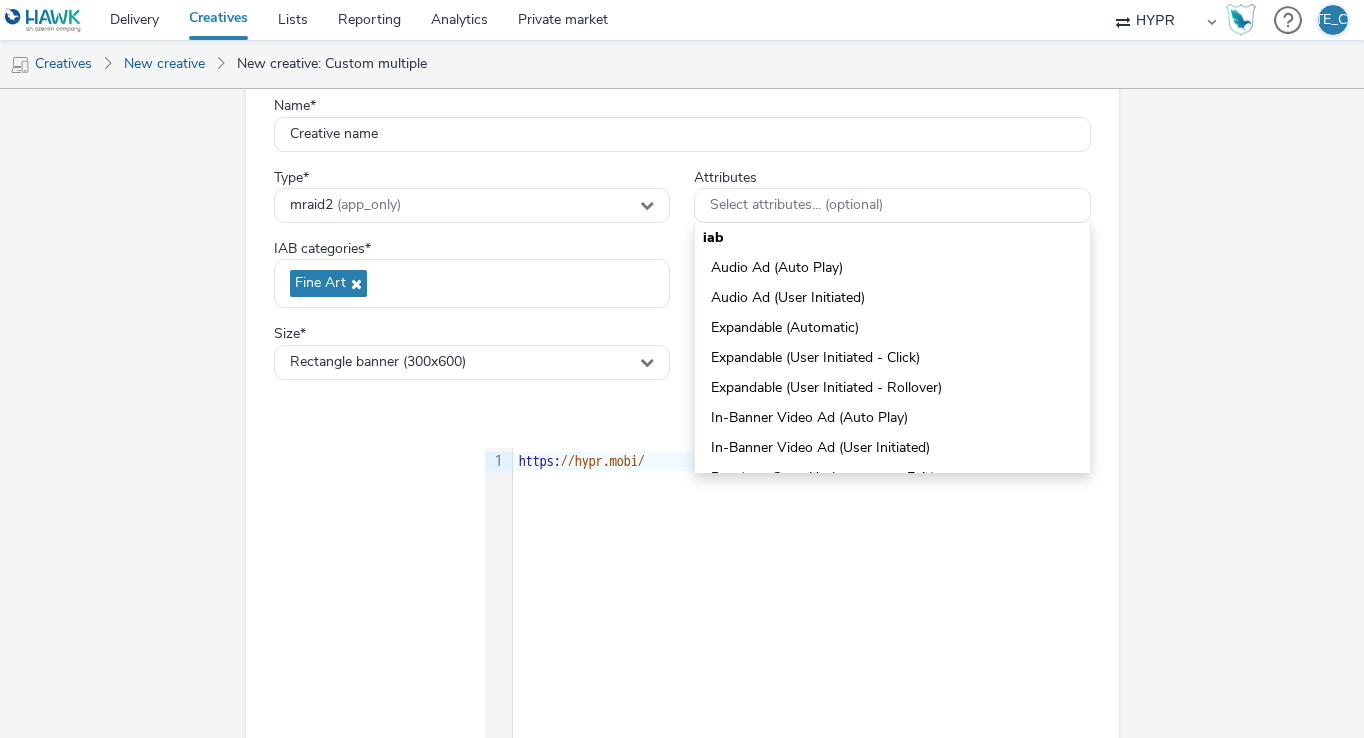 click on "Line 0 : Creative name Name * Creative name Type * mraid2 (app_only) Attributes Select attributes... (optional) iab Audio Ad (Auto Play) Audio Ad (User Initiated) Expandable (Automatic) Expandable (User Initiated - Click) Expandable (User Initiated - Rollover) In-Banner Video Ad (Auto Play) In-Banner Video Ad (User Initiated) Pop (e.g., Over, Under, or upon Exit) Provocative or Suggestive Imagery Shaky, Flashing, Flickering, Extreme Animation, Smileys Surveys Text Only User Interactive (e.g., Embedded Games) Windows Dialog or Alert Style Has audio on/off button Ad can be skipped (e.g., skip button on preroll video) rubicon Shaky/Flashy Gambling Dating Ads Non Branded Offers System Warning/Window Box Smileys/Cursors Deceptive Offers Skin Care Tricks Political Religious Belly Fat Teeth Whitening IAB categories * Fine Art Redirect URL * https://hypr.mobi/ Size * Rectangle banner (300x600) Preview image * https://hypr-mobi.typeform.com/to/HAcwRNW8 Select adserver Sizmek DCM Adform" at bounding box center (681, 414) 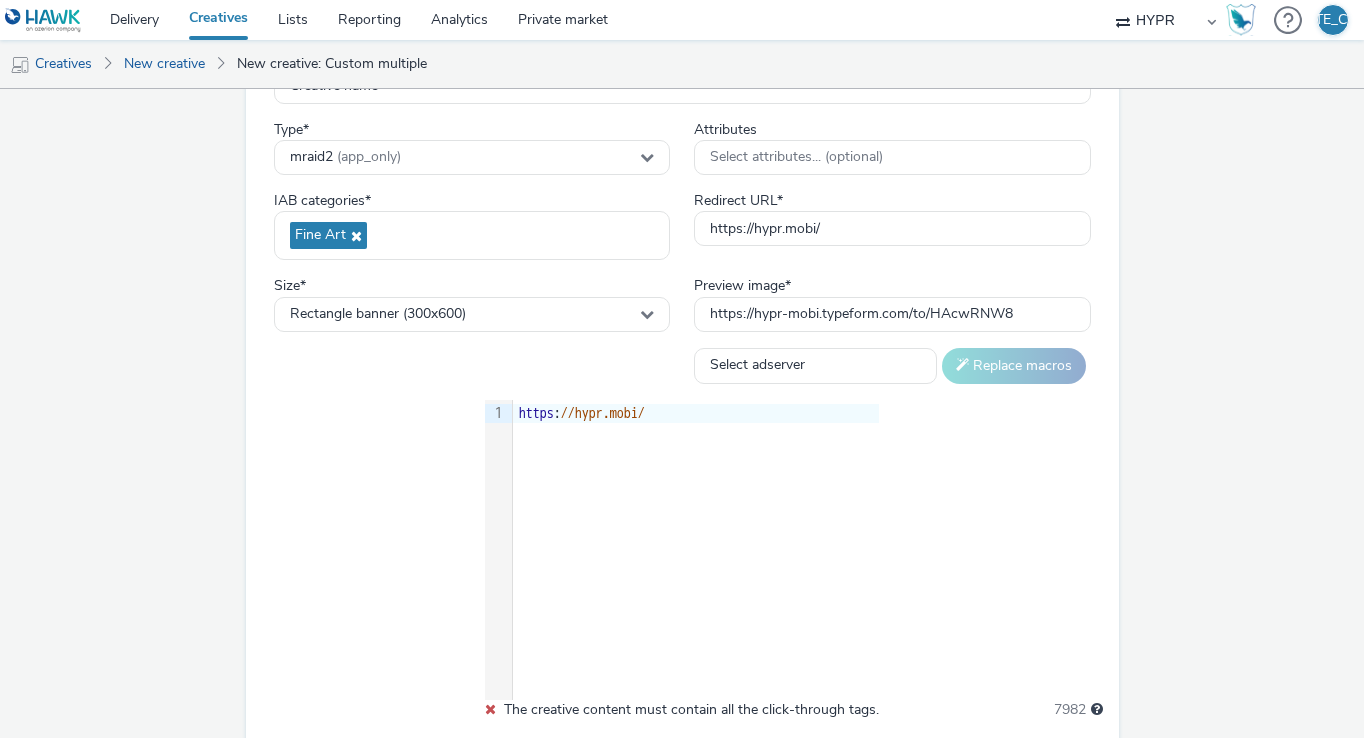 scroll, scrollTop: 830, scrollLeft: 0, axis: vertical 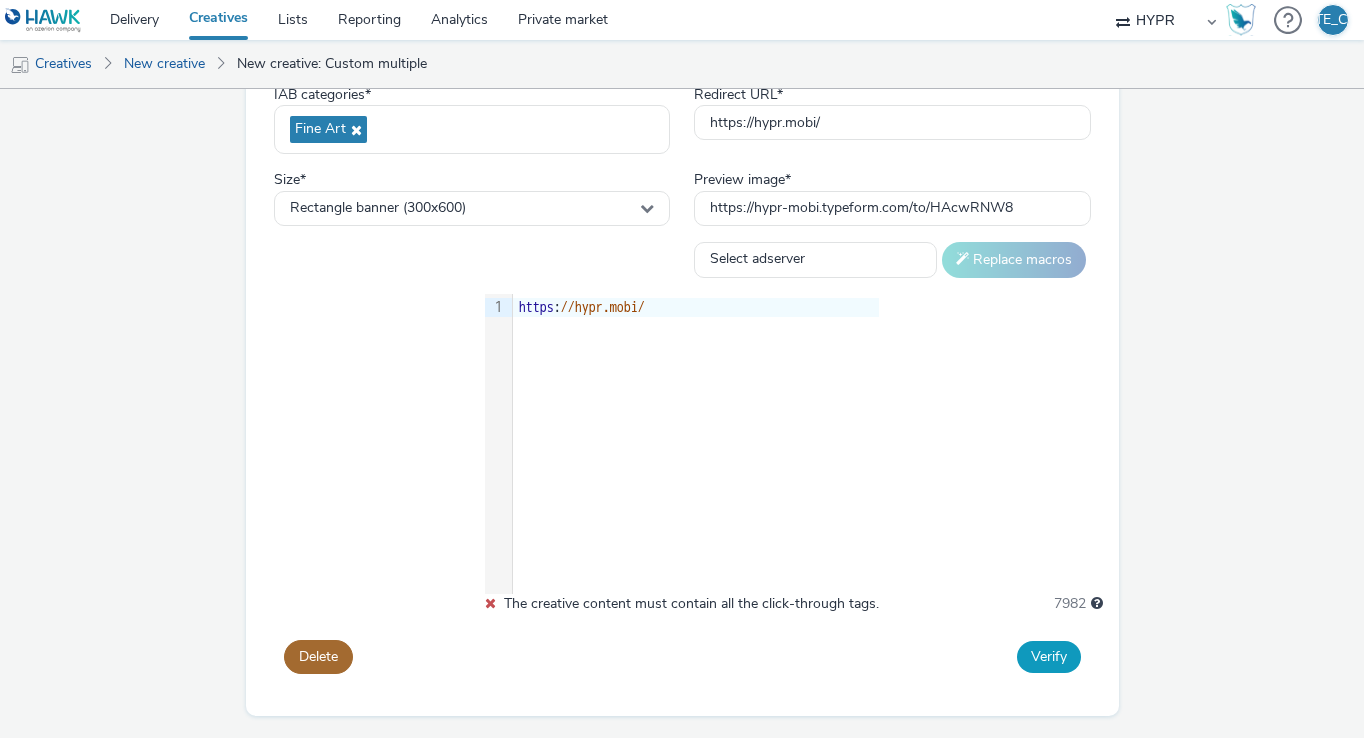 click on "Verify" at bounding box center (1049, 657) 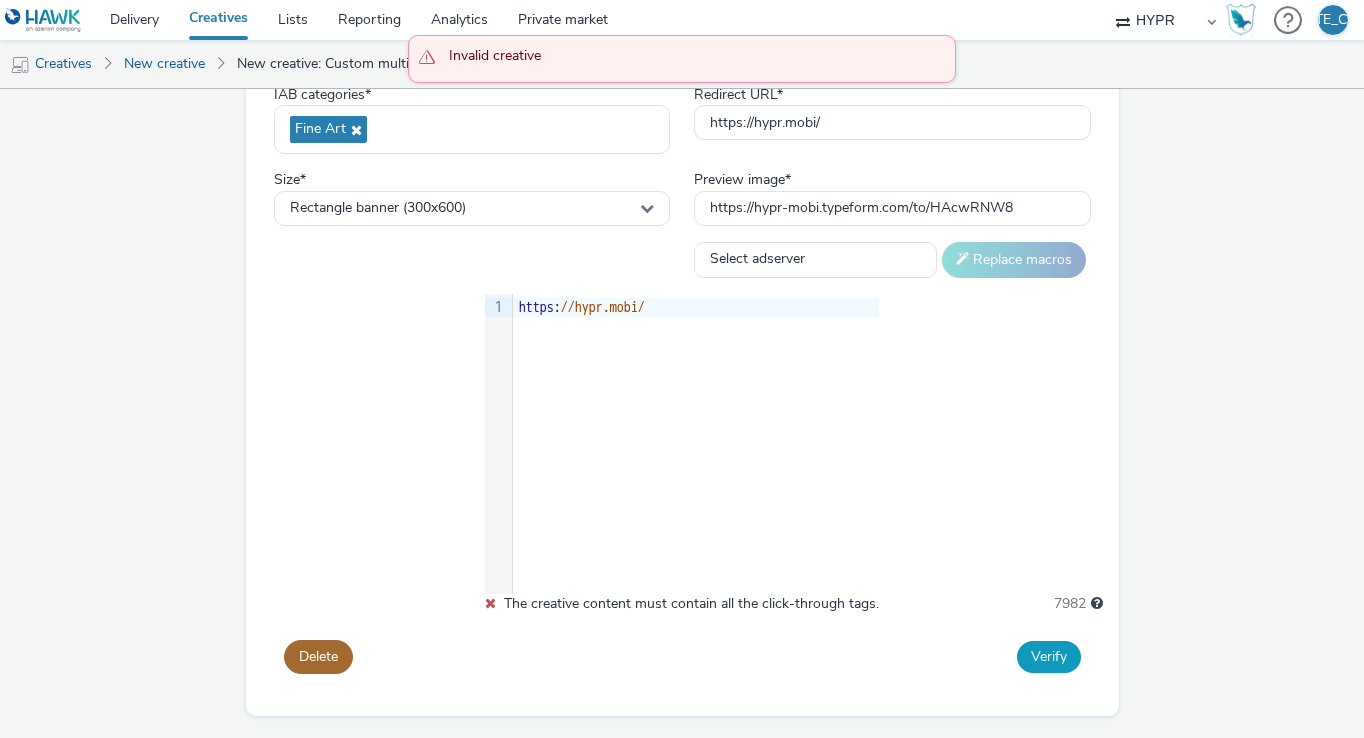 click on "Verify" at bounding box center (1049, 657) 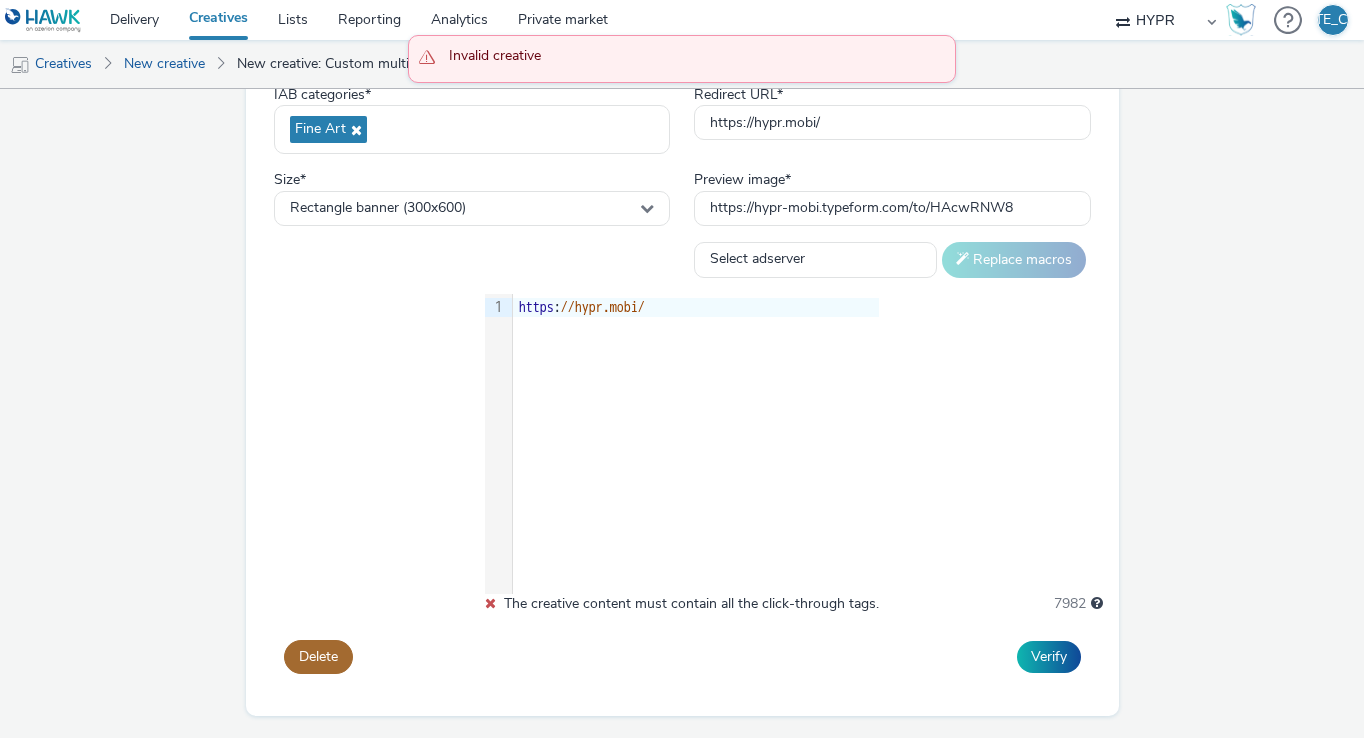 click on "9 1 › https : //hypr.mobi/" at bounding box center (682, 444) 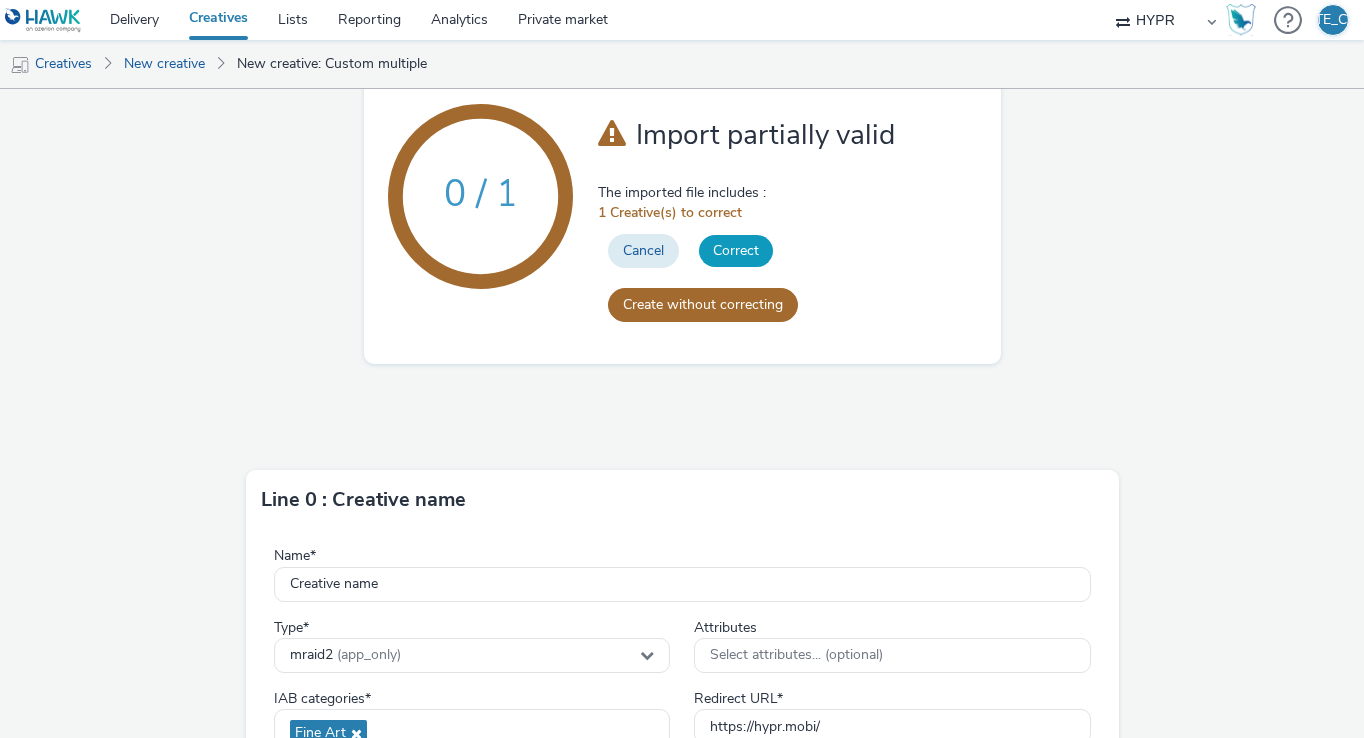click on "Correct" at bounding box center [736, 251] 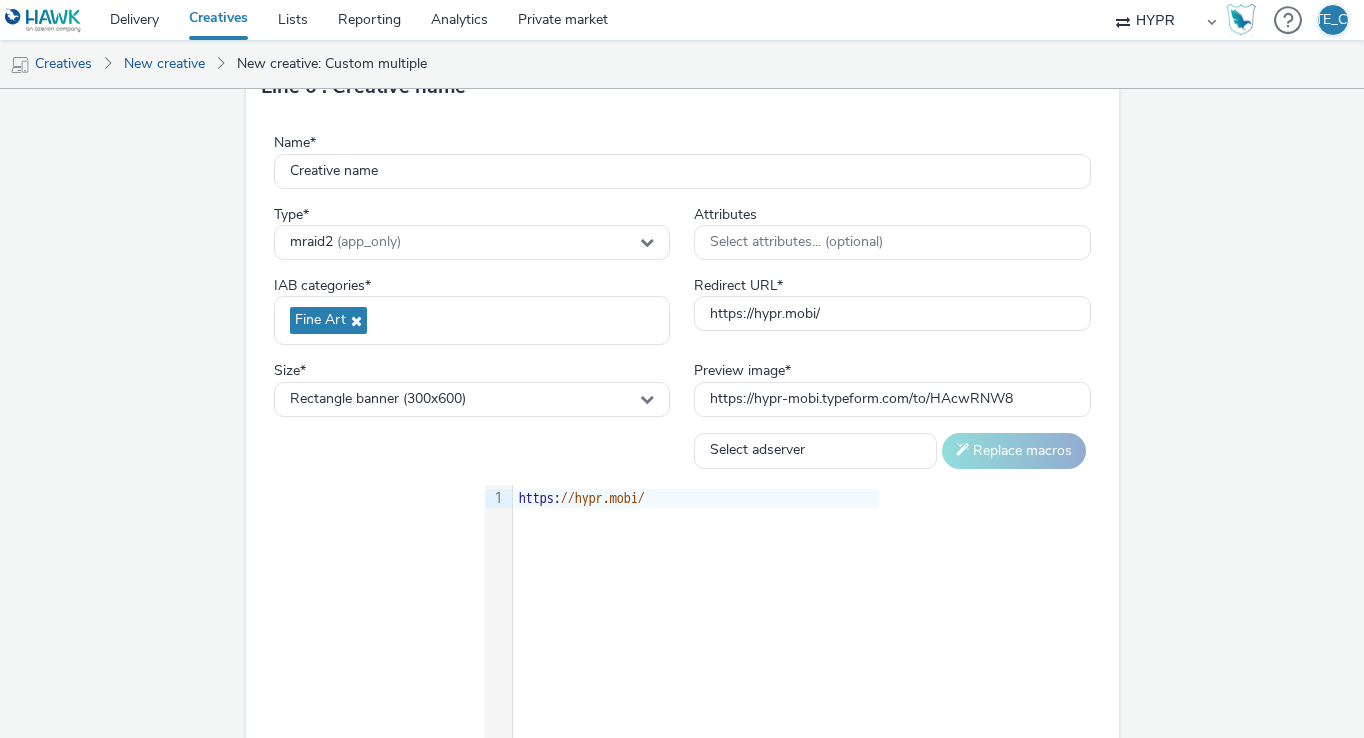 scroll, scrollTop: 830, scrollLeft: 0, axis: vertical 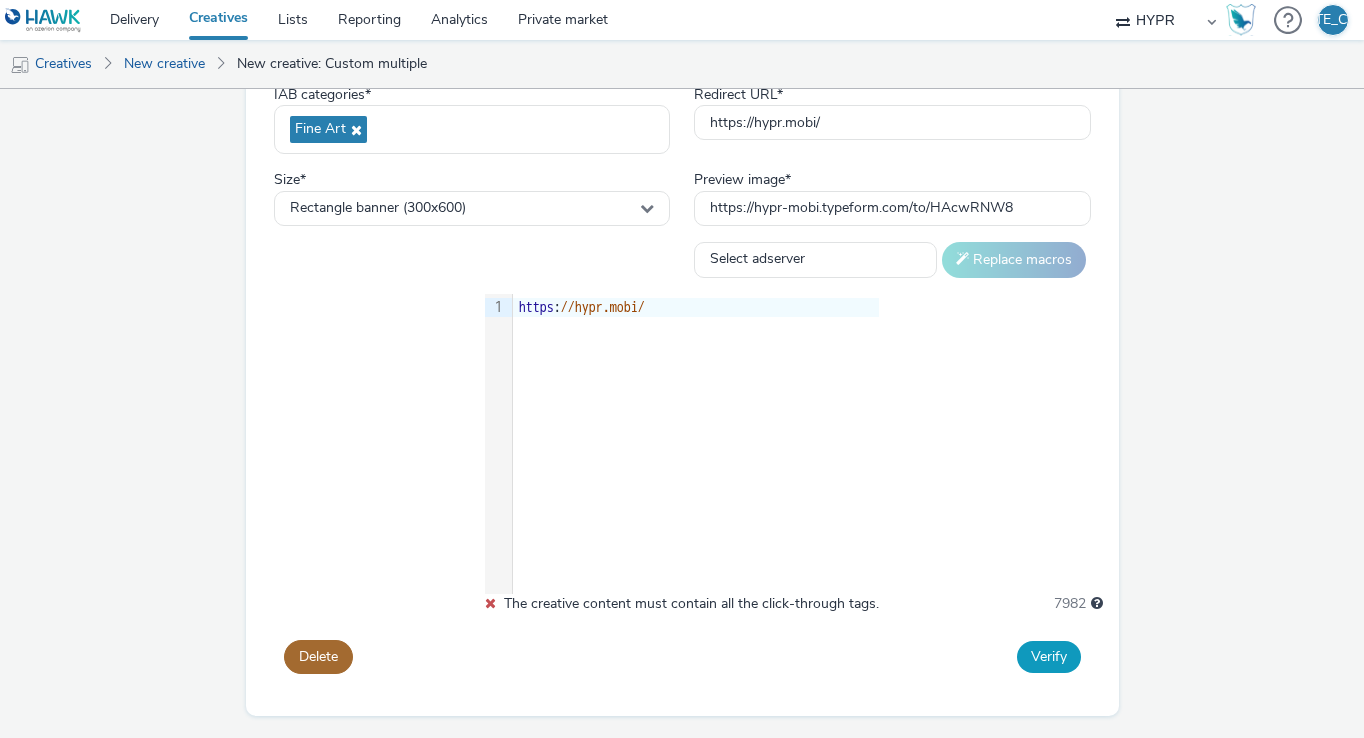 click on "Verify" at bounding box center (1049, 657) 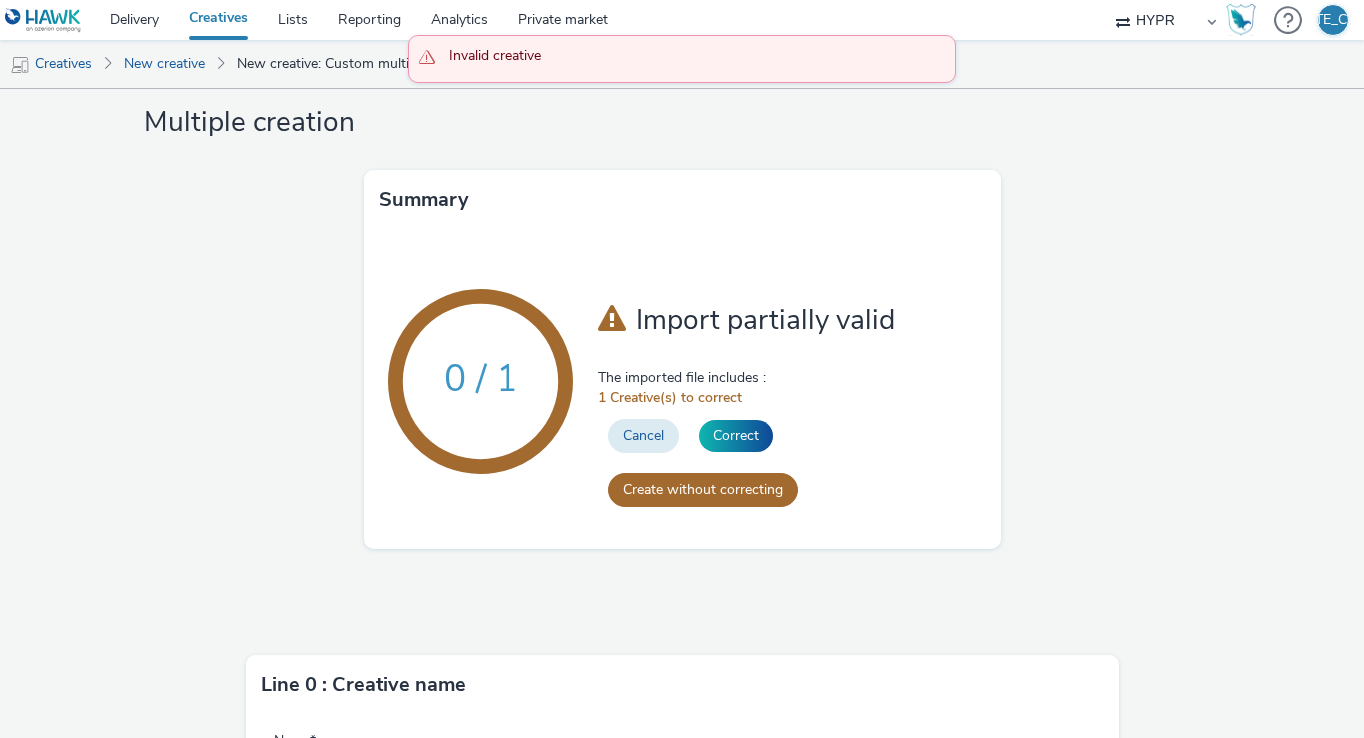 scroll, scrollTop: 24, scrollLeft: 0, axis: vertical 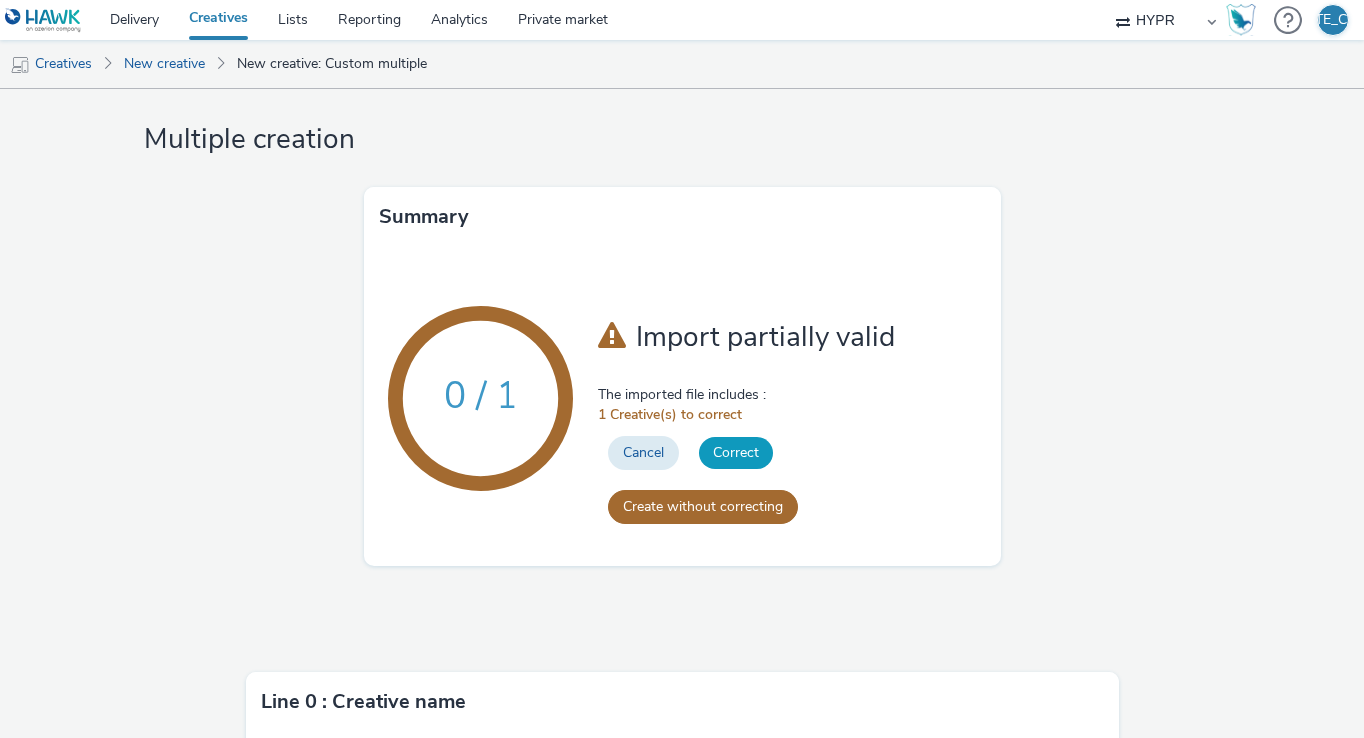 click on "Correct" at bounding box center (736, 453) 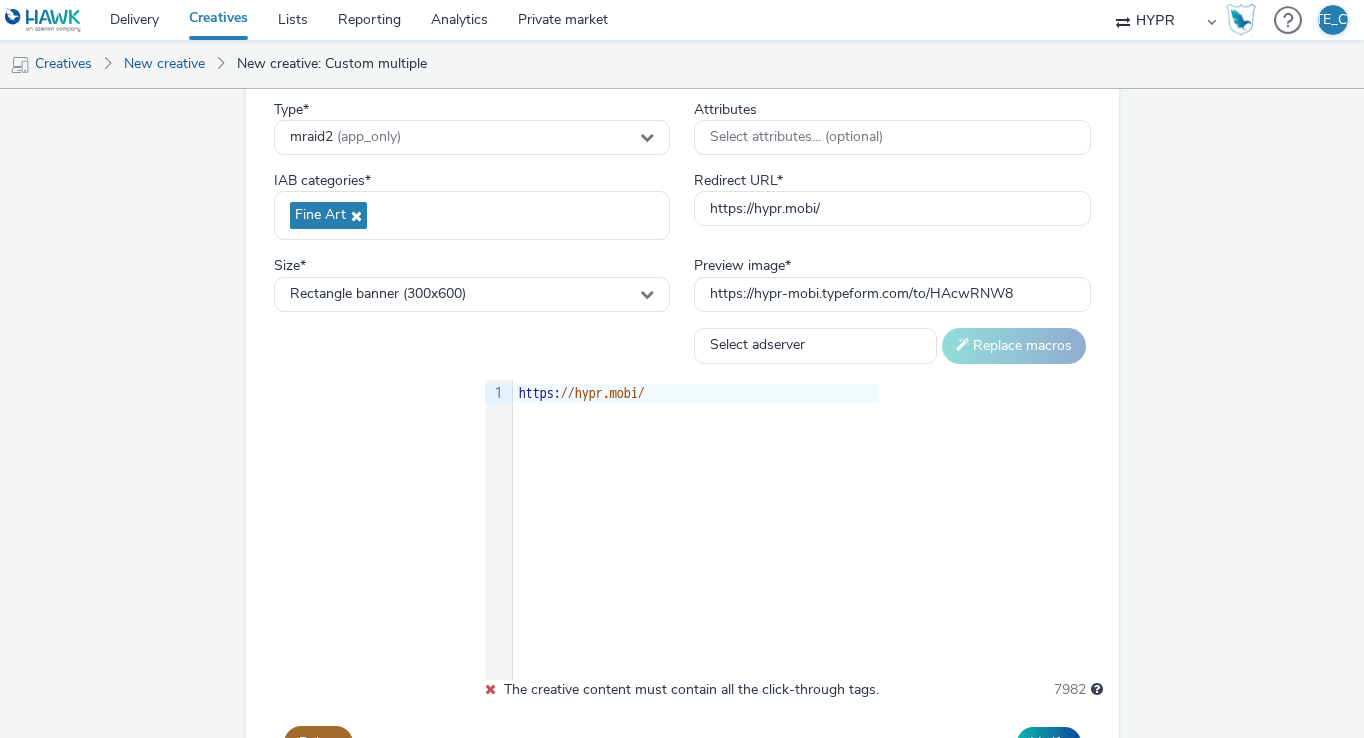 scroll, scrollTop: 830, scrollLeft: 0, axis: vertical 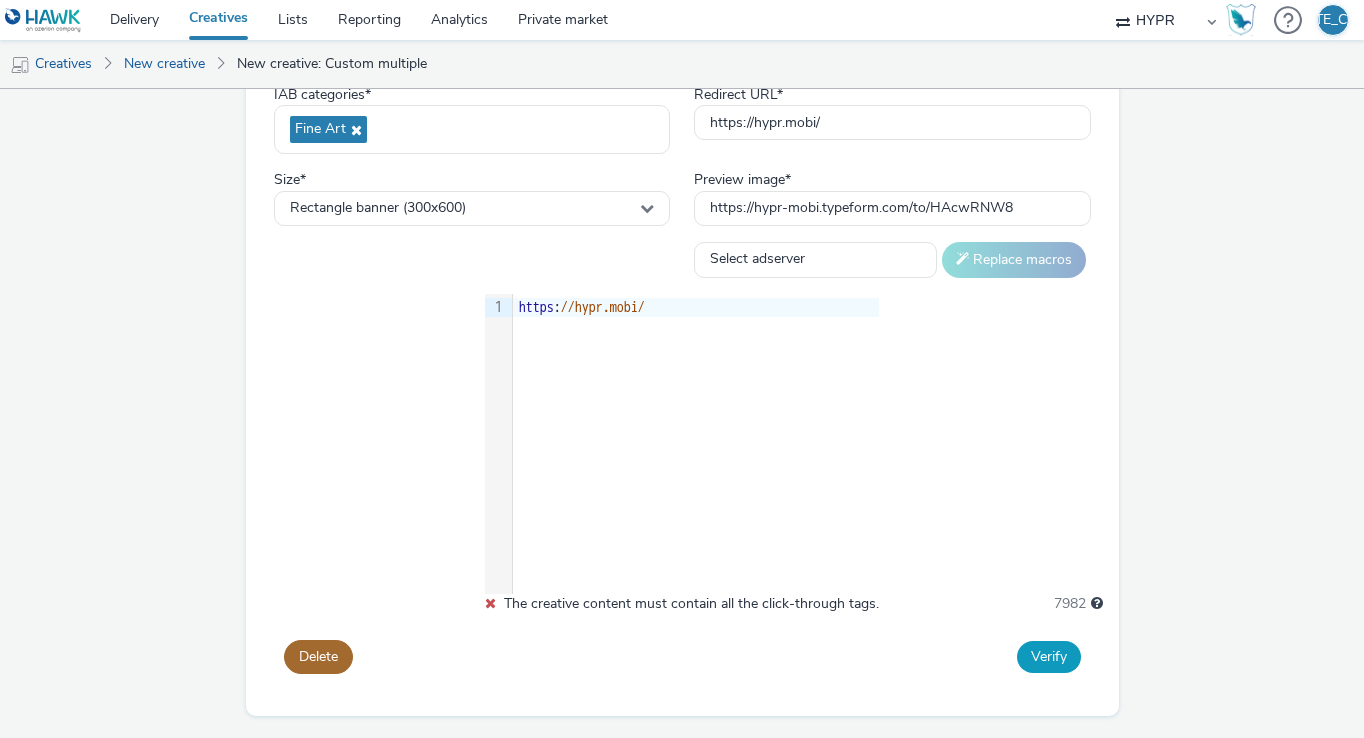 click on "Verify" at bounding box center [1049, 657] 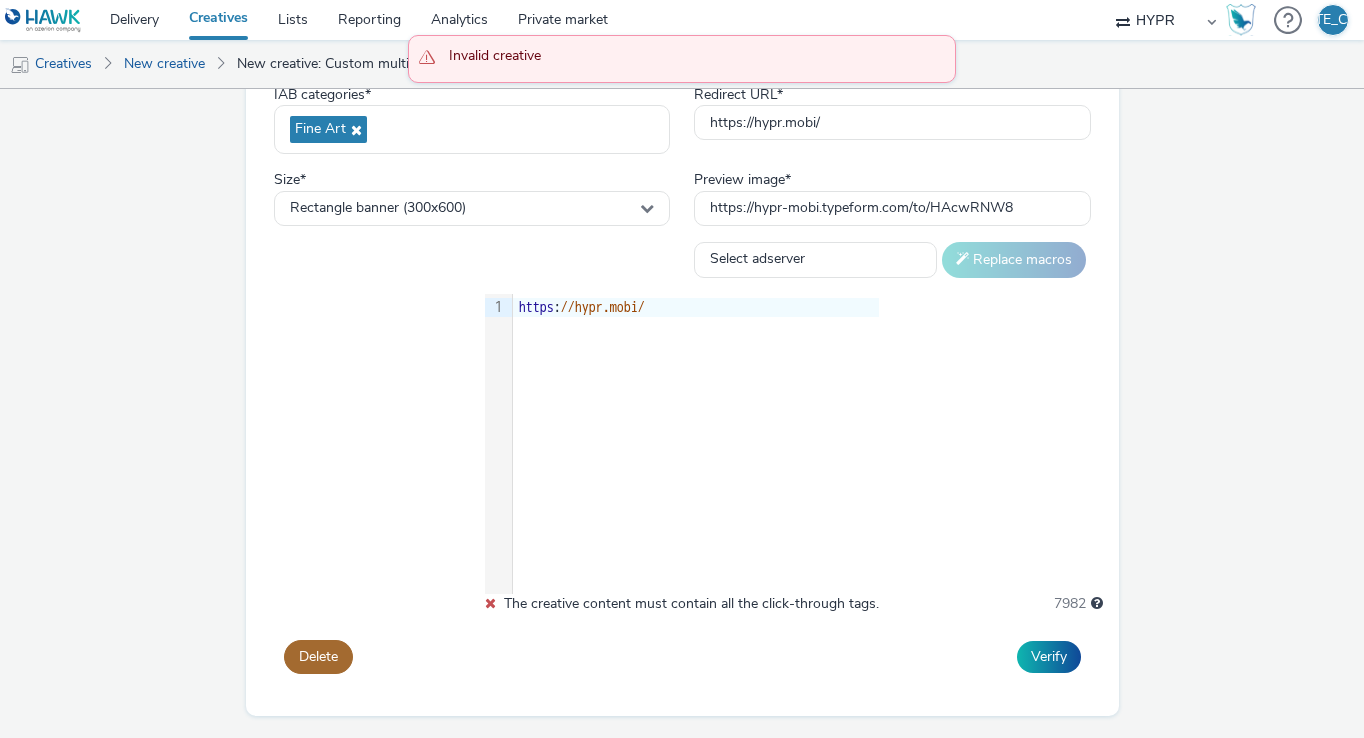 click on "9 1 › https : //hypr.mobi/" at bounding box center (682, 444) 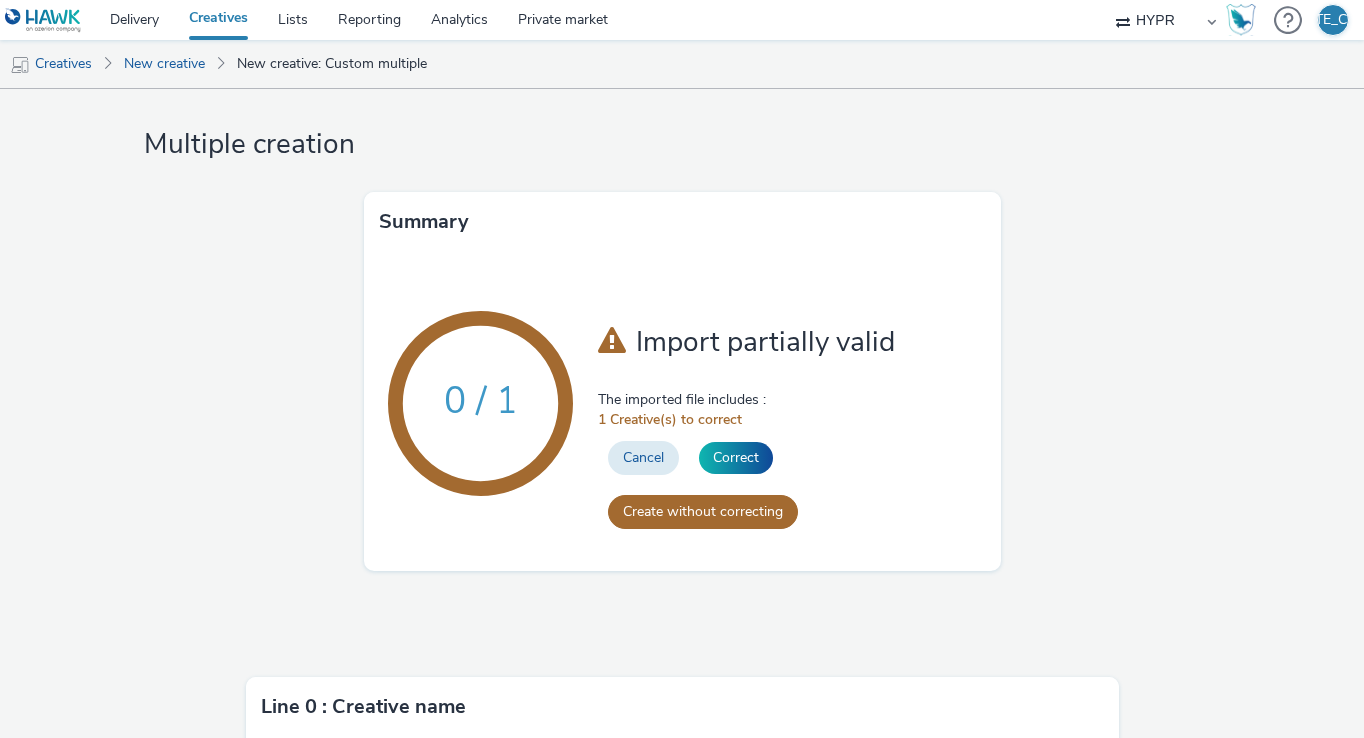 scroll, scrollTop: 0, scrollLeft: 0, axis: both 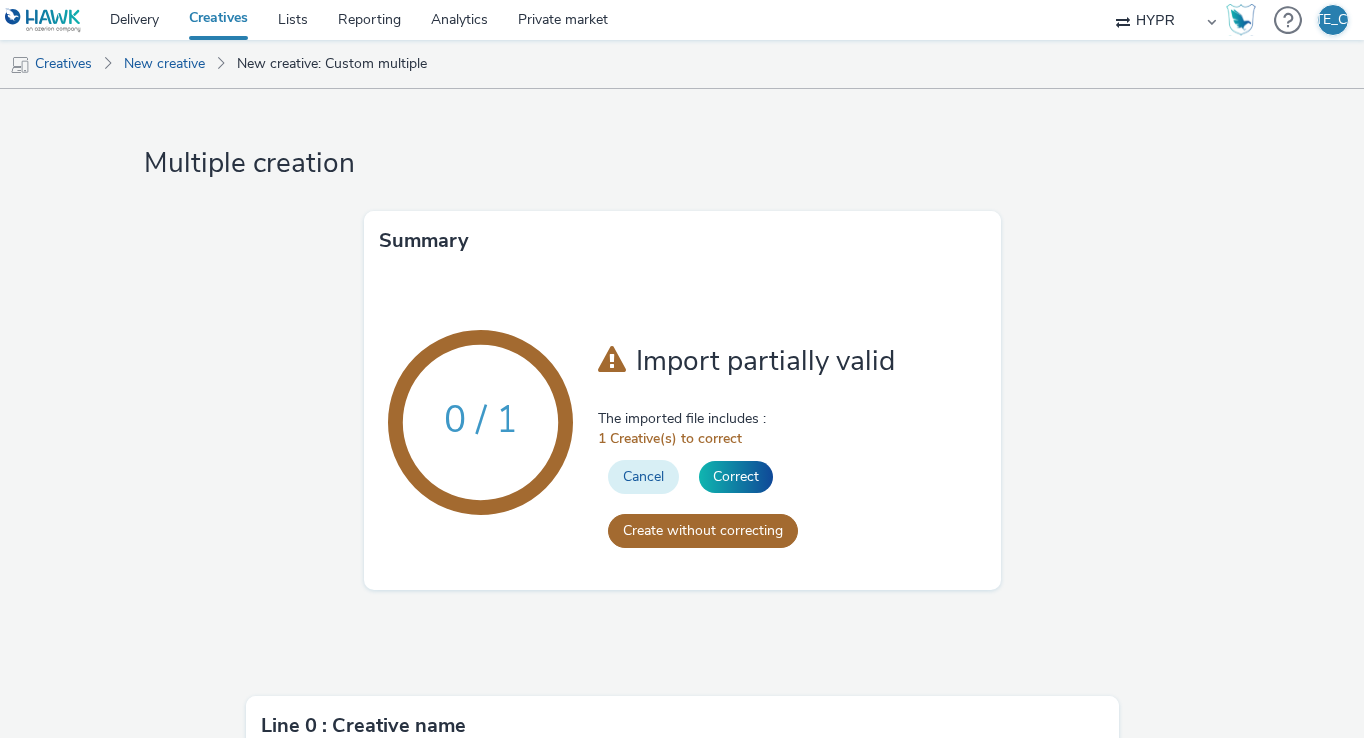 click on "Cancel" at bounding box center (643, 477) 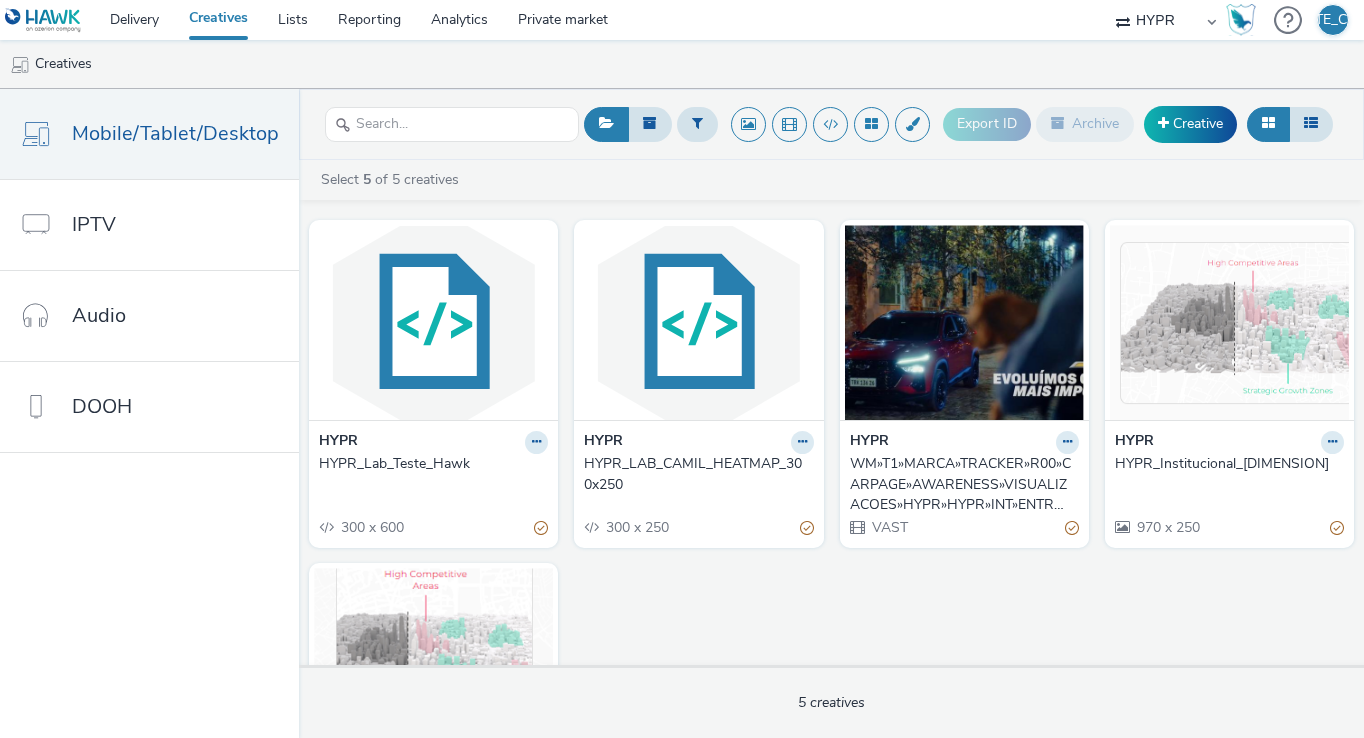 click on "HYPR" at bounding box center (338, 442) 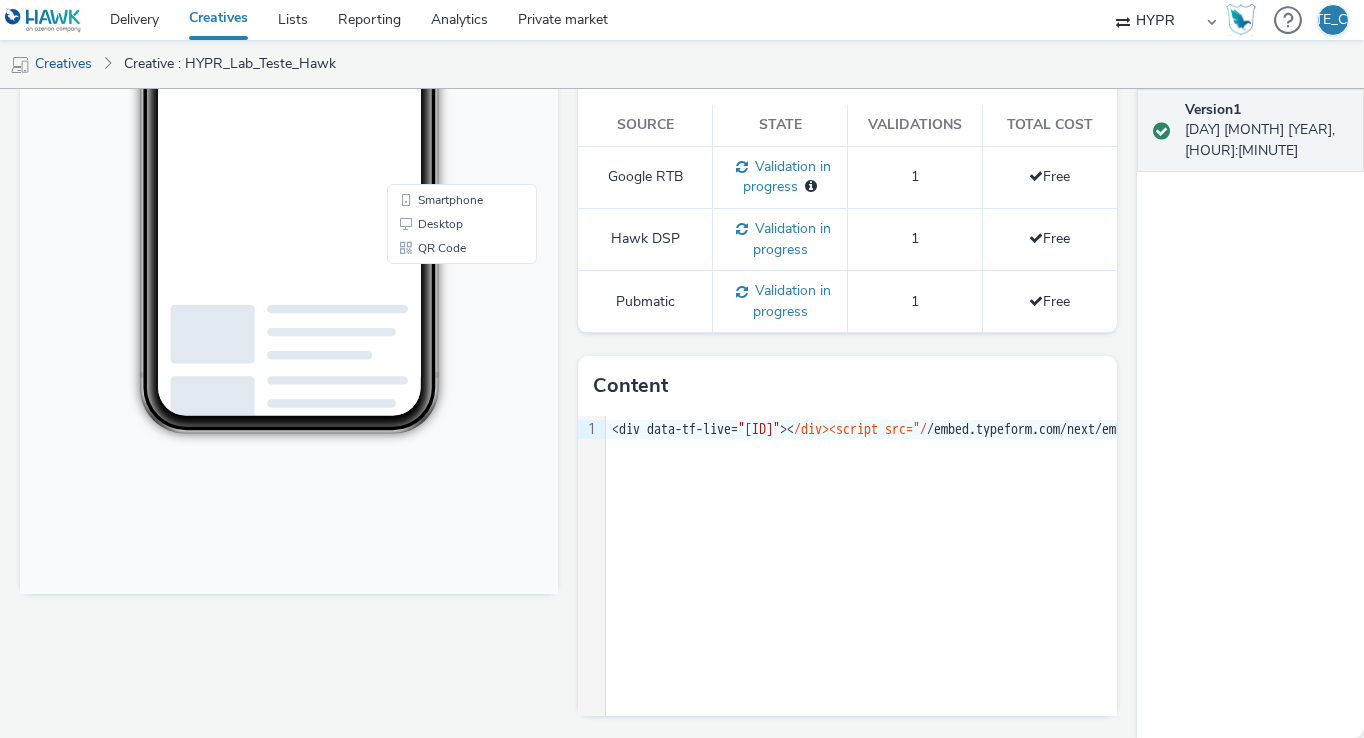 scroll, scrollTop: 65, scrollLeft: 0, axis: vertical 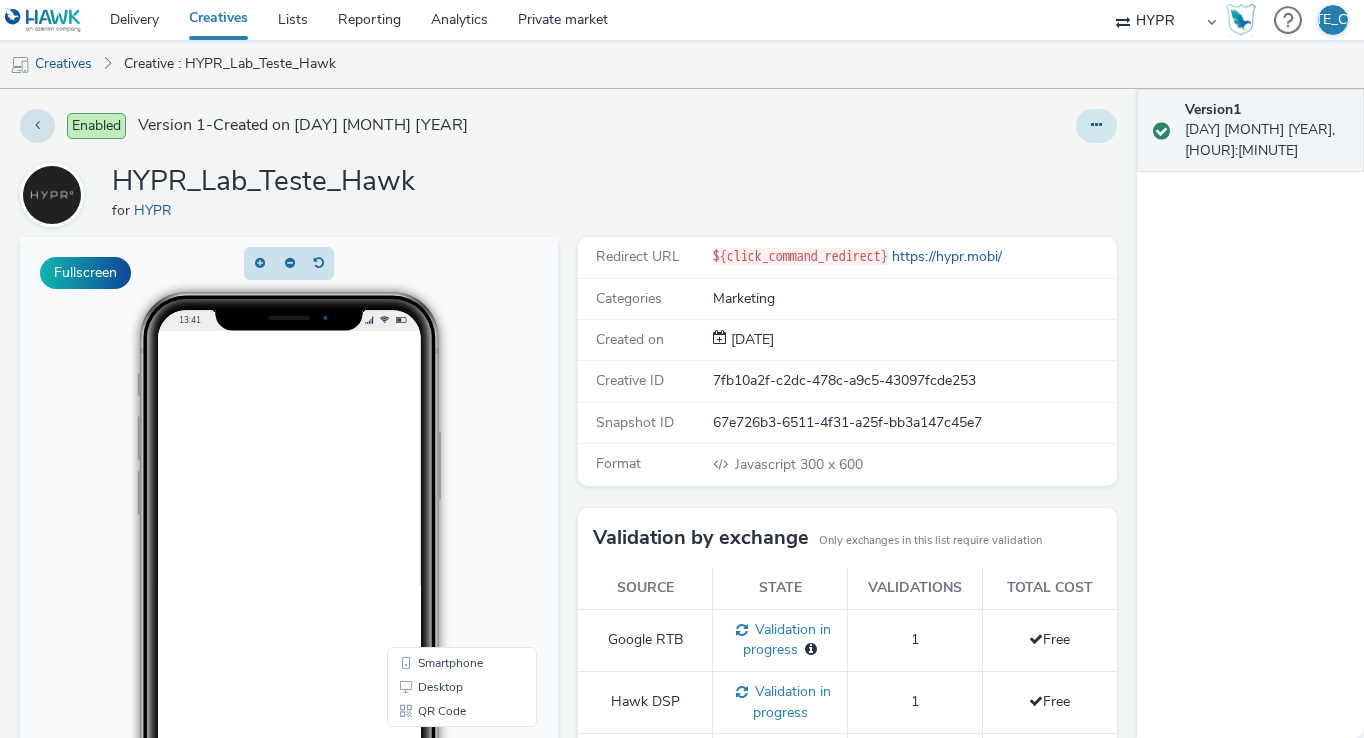 click at bounding box center (1096, 126) 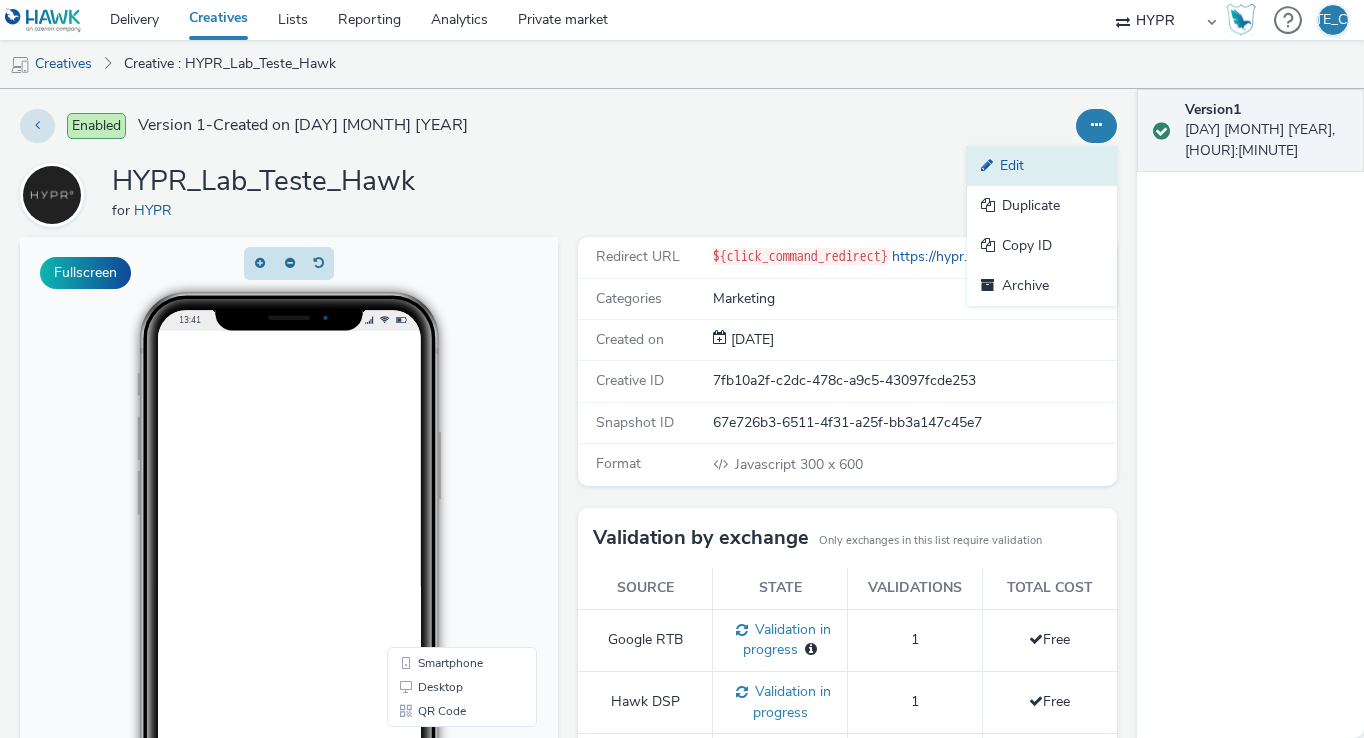 click on "Edit" at bounding box center [1042, 166] 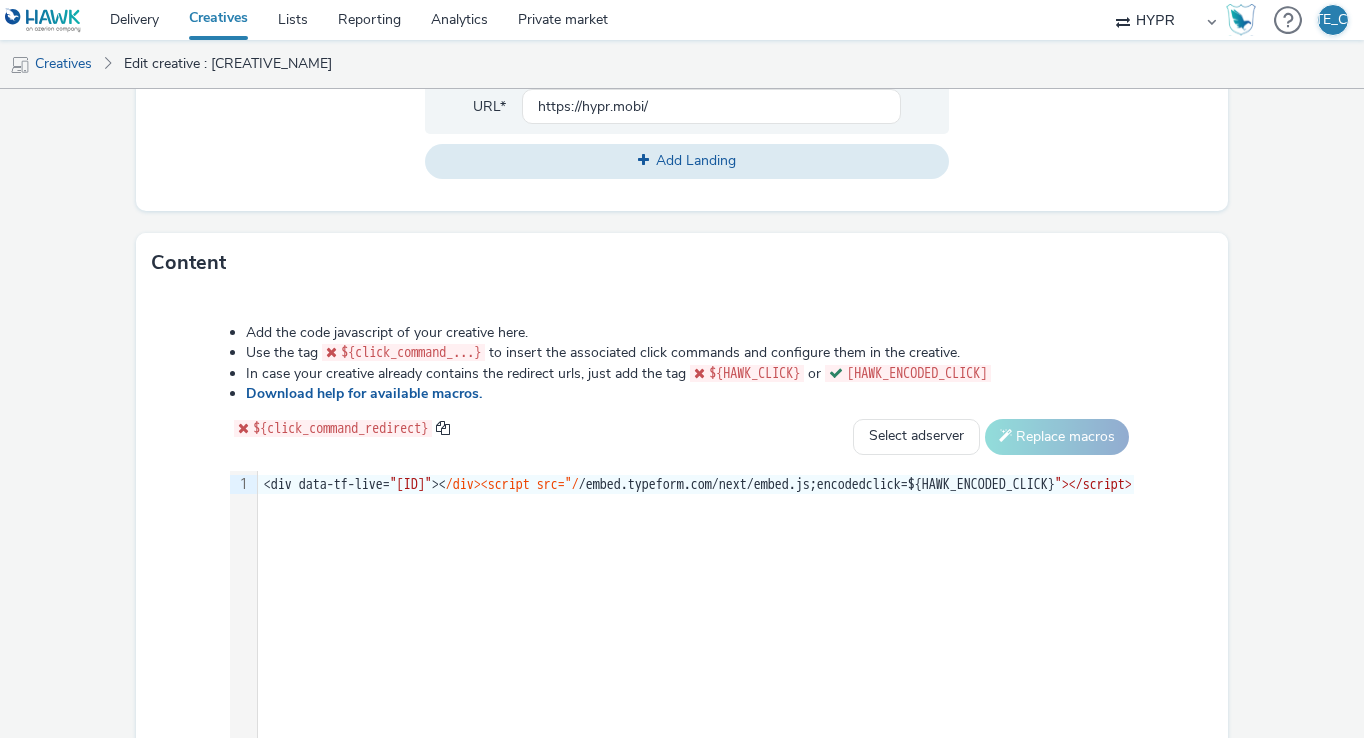scroll, scrollTop: 989, scrollLeft: 0, axis: vertical 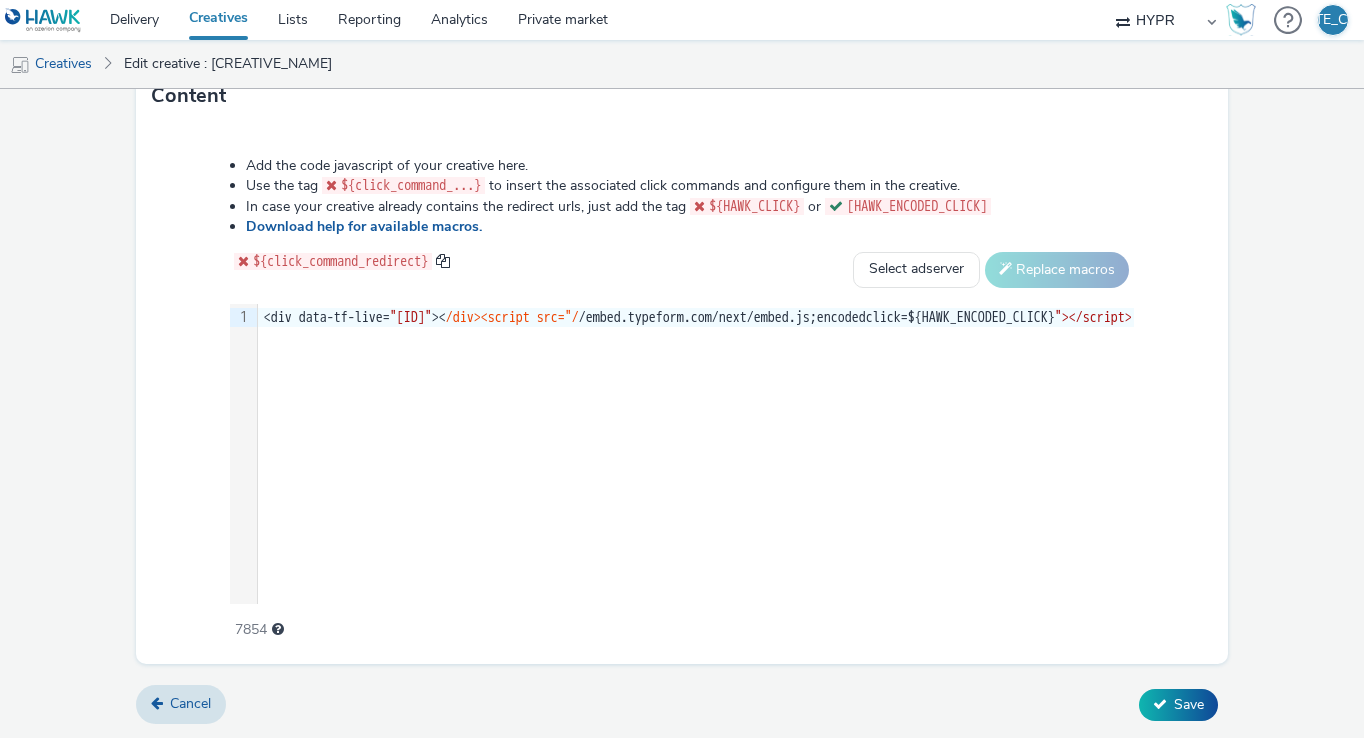 click on "9 1 › <div></div><script src="/ /embed.typeform.com/next/embed.js;encodedclick=${HAWK_ENCODED_CLICK} " ></script>" at bounding box center [682, 454] 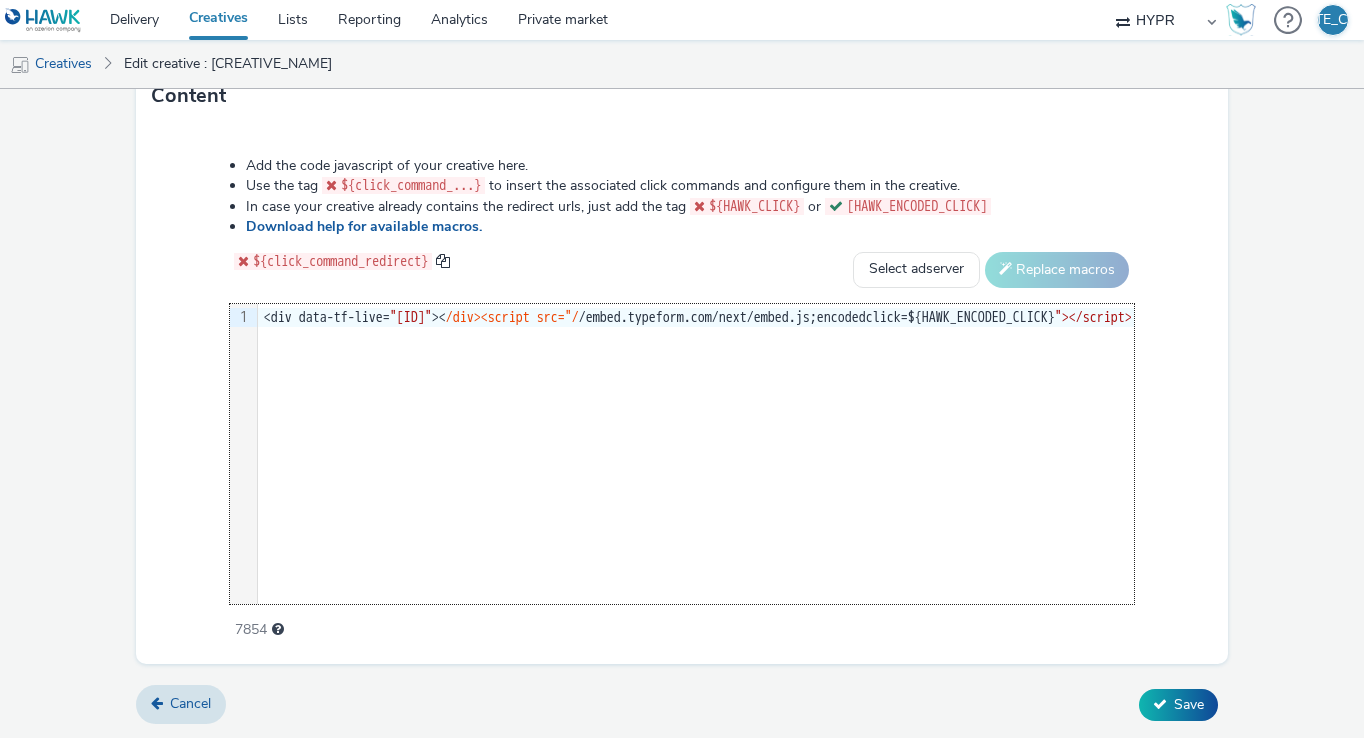click on "9 1 › <div></div><script src="/ /embed.typeform.com/next/embed.js;encodedclick=${HAWK_ENCODED_CLICK} " ></script>" at bounding box center [682, 454] 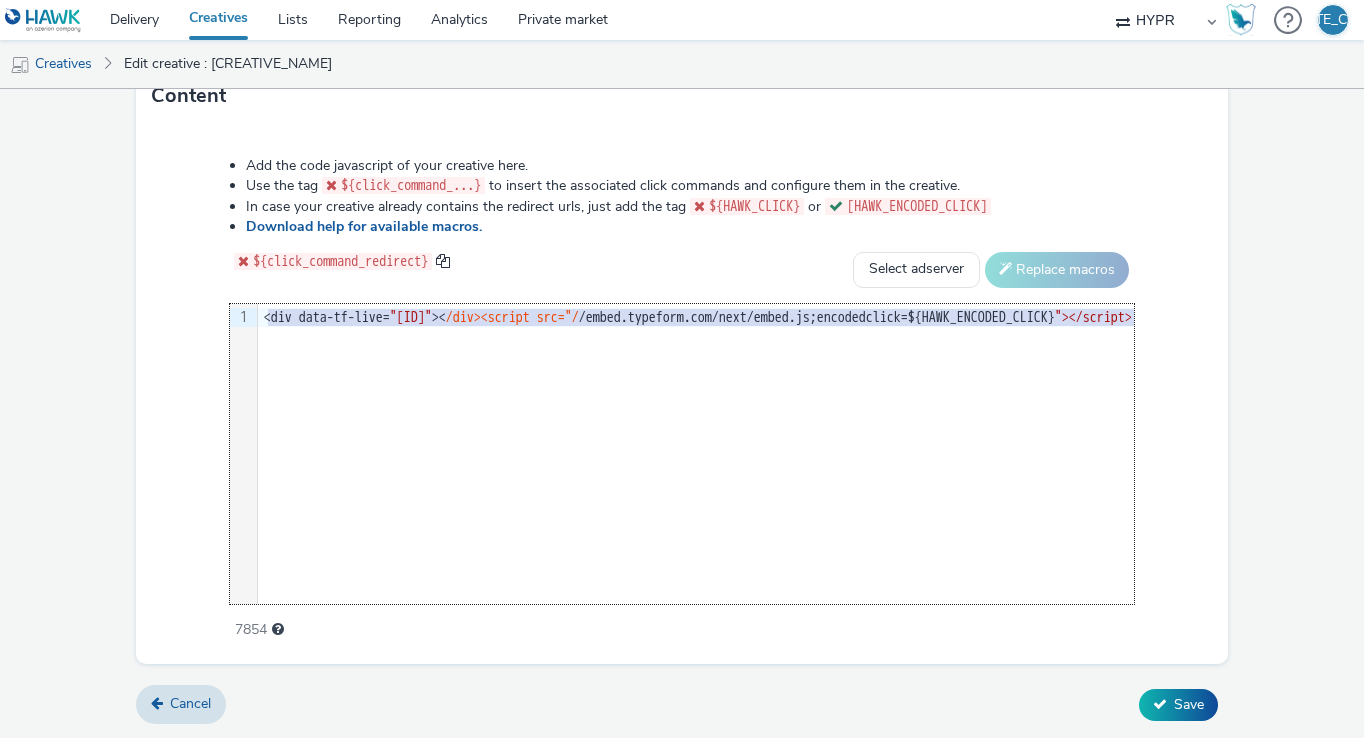 scroll, scrollTop: 349, scrollLeft: 0, axis: vertical 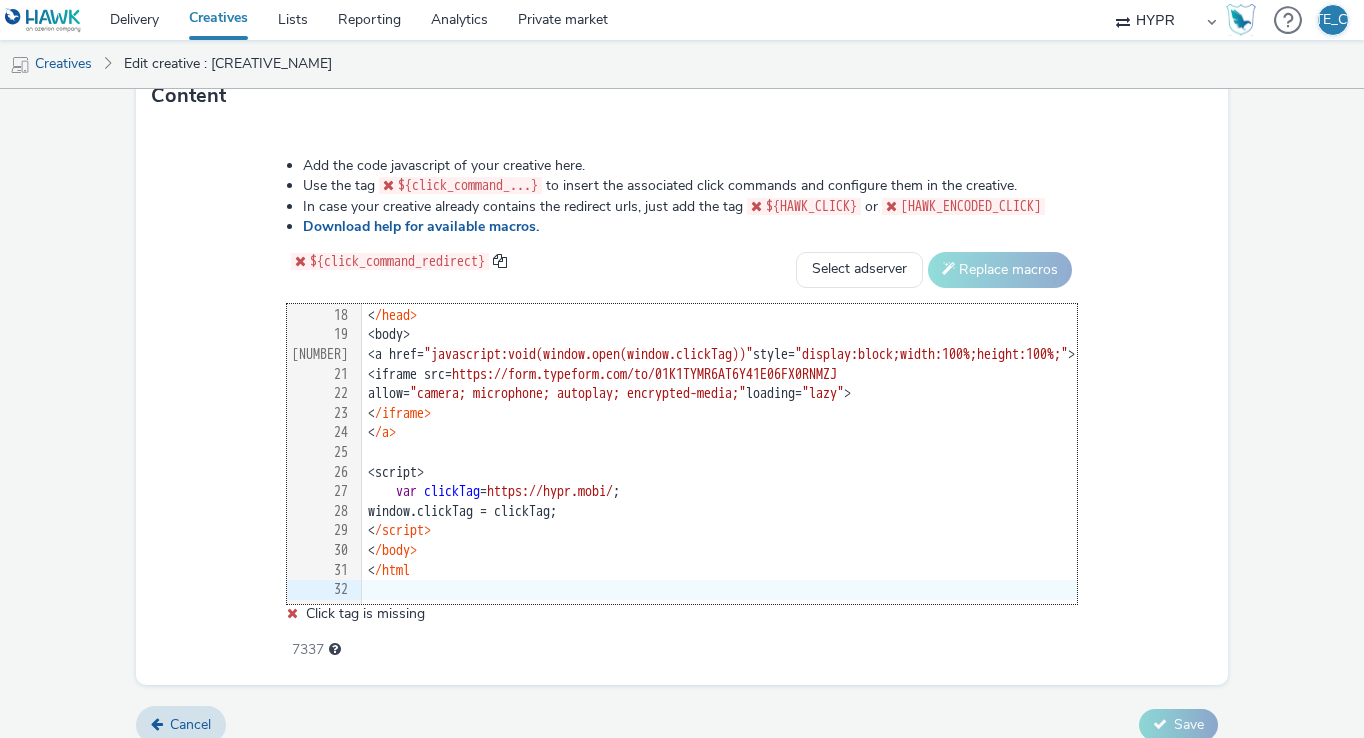 click on "Add the code javascript of your creative here. Use the tag ${click_command_...} to insert the associated click commands and configure them in the creative. In case your creative already contains the redirect urls, just add the tag ${HAWK_CLICK} or ${HAWK_ENCODED_CLICK} Download help for available macros. ${click_command_redirect} Select adserver Sizmek DCM Adform Sting Replace macros 99 1 2 3 4 5 6 7 8 9 10 11 12 13 14 15 16 17 18 19 20 21 22 23 24 25 26 27 28 29 30 31 32 › ⌄ ⌄ <!DOCTYPE html> <html> <head> <meta charset = "UTF-8" > <style> html, body { margin : 0 ; padding : 0 ; width : 100 %; height : 100 %; } iframe { width : 100 %; height : 100 %; border : none; } </style> </head> <body> <a href = "javascript:void(window.open(window.clickTag))" style = "display:block;width:100%;height:100%;" > <iframe src = "https://form.typeform.com/to/01K1TYMR6AT6Y41E06FX0RNMZJ" allow= loading = "lazy" > </iframe> </a>" at bounding box center (681, 405) 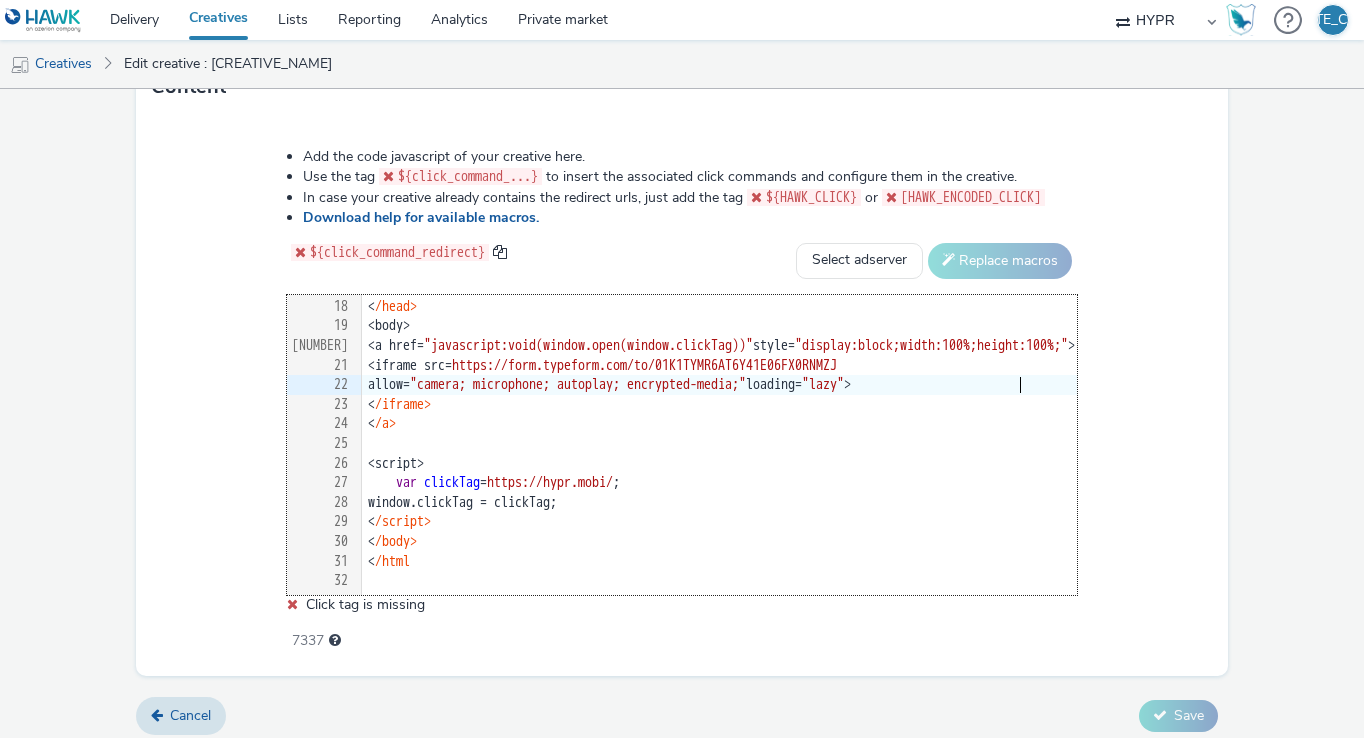 scroll, scrollTop: 1010, scrollLeft: 0, axis: vertical 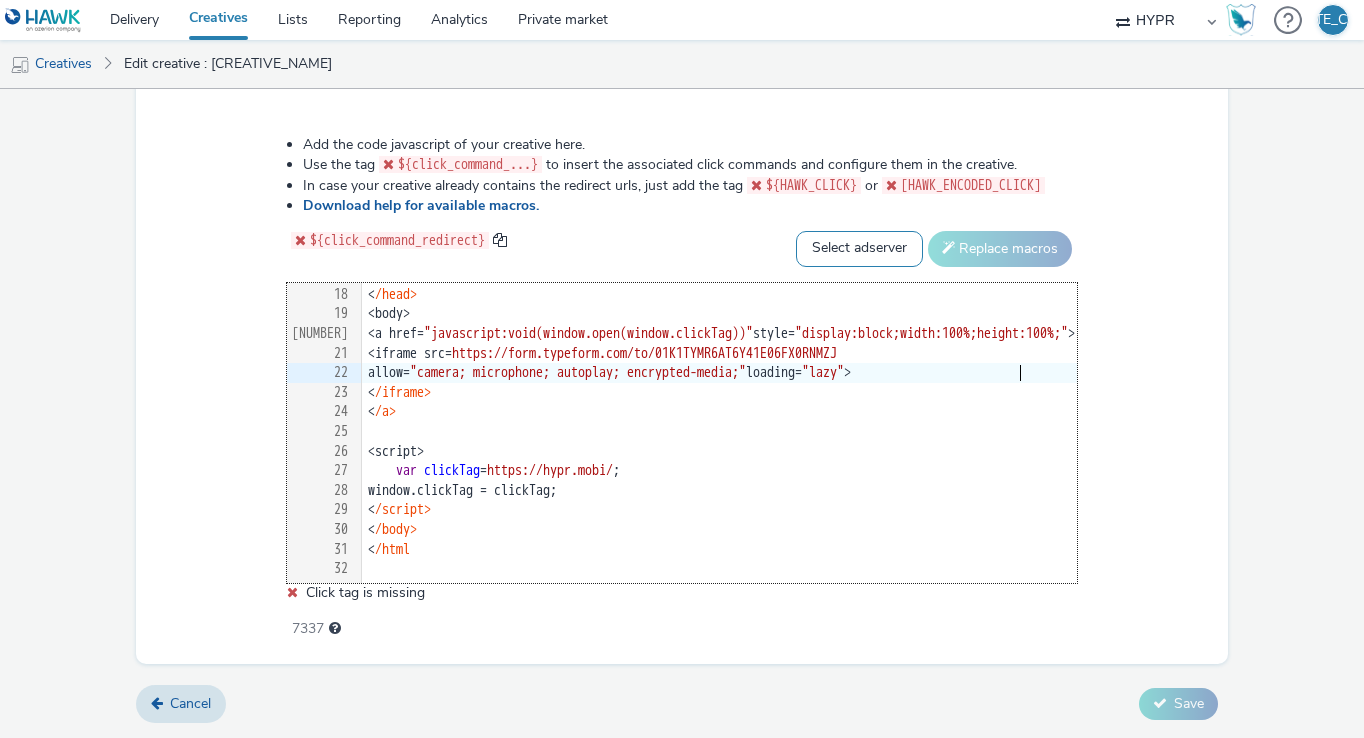 click on "Select adserver Sizmek DCM Adform Sting" at bounding box center [859, 249] 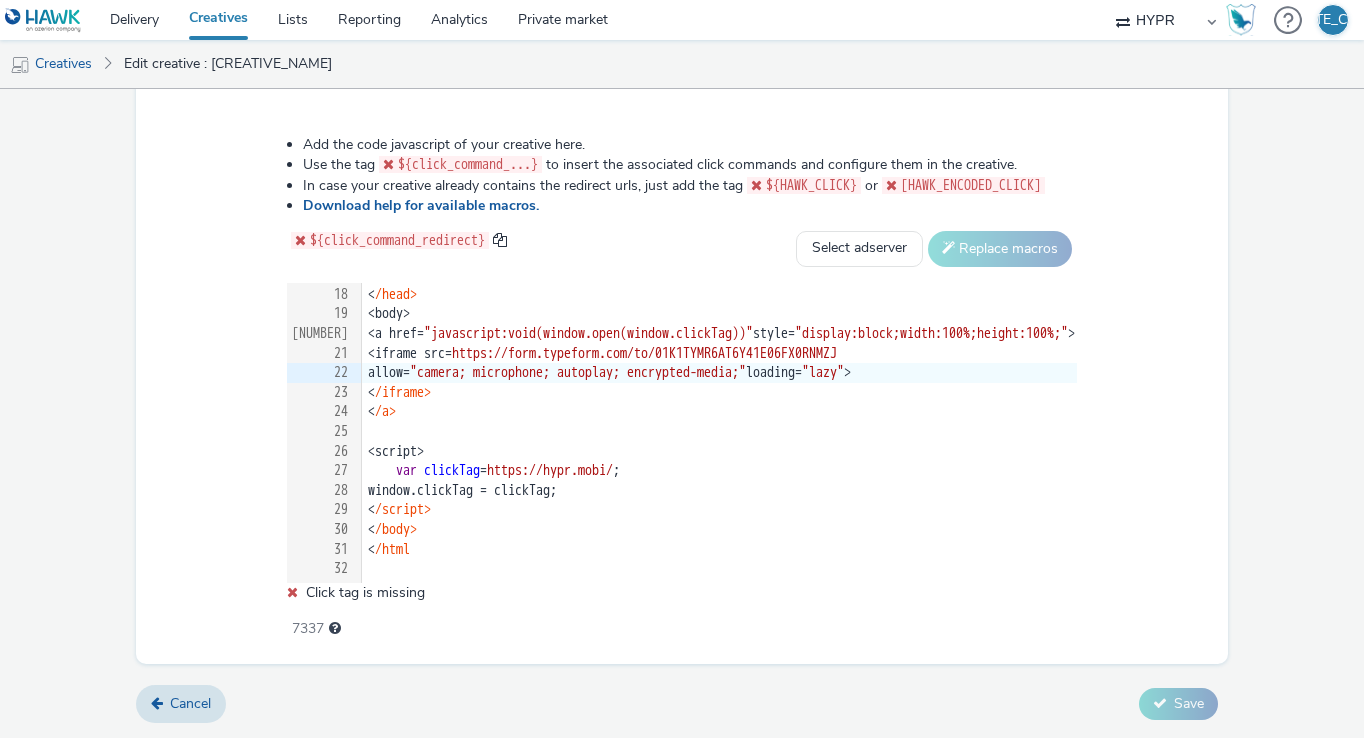 click on "Add the code javascript of your creative here. Use the tag ${click_command_...} to insert the associated click commands and configure them in the creative. In case your creative already contains the redirect urls, just add the tag ${HAWK_CLICK} or ${HAWK_ENCODED_CLICK} Download help for available macros. ${click_command_redirect} Select adserver Sizmek DCM Adform Sting Replace macros 99 1 2 3 4 5 6 7 8 9 10 11 12 13 14 15 16 17 18 19 20 21 22 23 24 25 26 27 28 29 30 31 32 › ⌄ ⌄ <!DOCTYPE html> <html> <head> <meta charset = "UTF-8" > <style> html, body { margin : 0 ; padding : 0 ; width : 100 %; height : 100 %; } iframe { width : 100 %; height : 100 %; border : none; } </style> </head> <body> <a href = "javascript:void(window.open(window.clickTag))" style = "display:block;width:100%;height:100%;" > <iframe src = "https://form.typeform.com/to/01K1TYMR6AT6Y41E06FX0RNMZJ" allow= loading = "lazy" > </iframe> </a>" at bounding box center (682, 376) 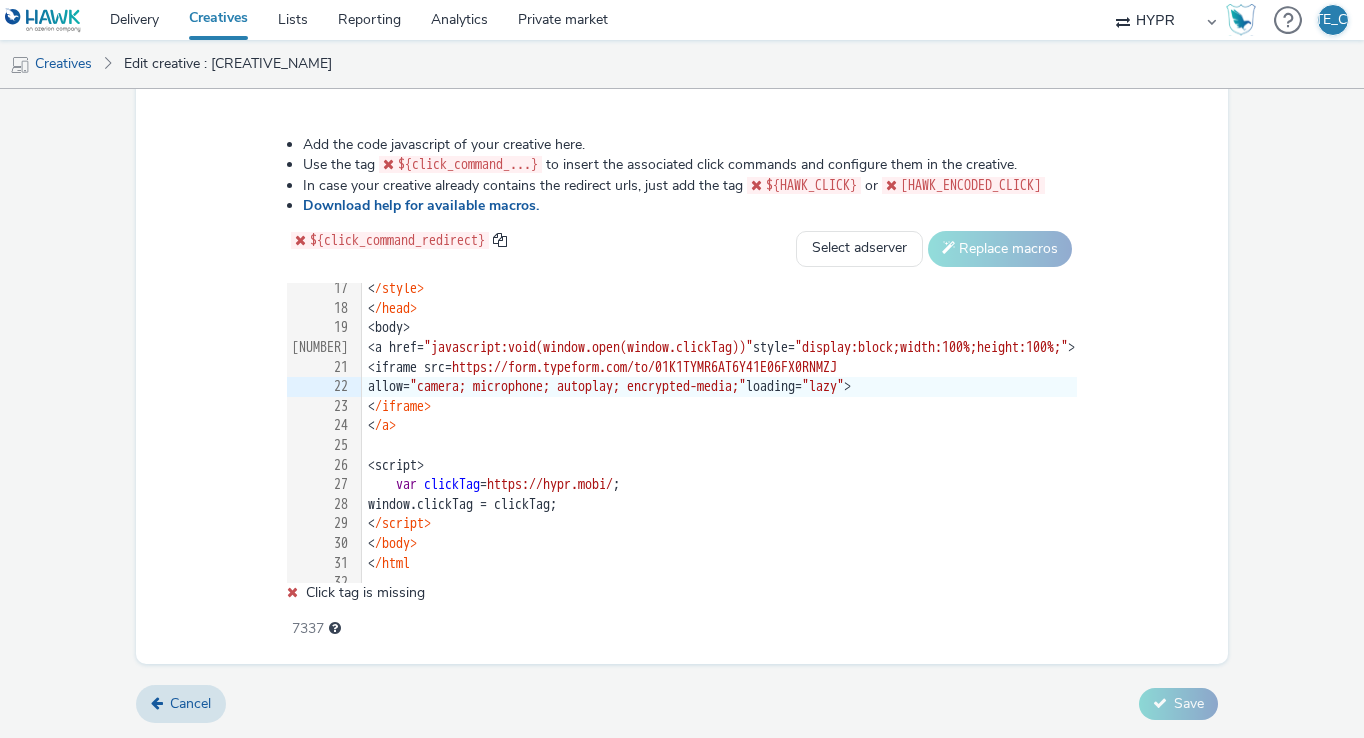 scroll, scrollTop: 350, scrollLeft: 0, axis: vertical 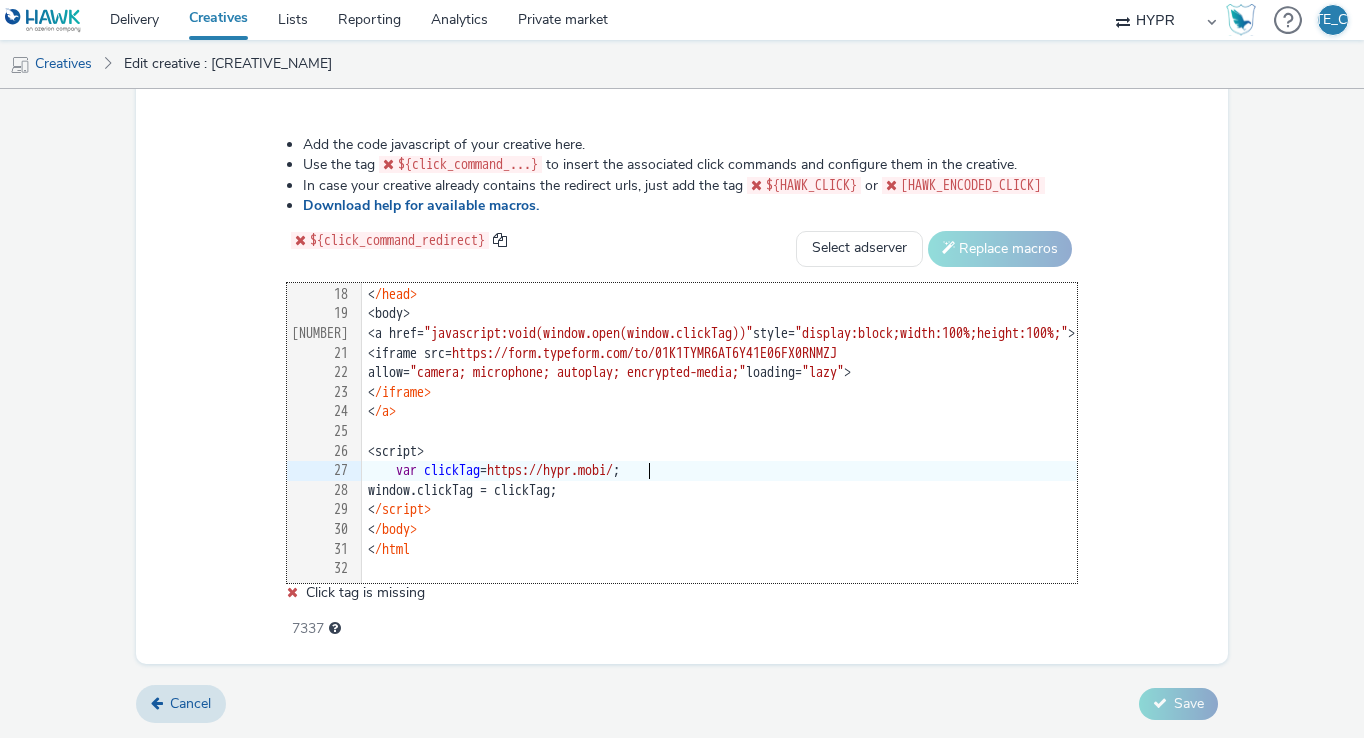 click on "https://hypr.mobi/" at bounding box center (550, 470) 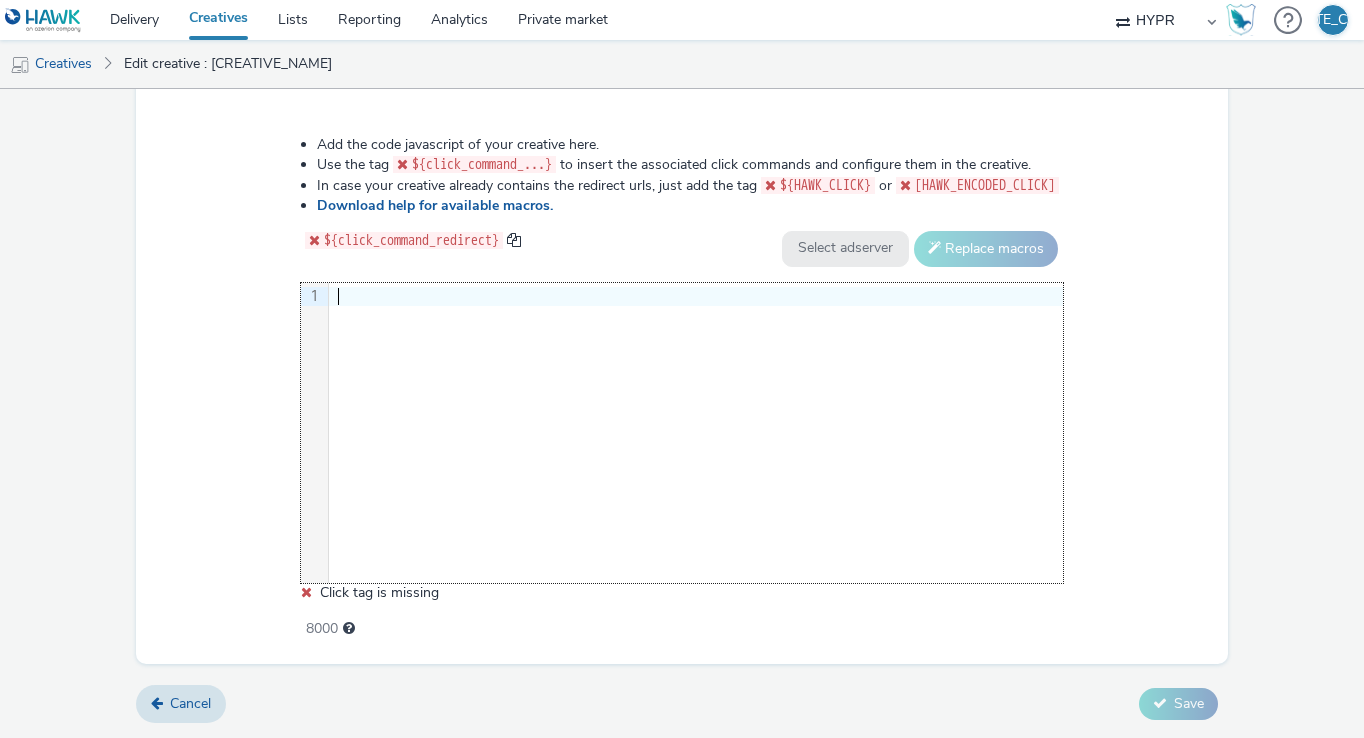 scroll, scrollTop: 0, scrollLeft: 72, axis: horizontal 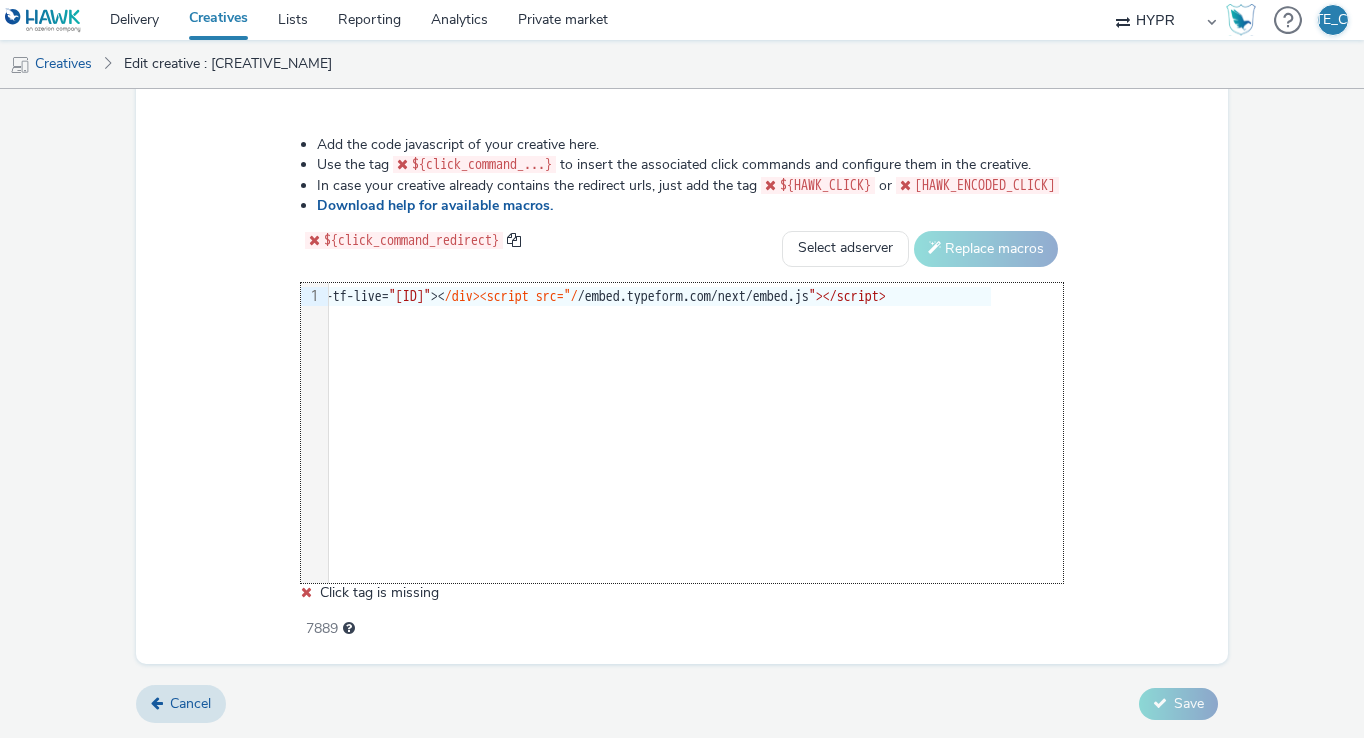 click on "Add the code javascript of your creative here. Use the tag ${click_command_...} to insert the associated click commands and configure them in the creative. In case your creative already contains the redirect urls, just add the tag ${HAWK_CLICK} or ${HAWK_ENCODED_CLICK} Download help for available macros. ${click_command_redirect} Select adserver Sizmek DCM Adform Sting Replace macros Selection deleted 9 1 › <div></div><script src="/ /embed.typeform.com/next/embed.js " ></script> Click tag is missing 7889" at bounding box center (682, 376) 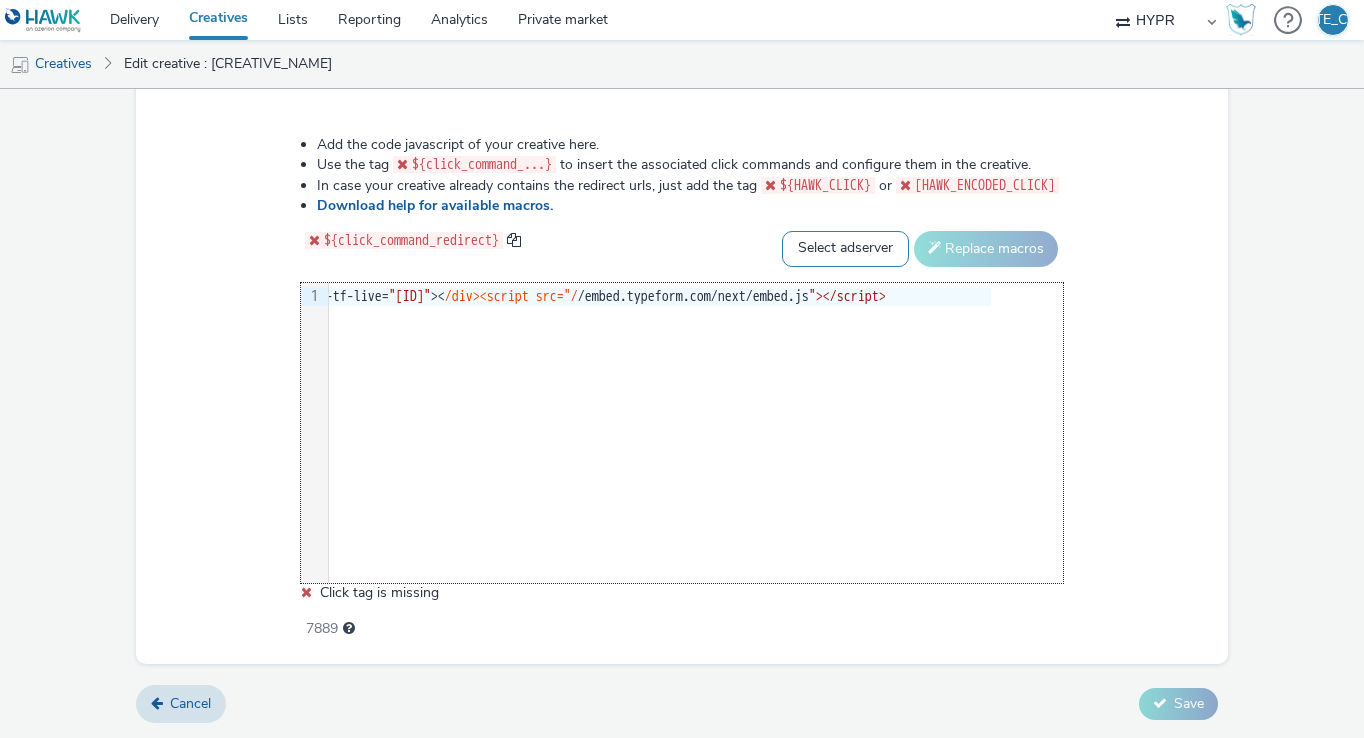 click on "Select adserver Sizmek DCM Adform Sting" at bounding box center (845, 249) 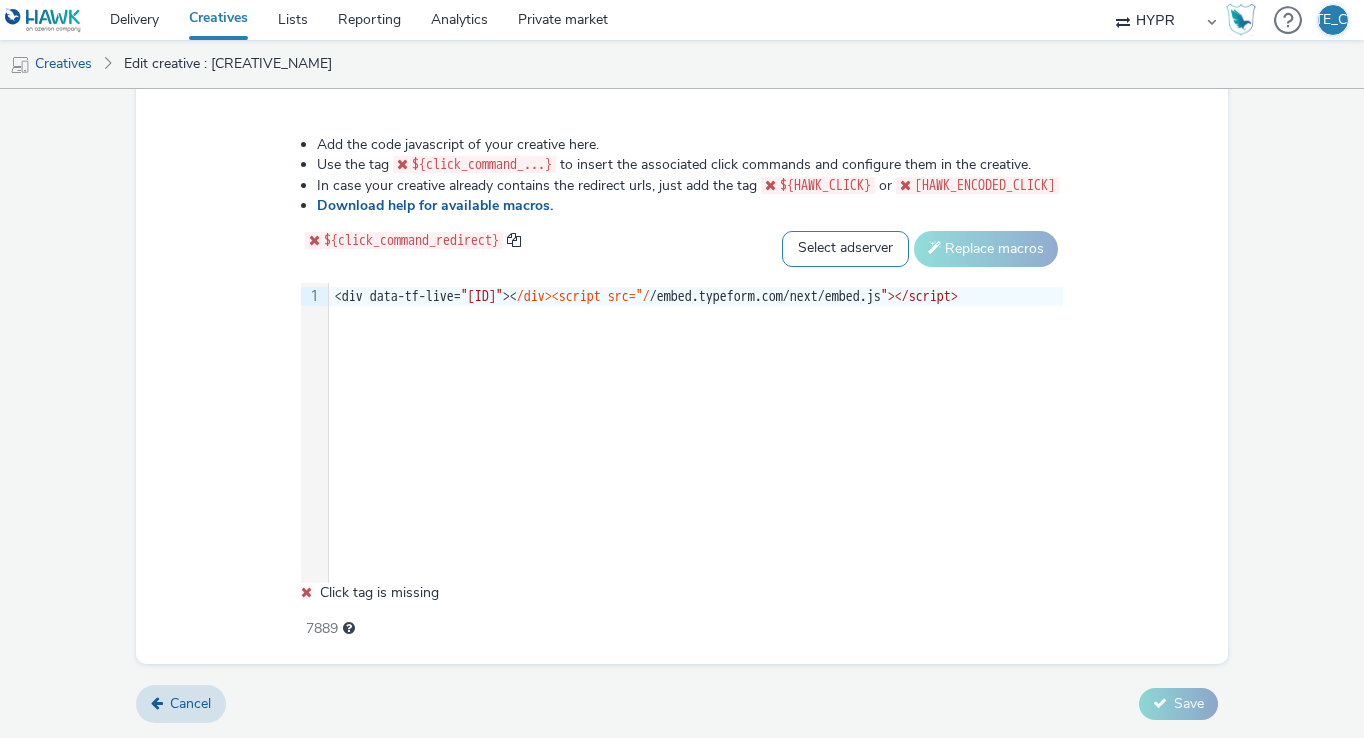 select on "adform" 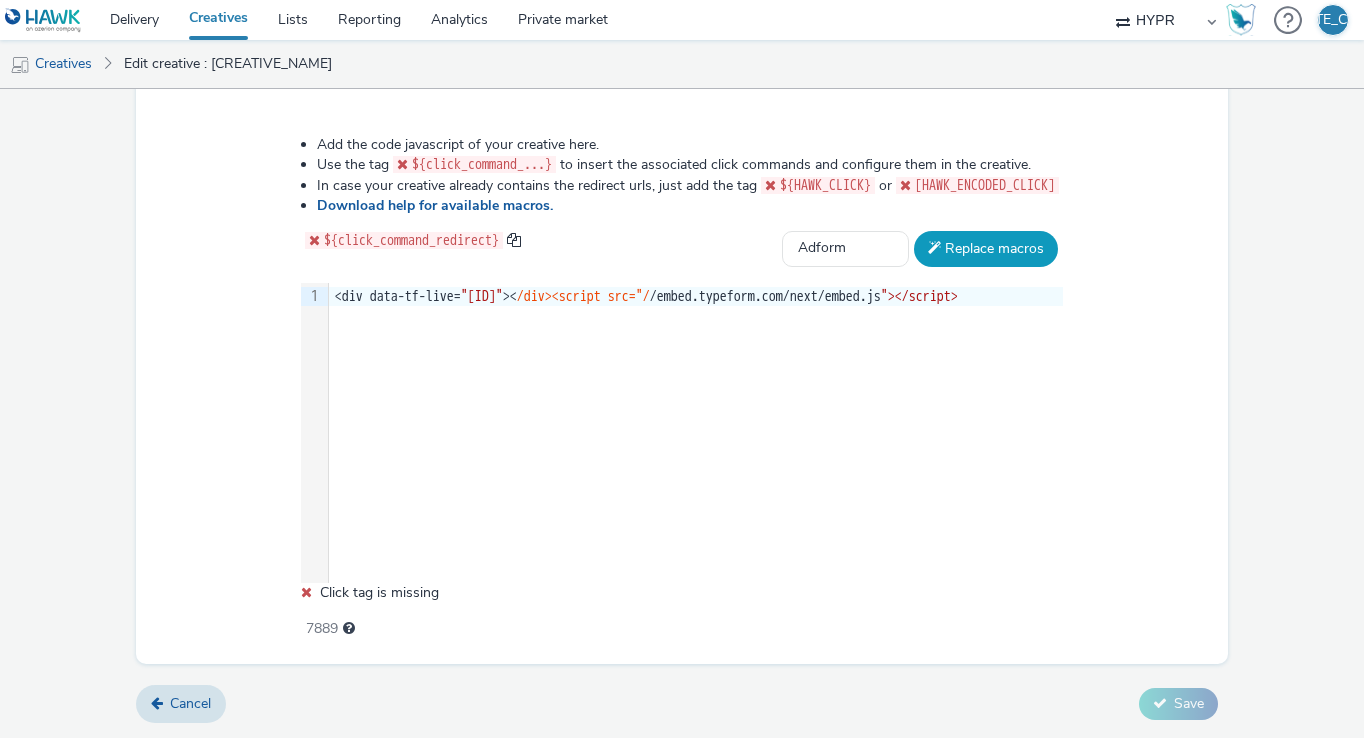 click on "Replace macros" at bounding box center (986, 249) 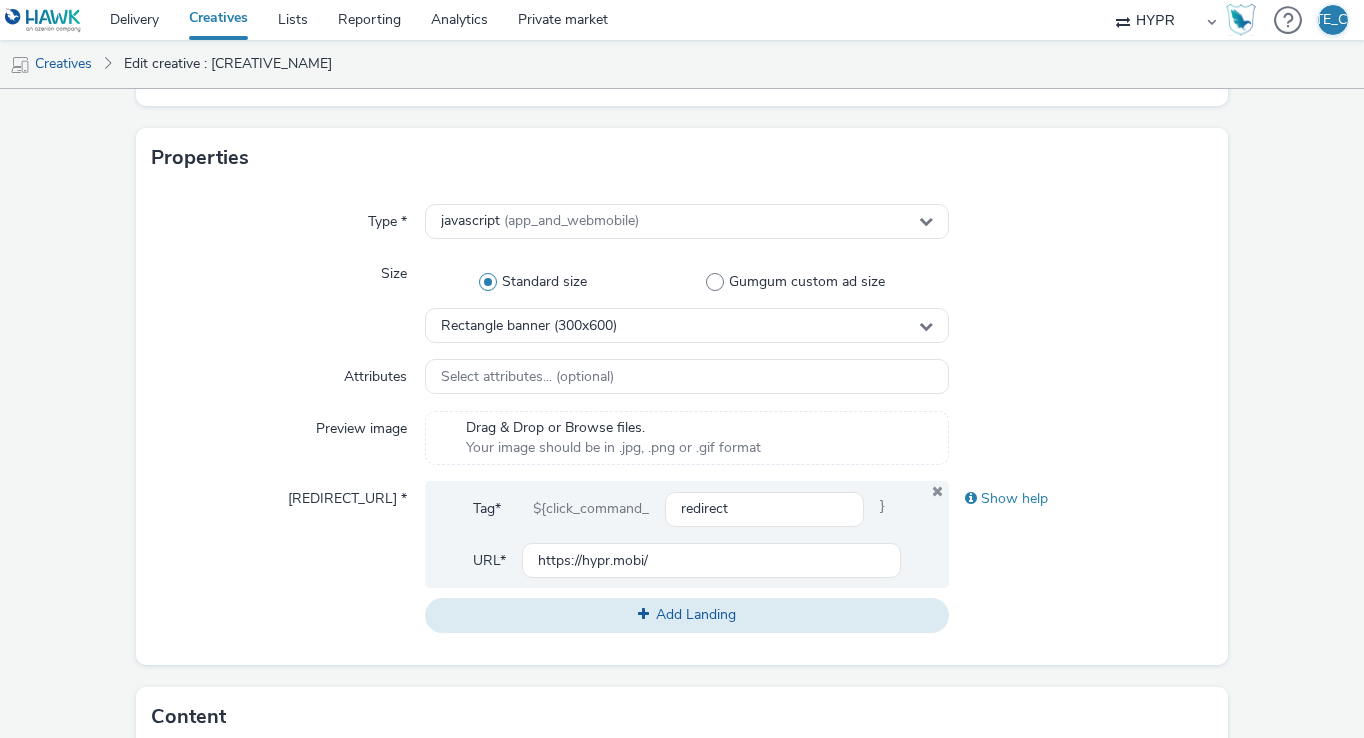 scroll, scrollTop: 989, scrollLeft: 0, axis: vertical 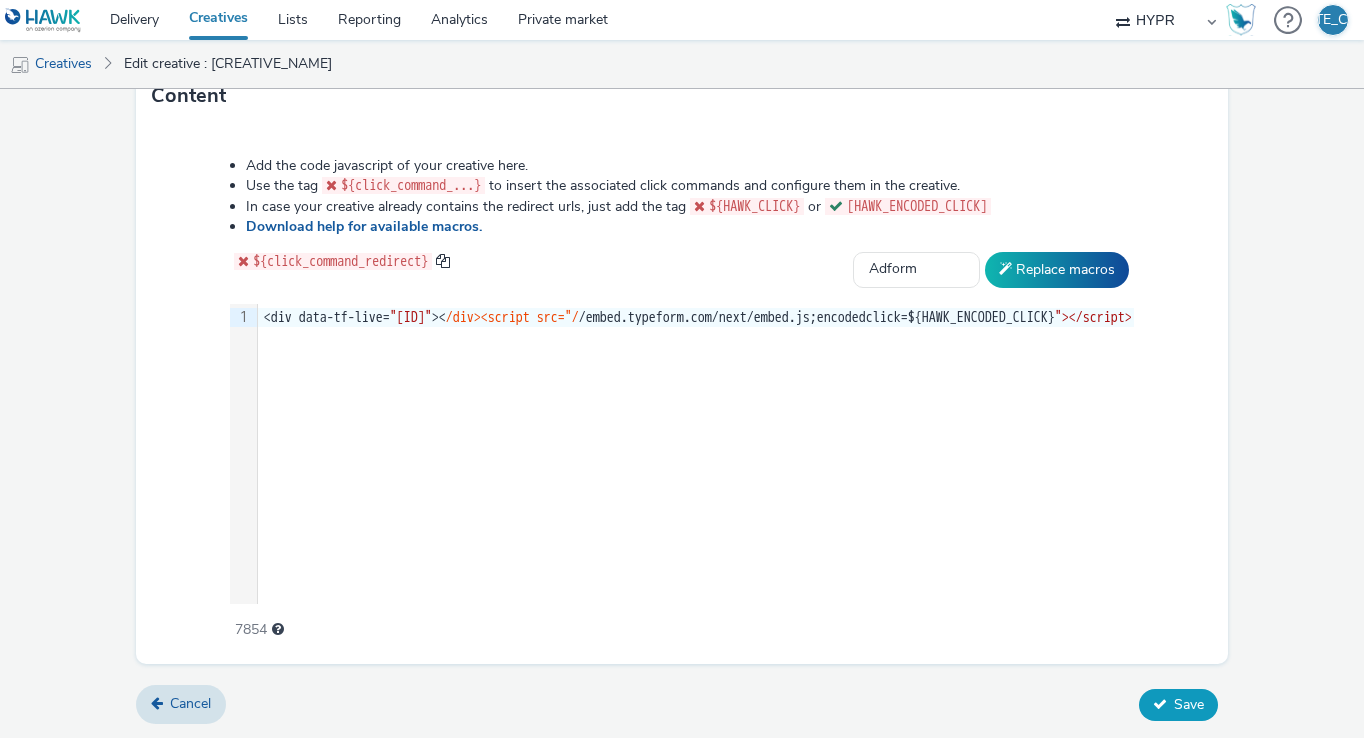 click on "Save" at bounding box center [1189, 704] 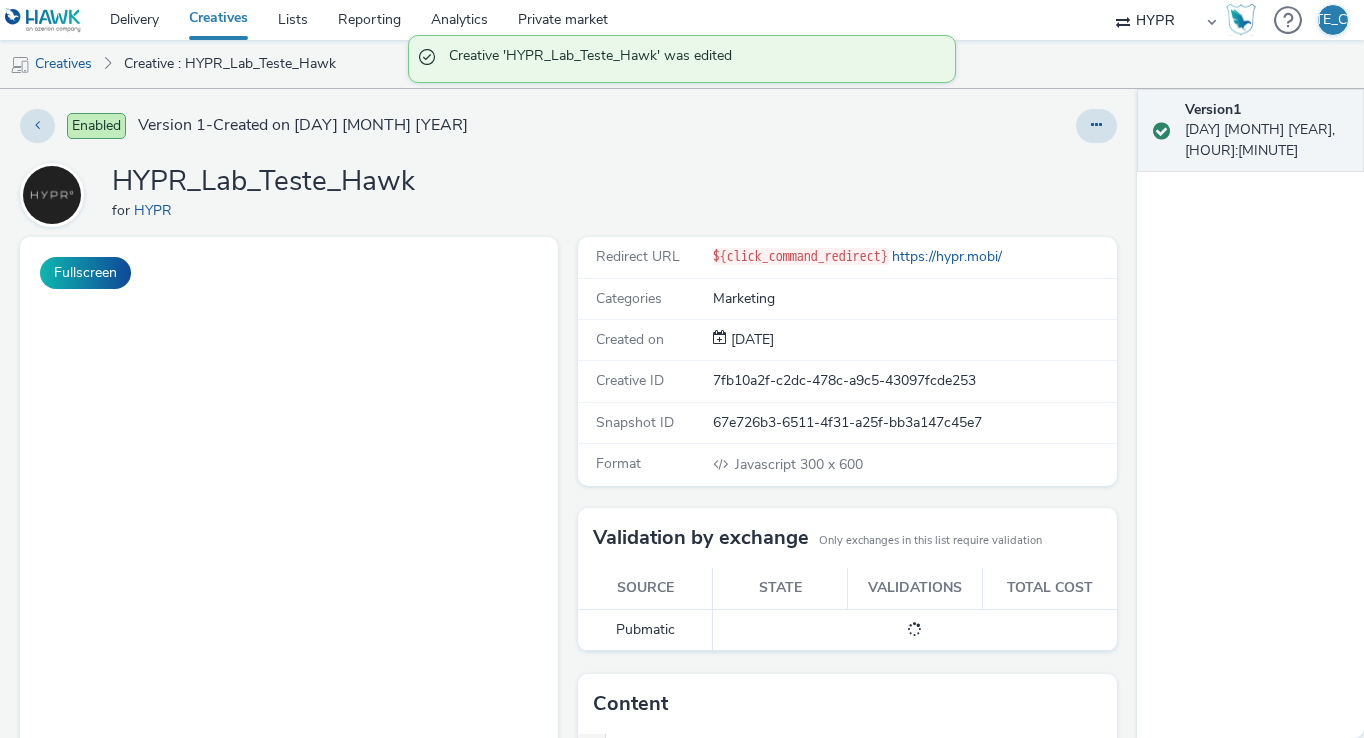 scroll, scrollTop: 0, scrollLeft: 0, axis: both 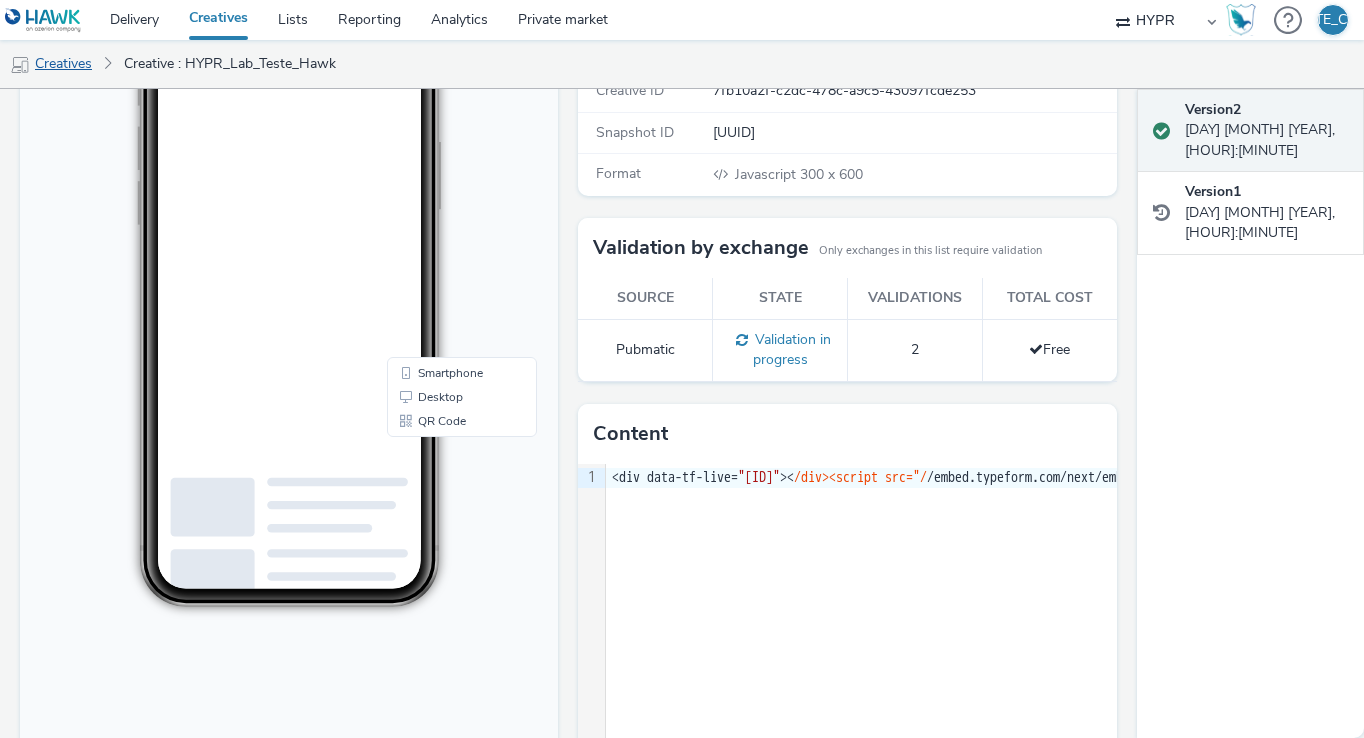 click on "Creatives" at bounding box center [51, 64] 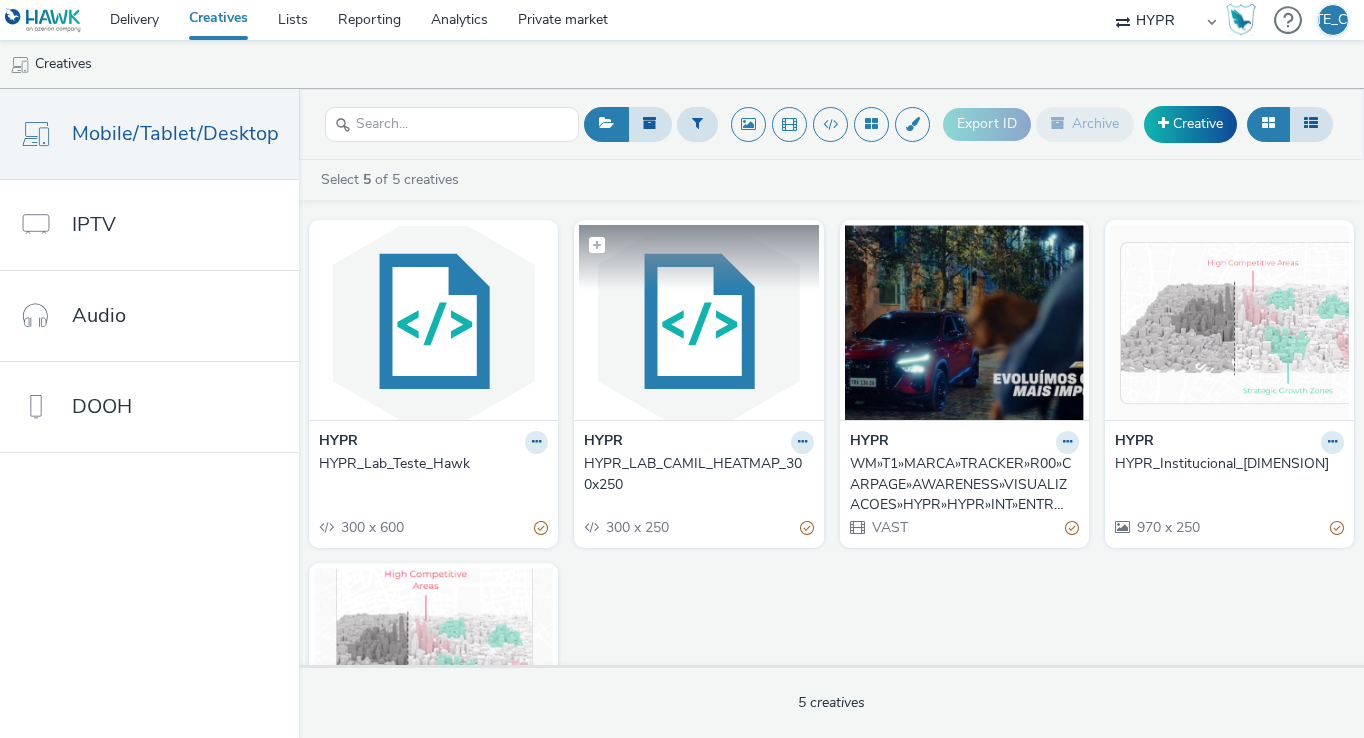 click at bounding box center (698, 322) 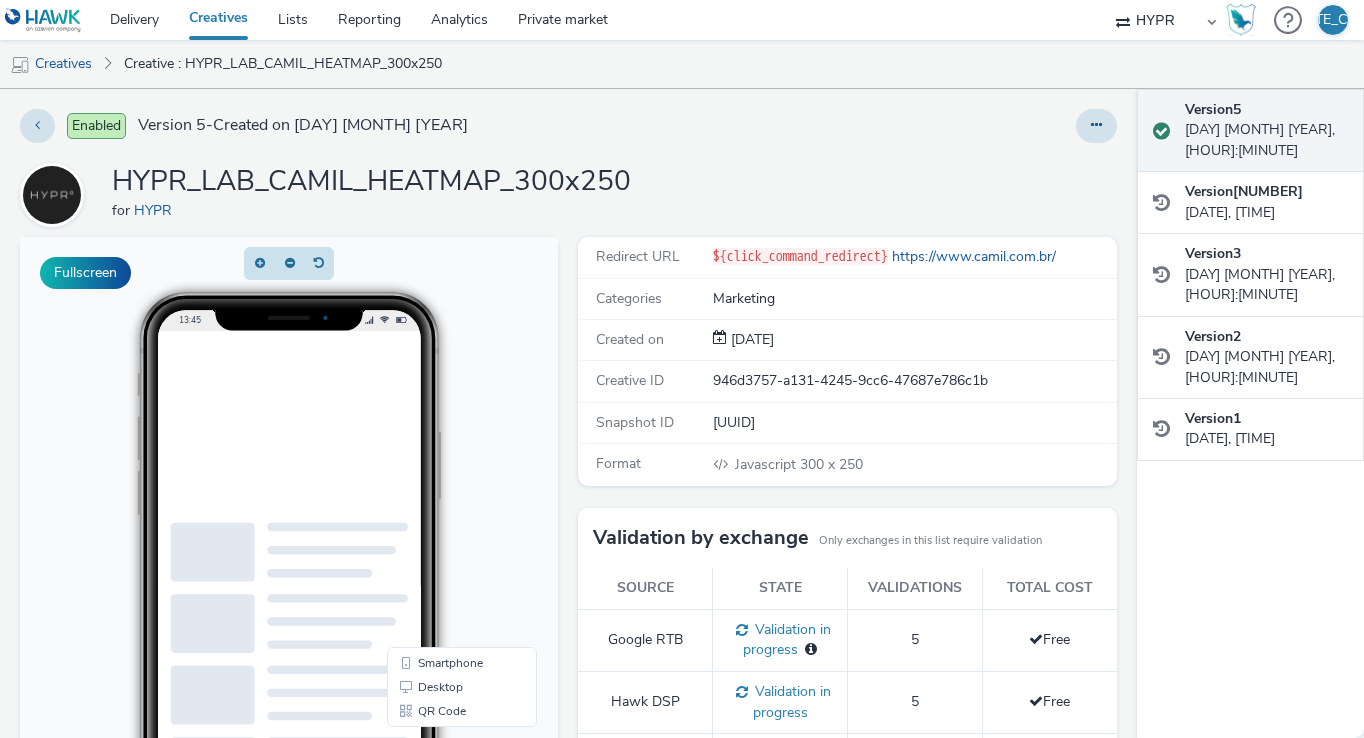 scroll, scrollTop: 0, scrollLeft: 0, axis: both 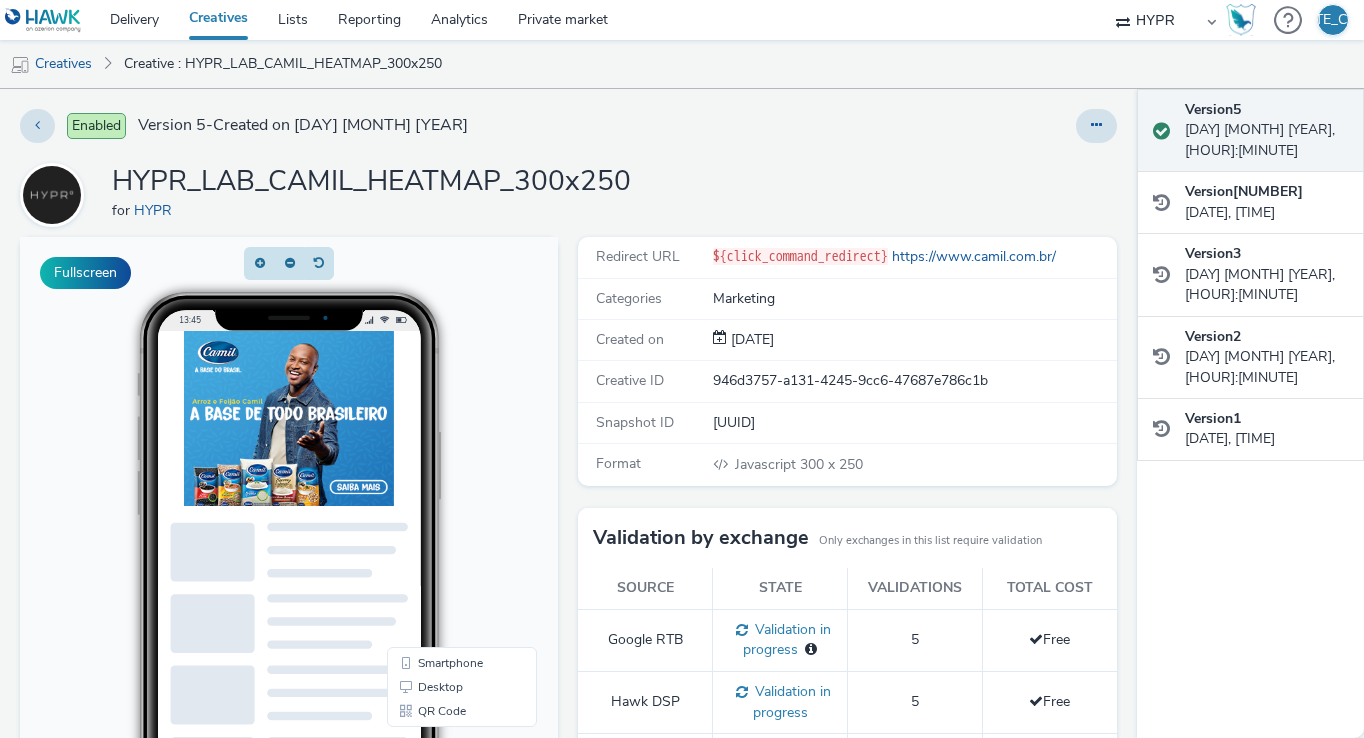 click at bounding box center [334, 456] 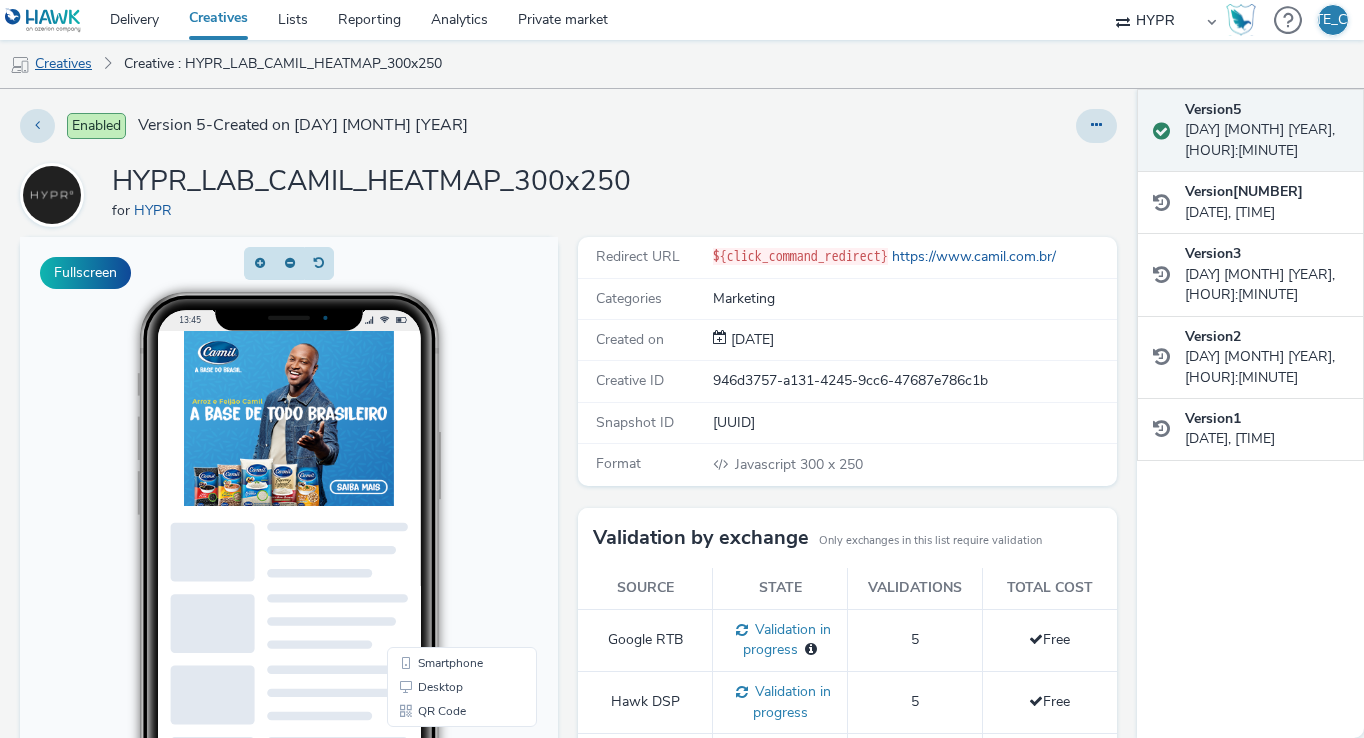 click on "Creatives" at bounding box center (51, 64) 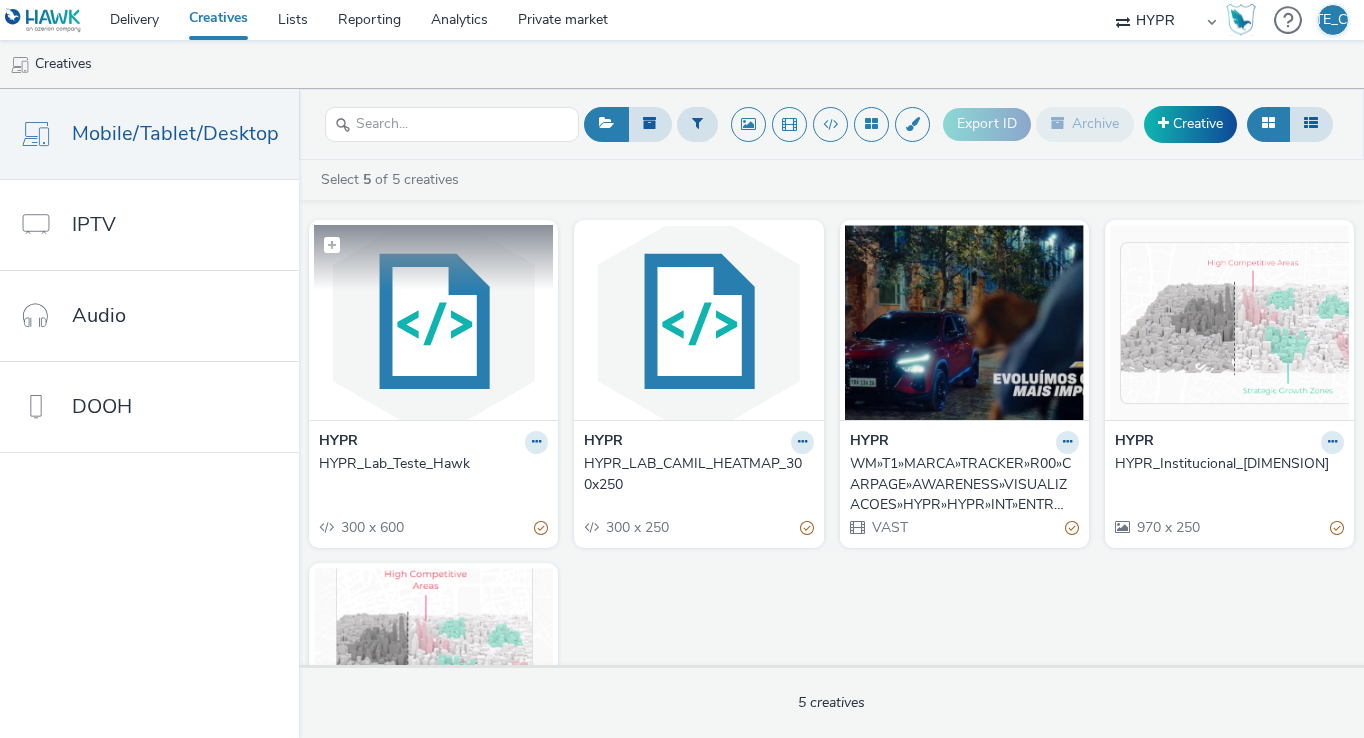 click at bounding box center (433, 322) 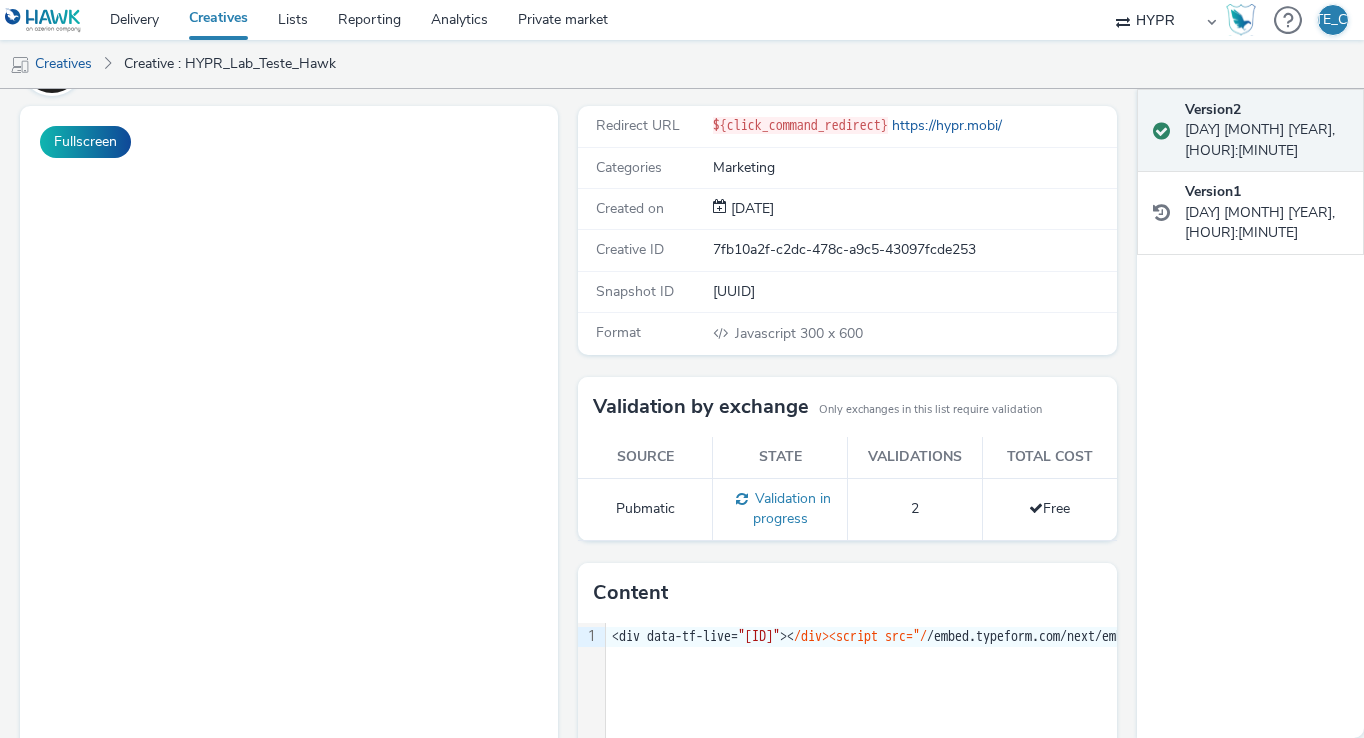 scroll, scrollTop: 139, scrollLeft: 0, axis: vertical 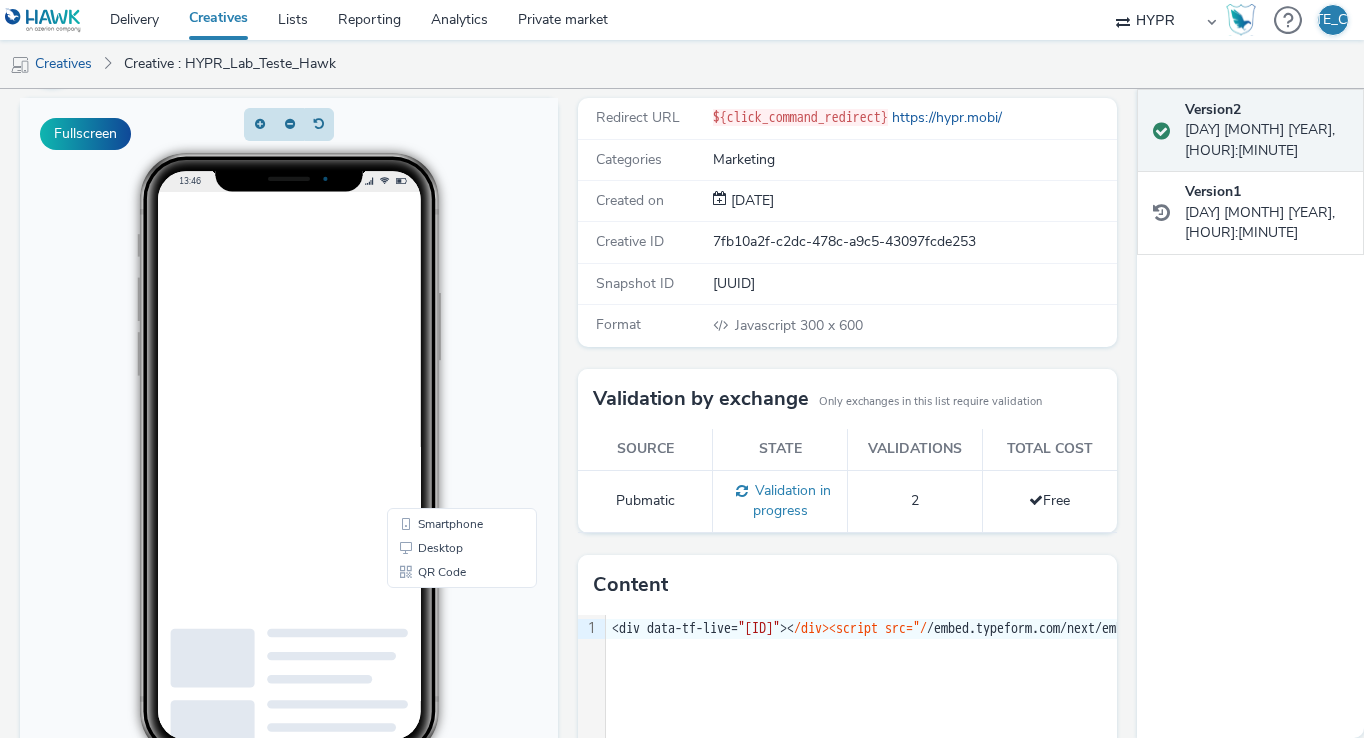 click on "Validation in progress" at bounding box center (780, 501) 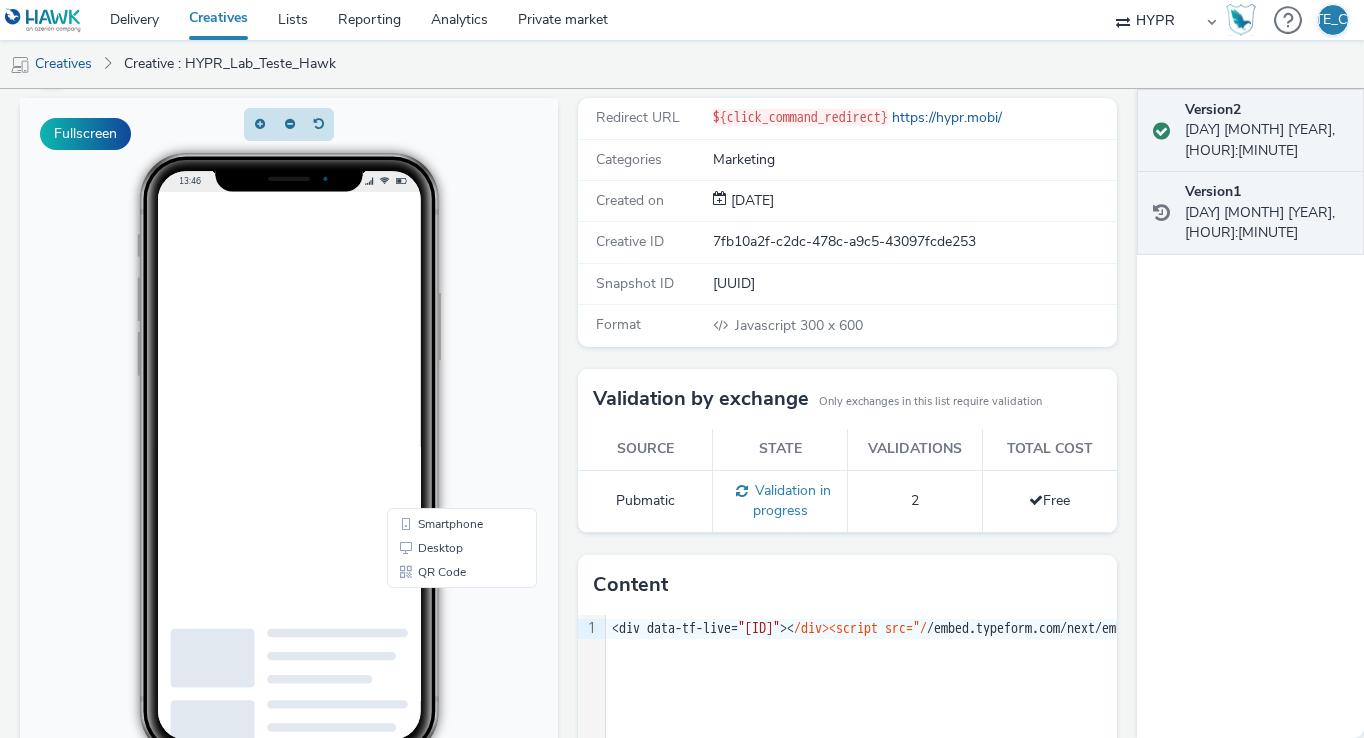 click on "Version  1" at bounding box center (1213, 191) 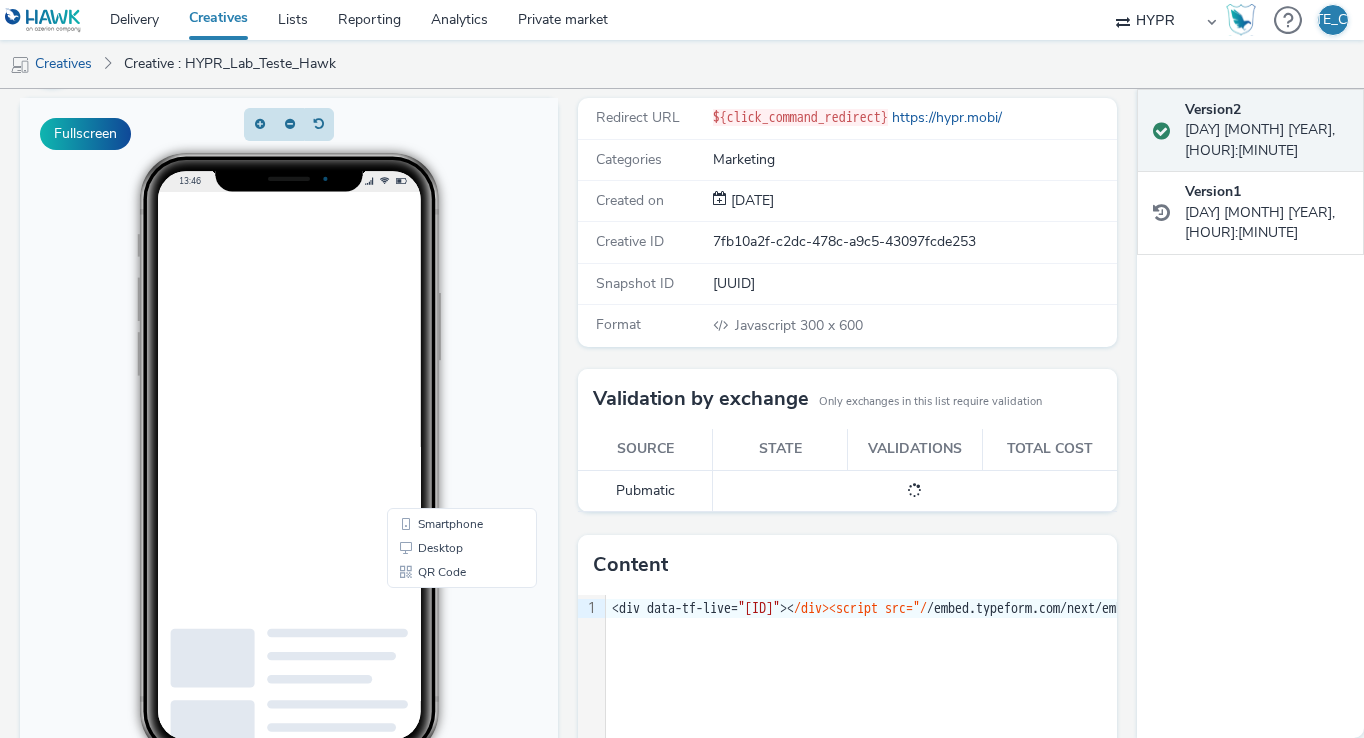 click on "Version  2" at bounding box center (1213, 109) 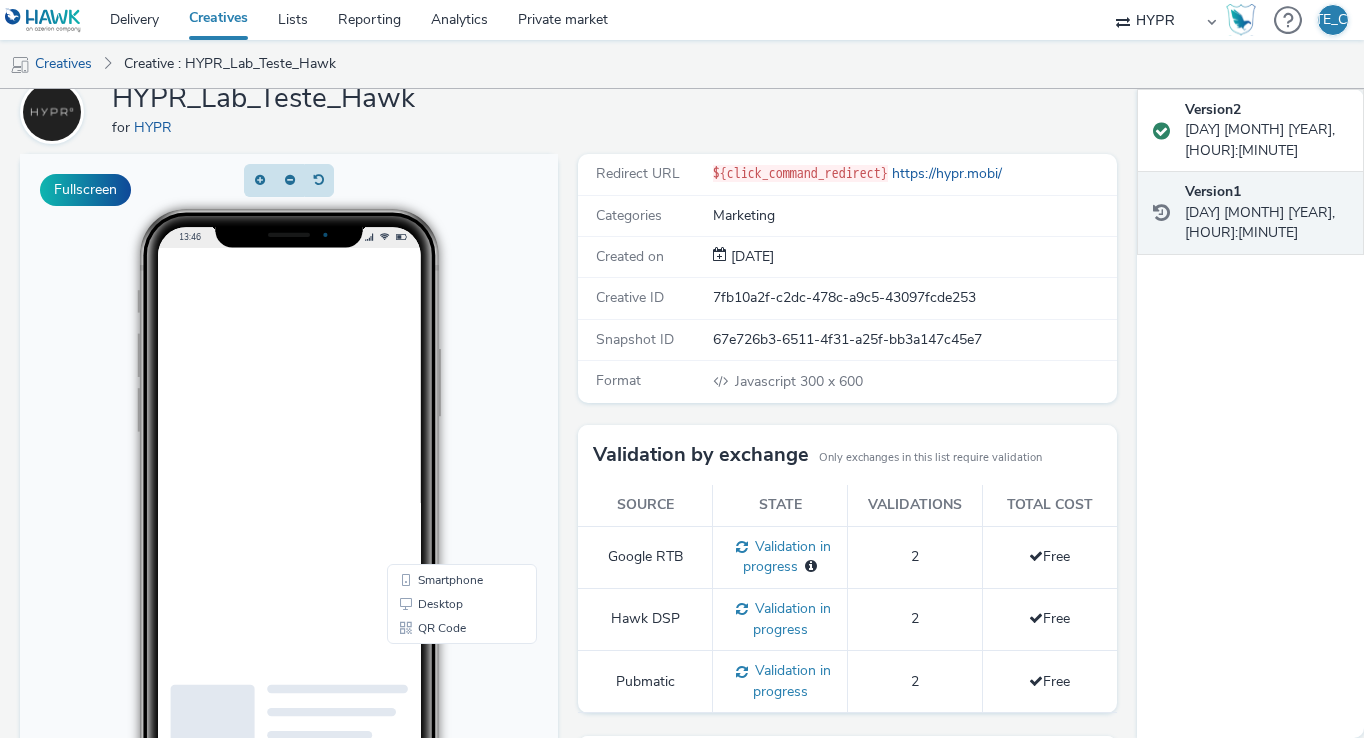 scroll, scrollTop: 0, scrollLeft: 0, axis: both 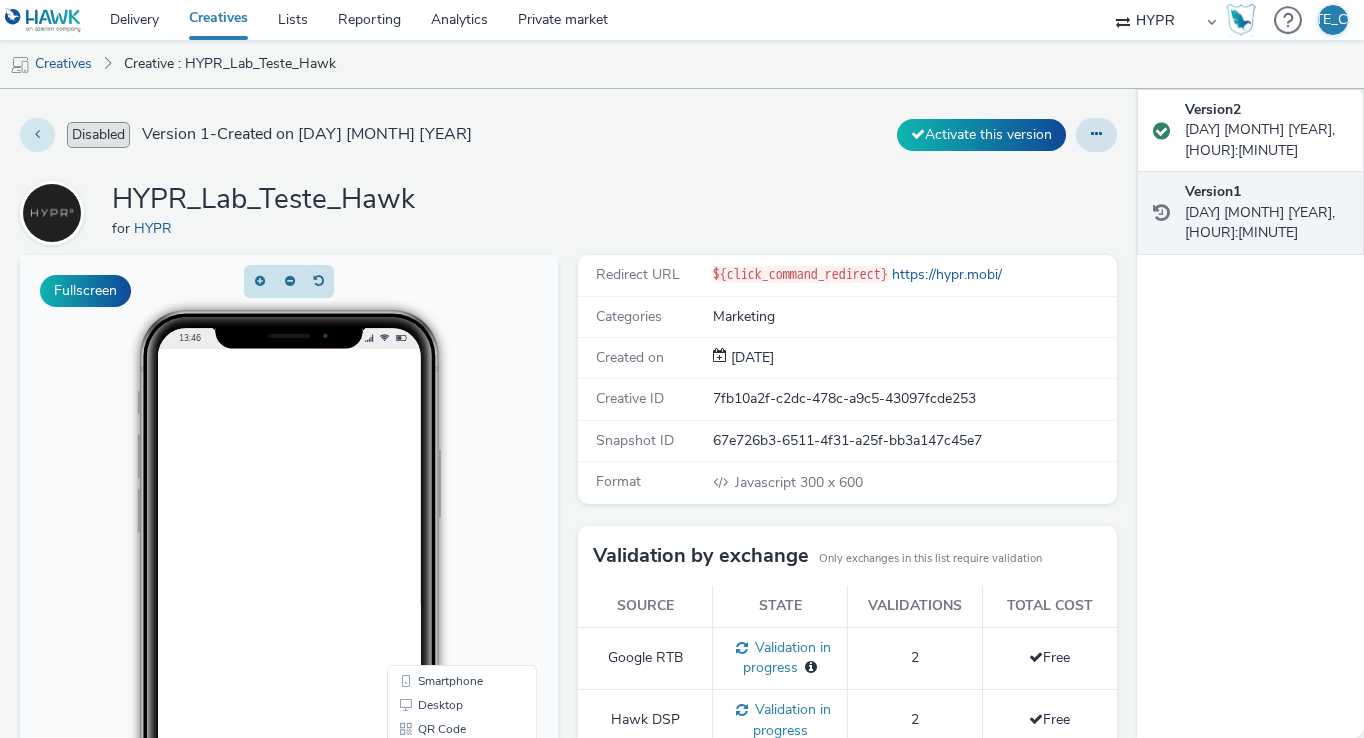 click at bounding box center (37, 135) 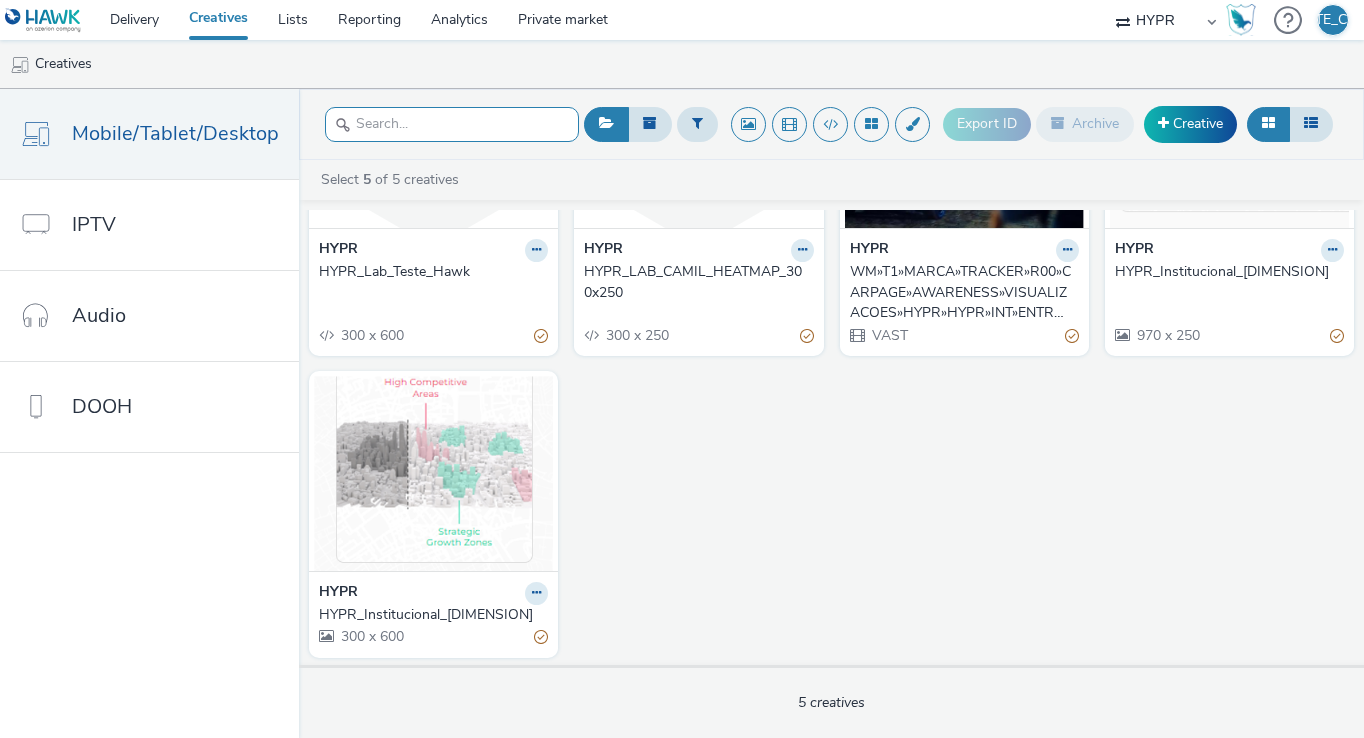 scroll, scrollTop: 194, scrollLeft: 0, axis: vertical 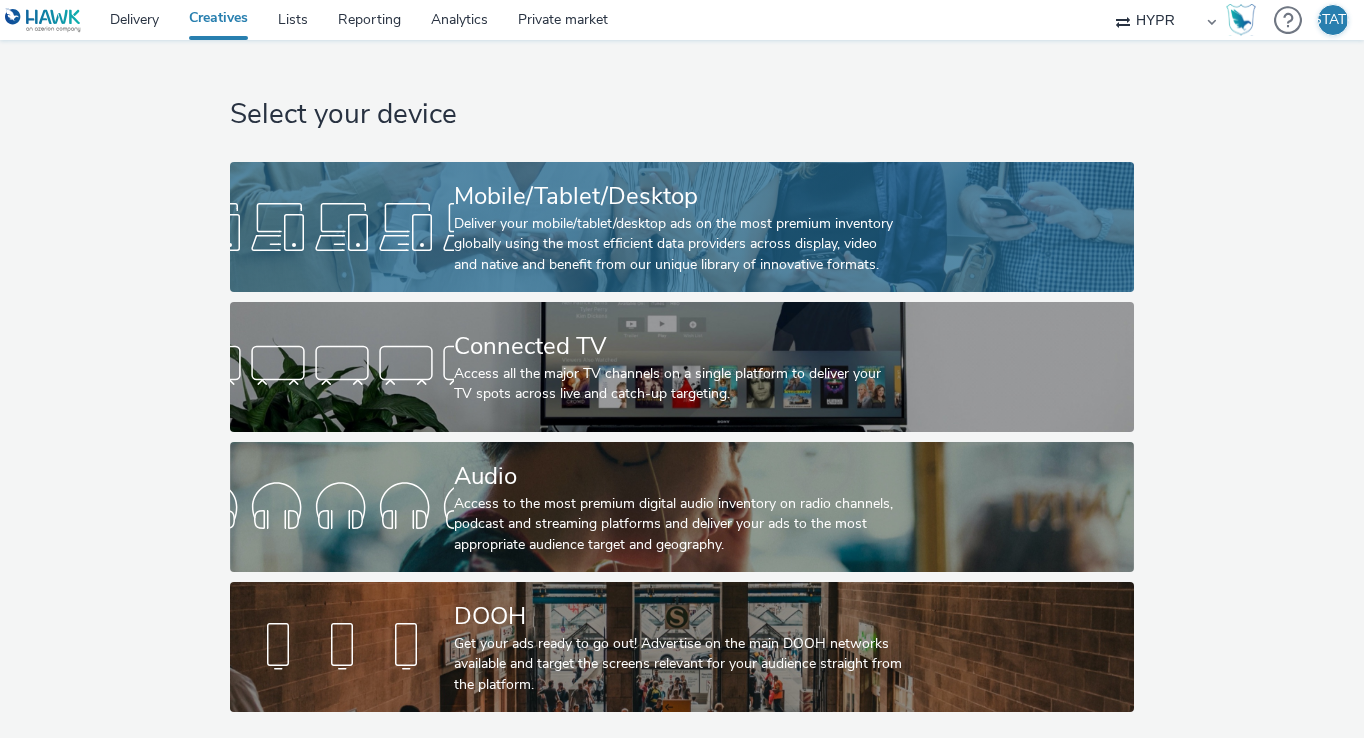 click on "Mobile/Tablet/Desktop" at bounding box center [678, 196] 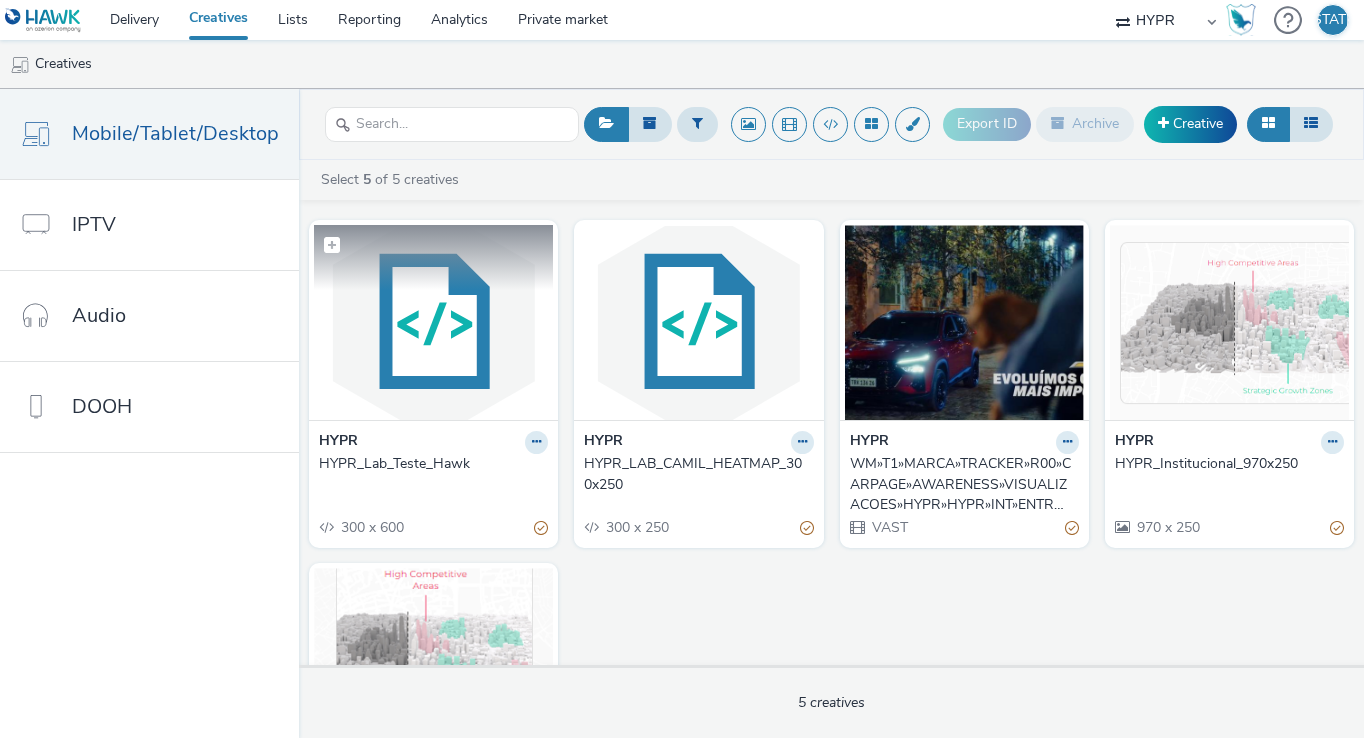 click at bounding box center [433, 322] 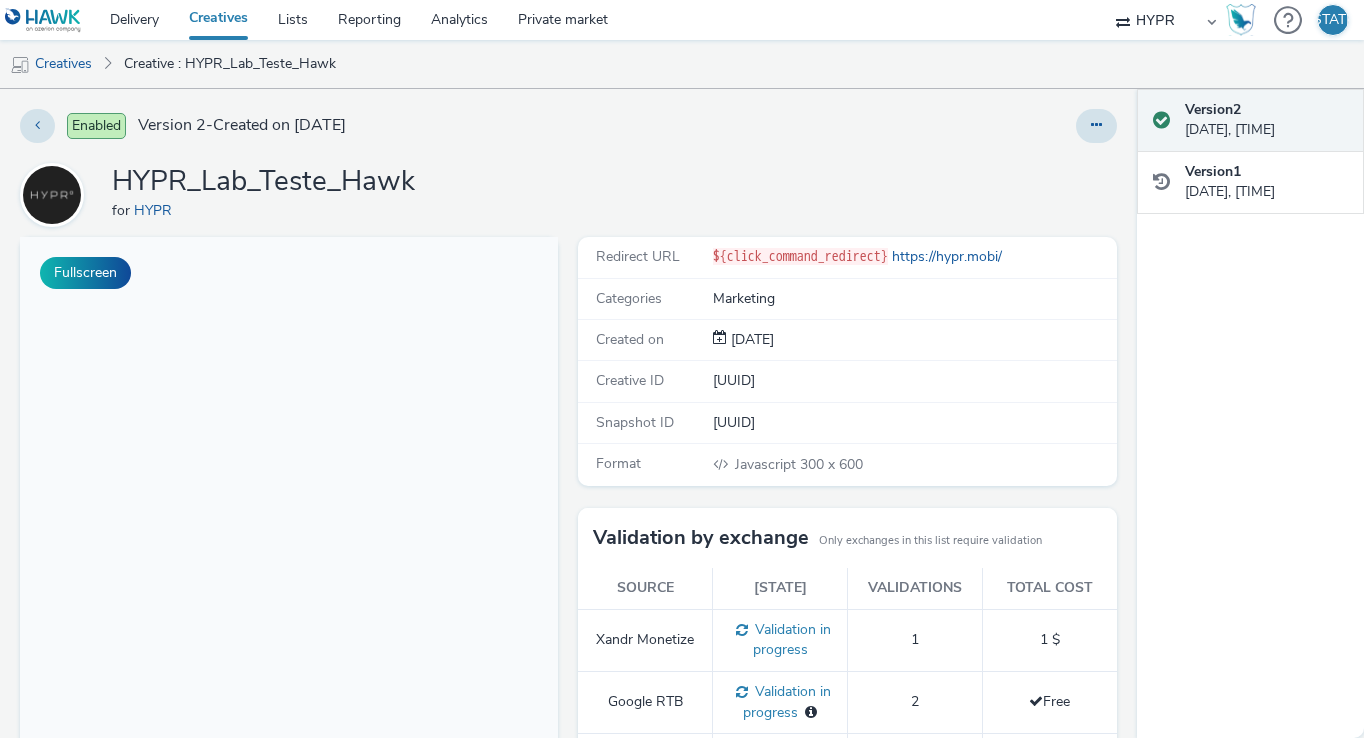 scroll, scrollTop: 0, scrollLeft: 0, axis: both 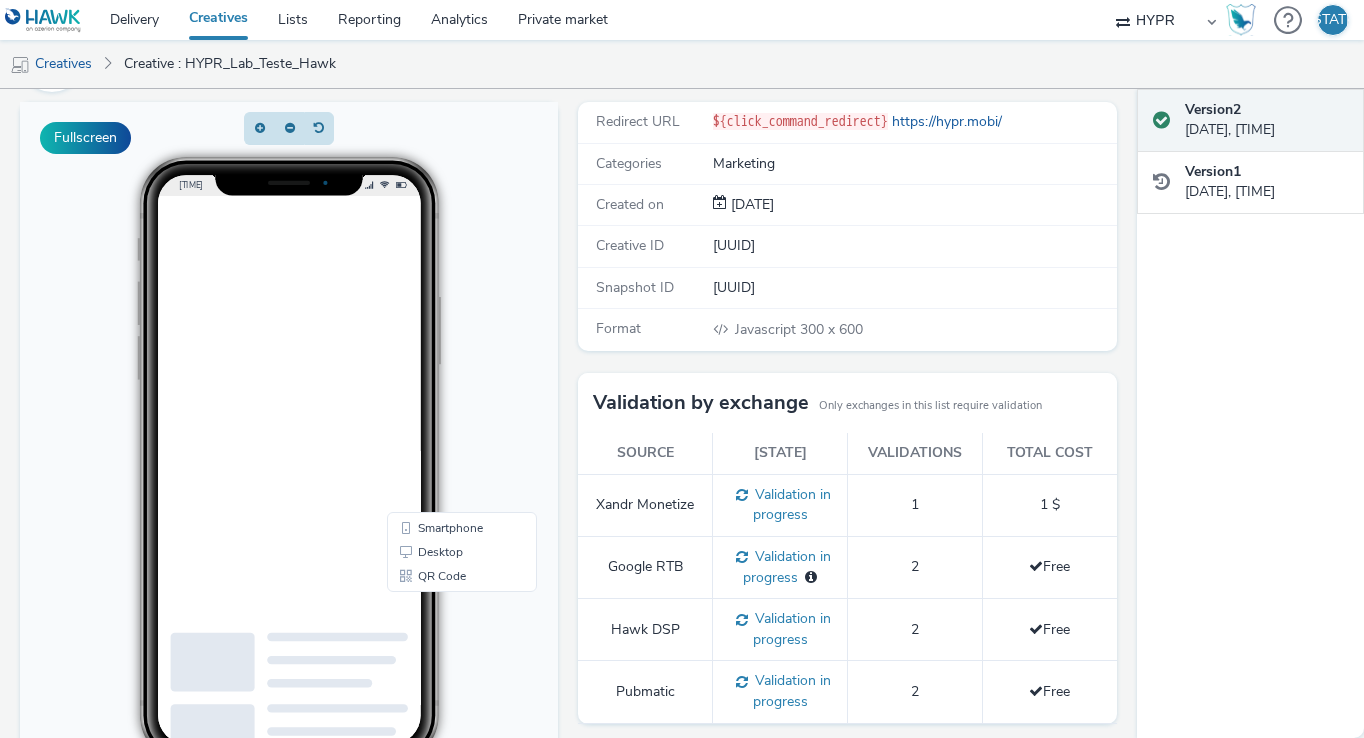click on "14:06         Smartphone Desktop QR Code" at bounding box center (289, 512) 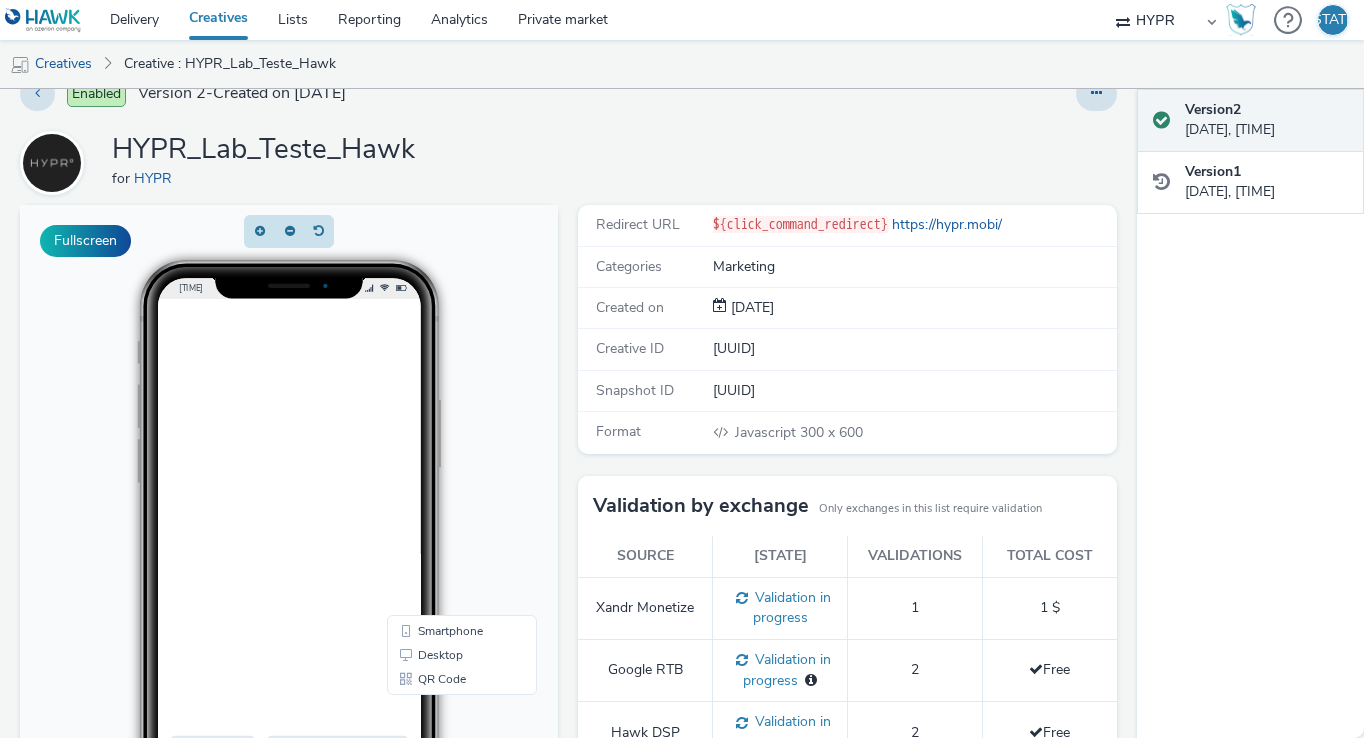 scroll, scrollTop: 0, scrollLeft: 0, axis: both 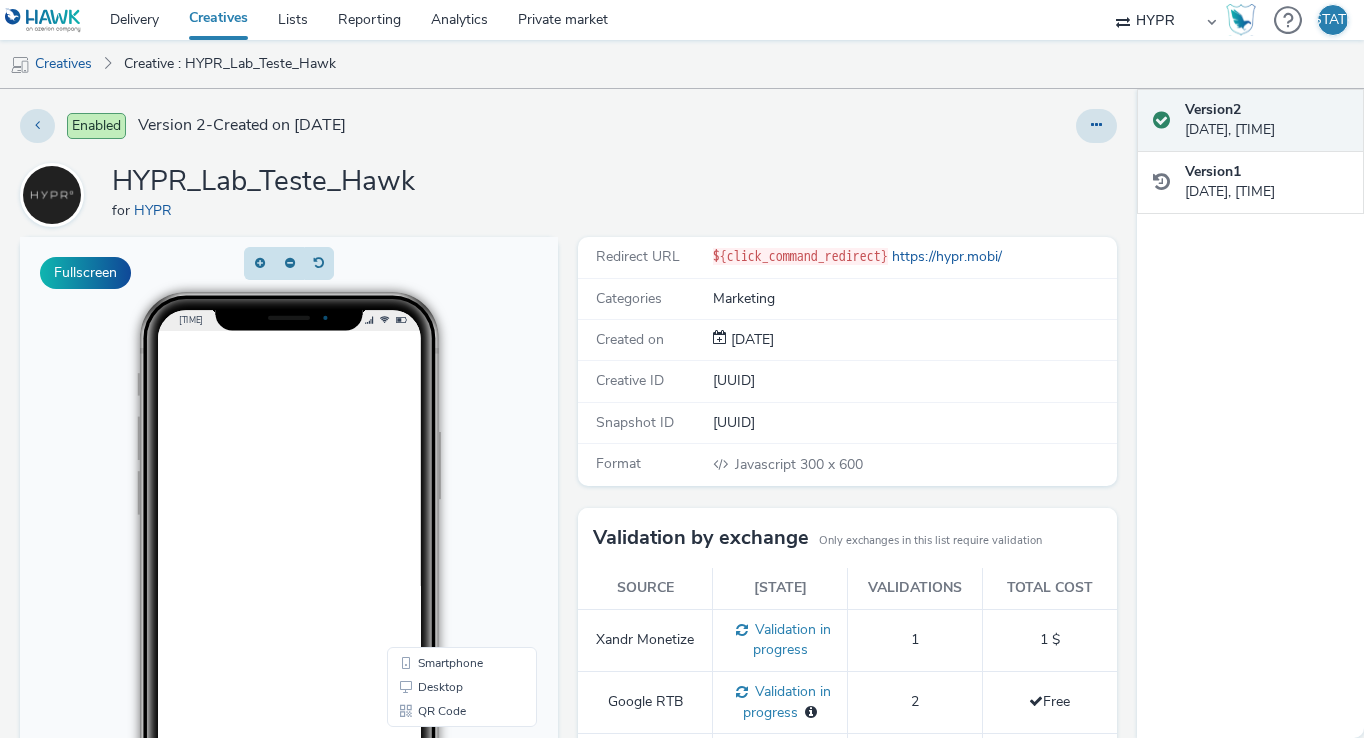 click on "Enabled" at bounding box center (96, 126) 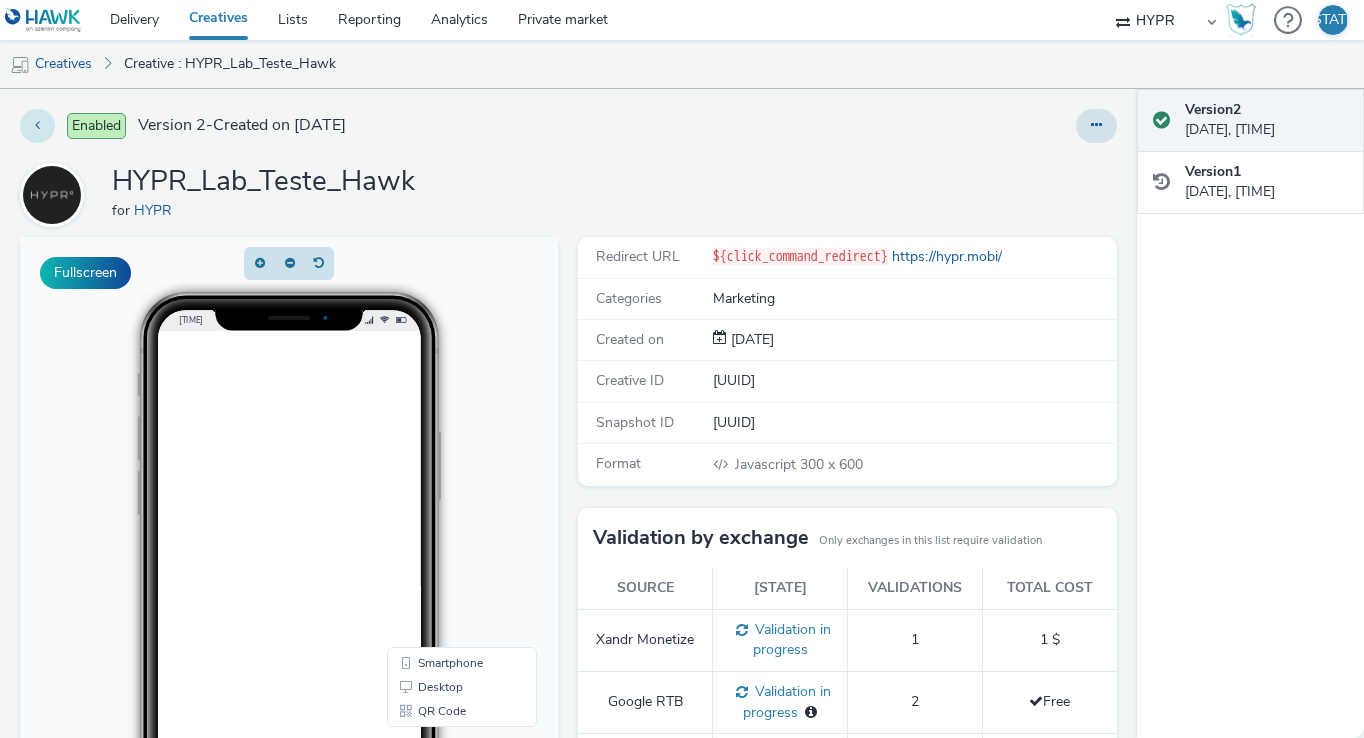 click at bounding box center [37, 126] 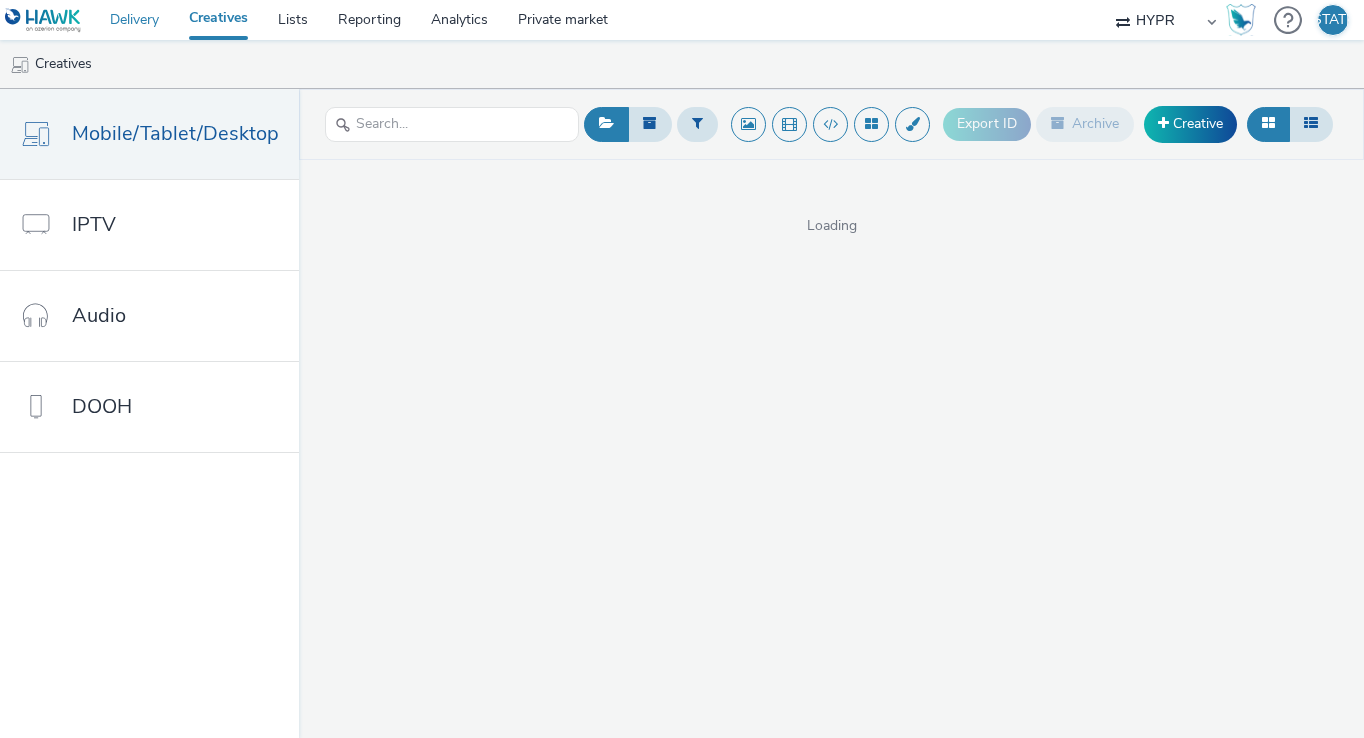 click on "Delivery" at bounding box center (134, 20) 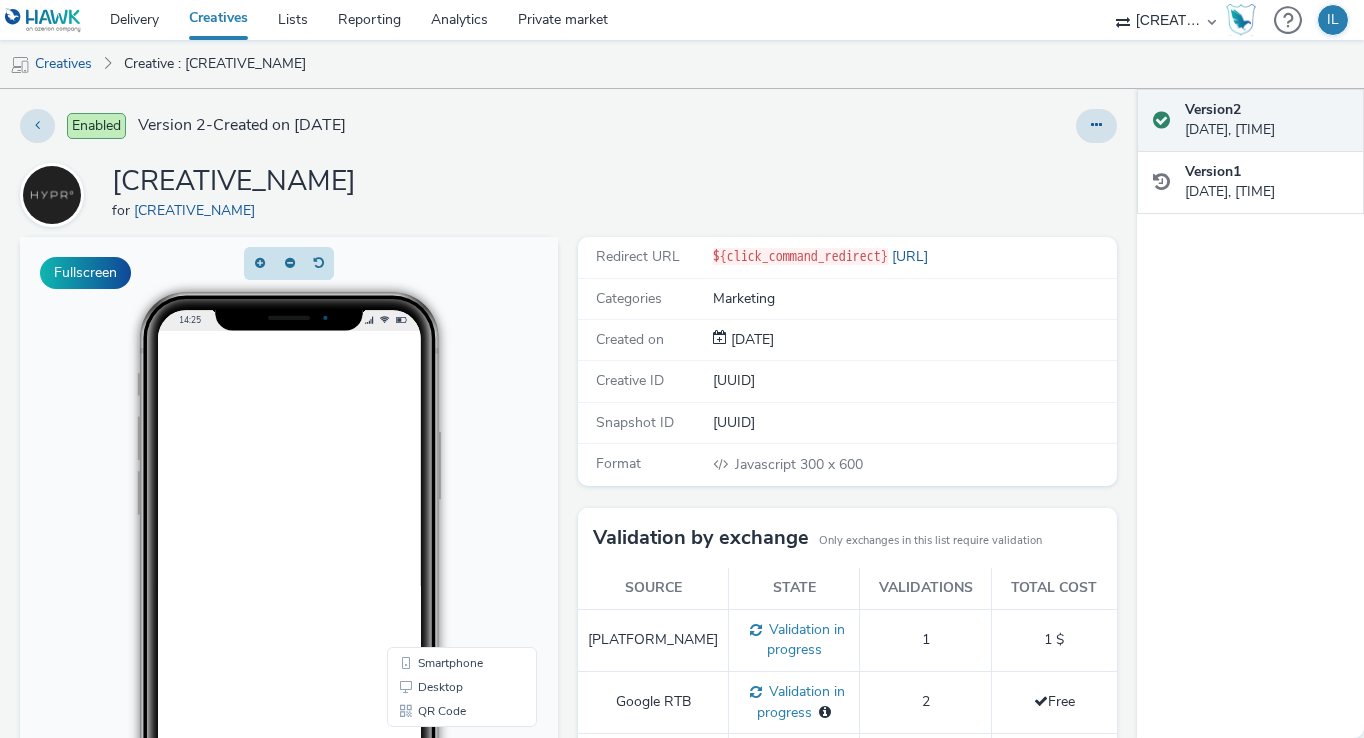 scroll, scrollTop: 0, scrollLeft: 0, axis: both 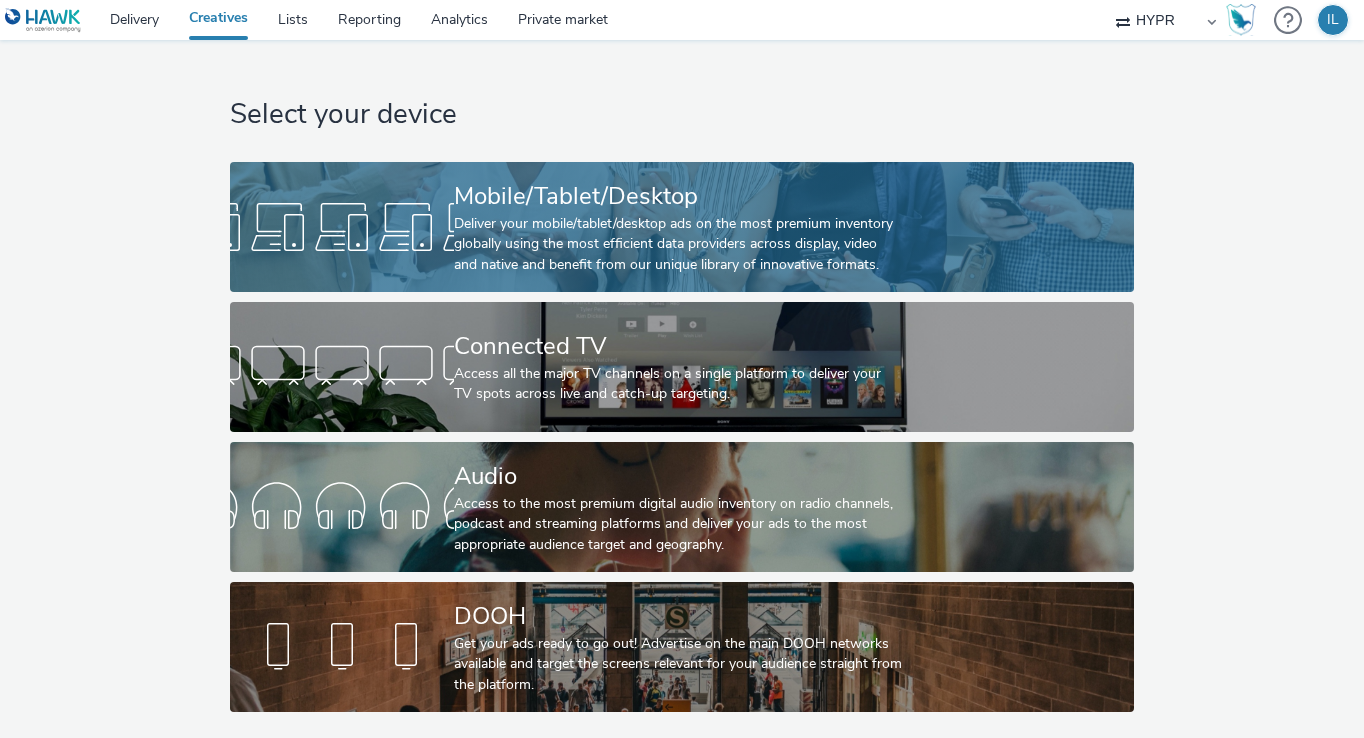 click on "Mobile/Tablet/Desktop" at bounding box center [678, 196] 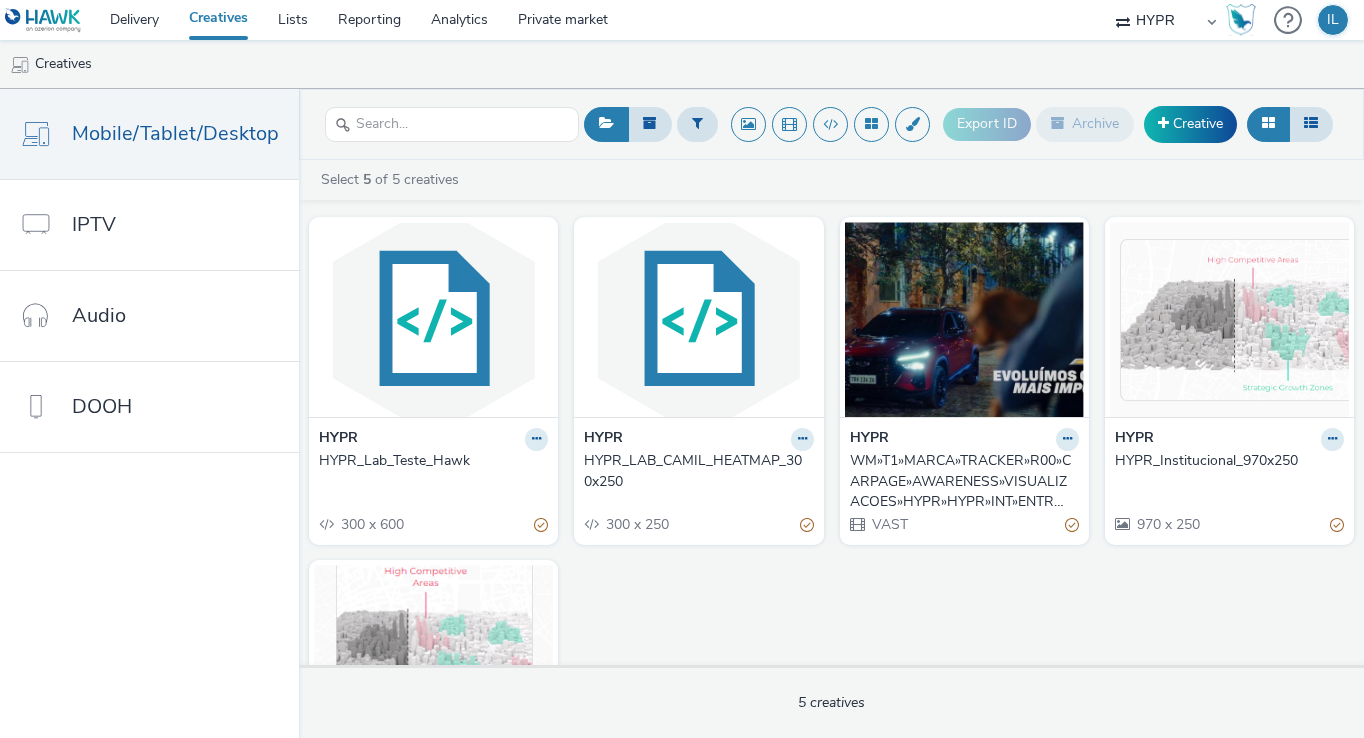 scroll, scrollTop: 4, scrollLeft: 0, axis: vertical 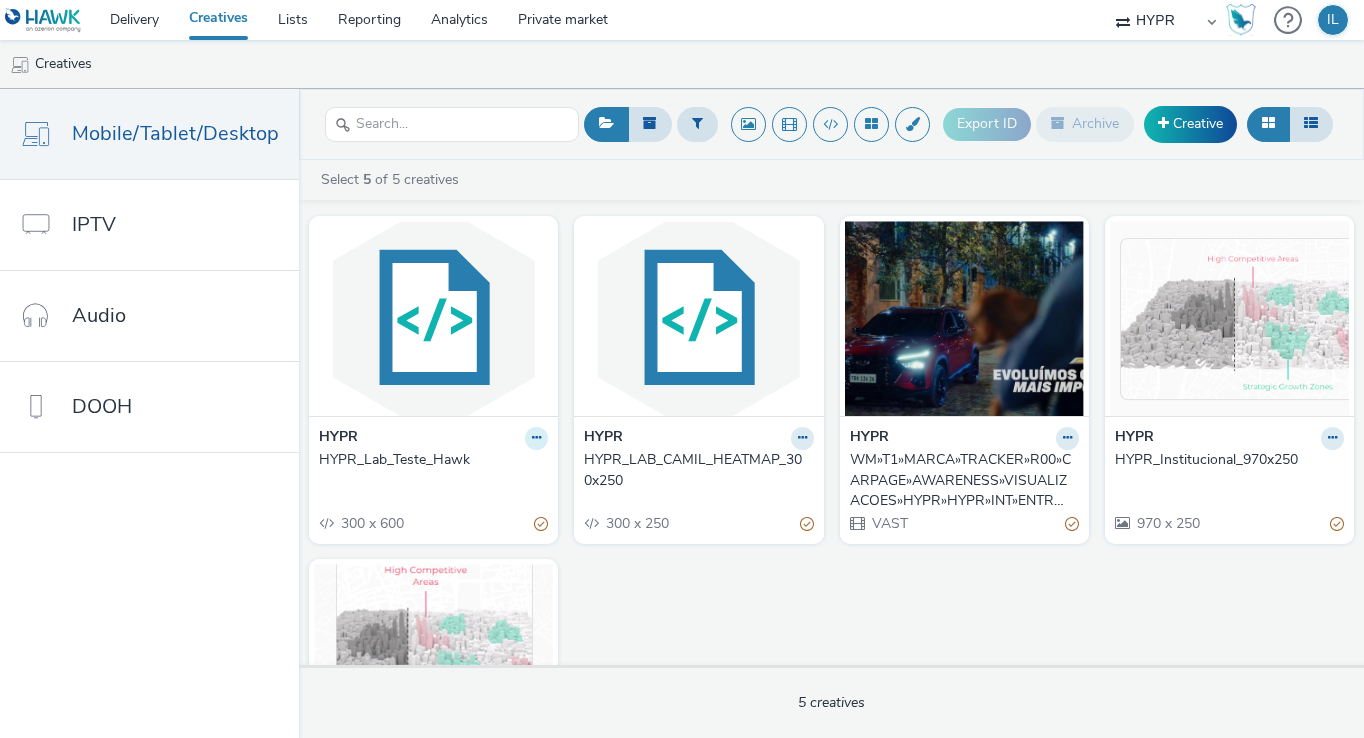 click at bounding box center (536, 438) 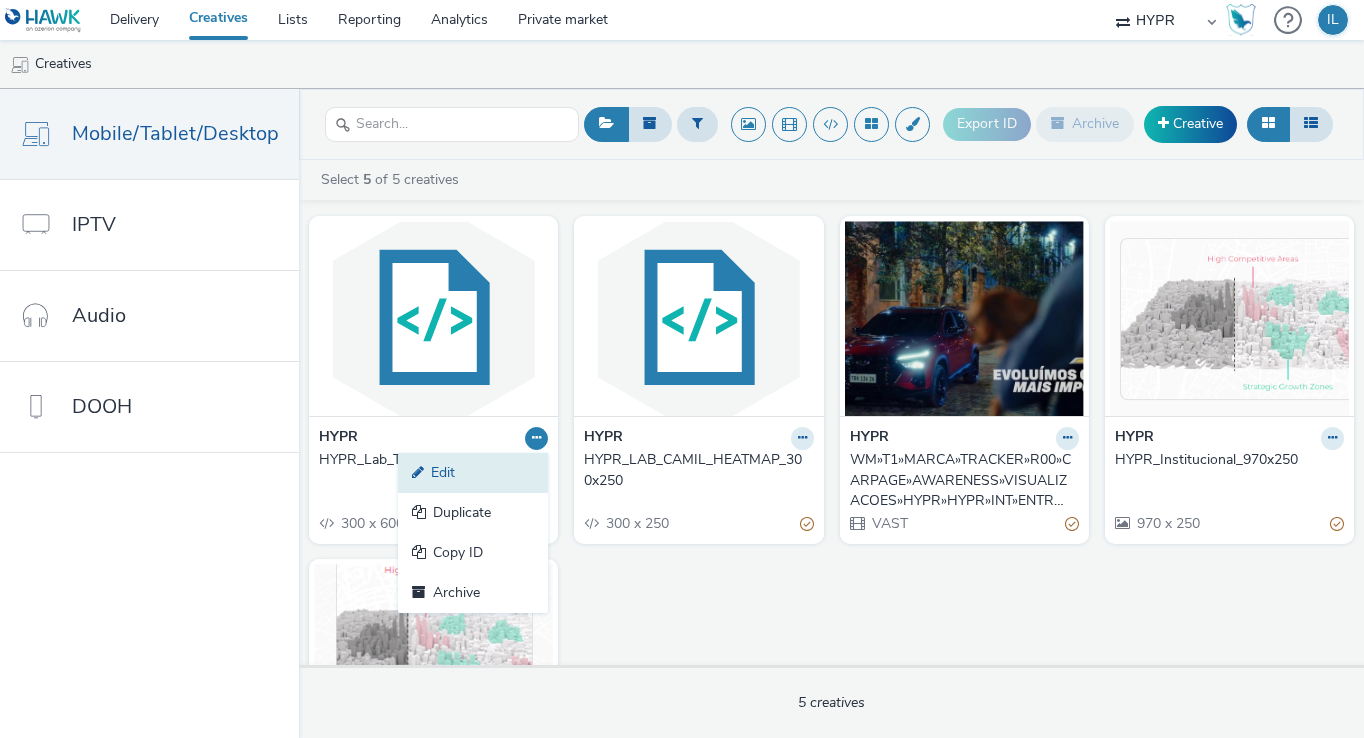 click on "Edit" at bounding box center [473, 473] 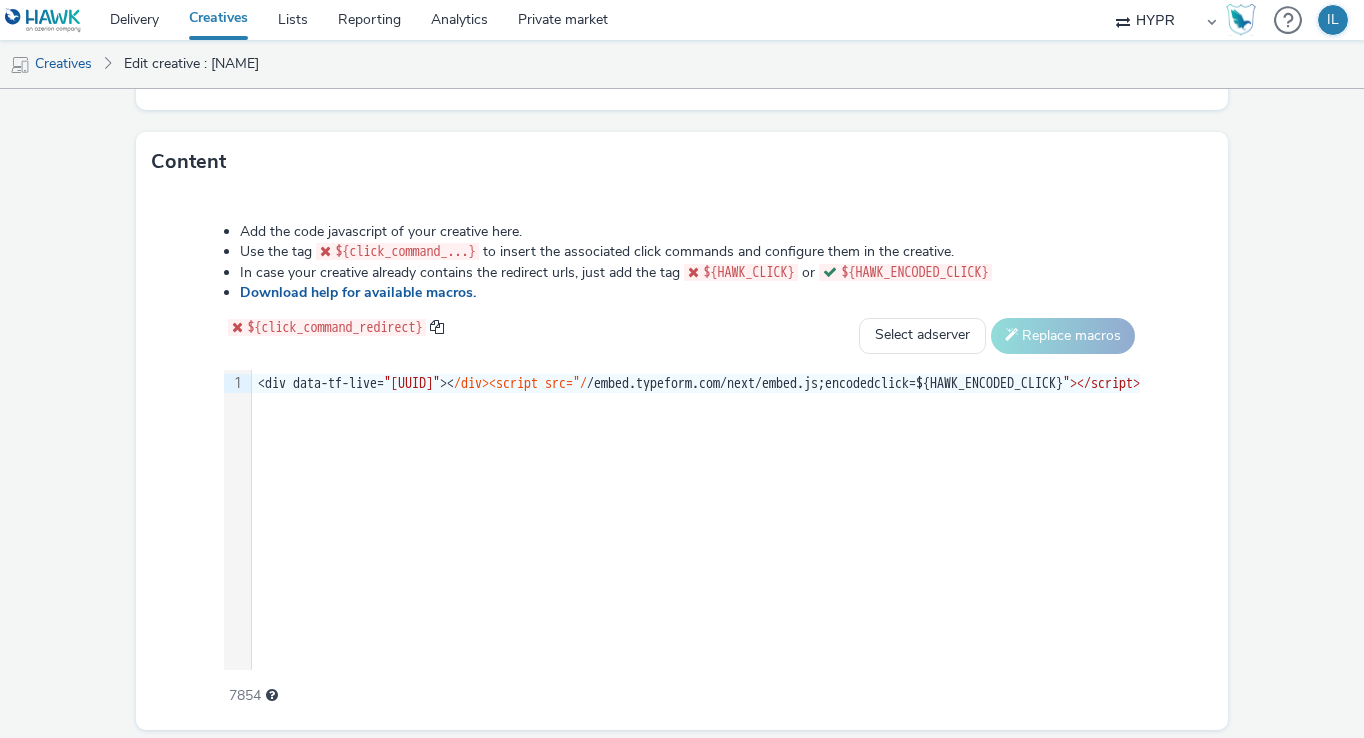scroll, scrollTop: 931, scrollLeft: 0, axis: vertical 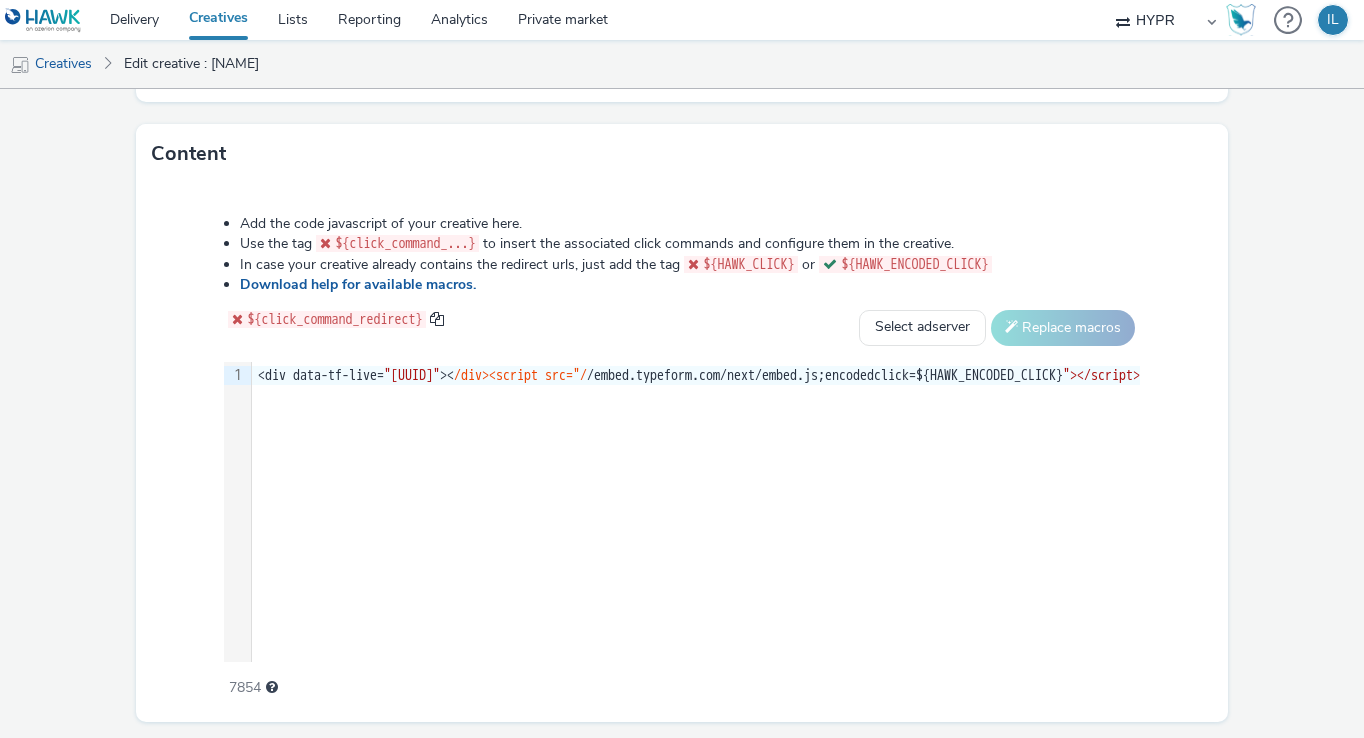 click on "<div data-tf-live= "01K1TYJXK9KYY0WTZJDJG3BDD1" >< /div><script src="/ /embed.typeform.com/next/embed.js;encodedclick=${HAWK_ENCODED_CLICK} "></script>" at bounding box center (697, 376) 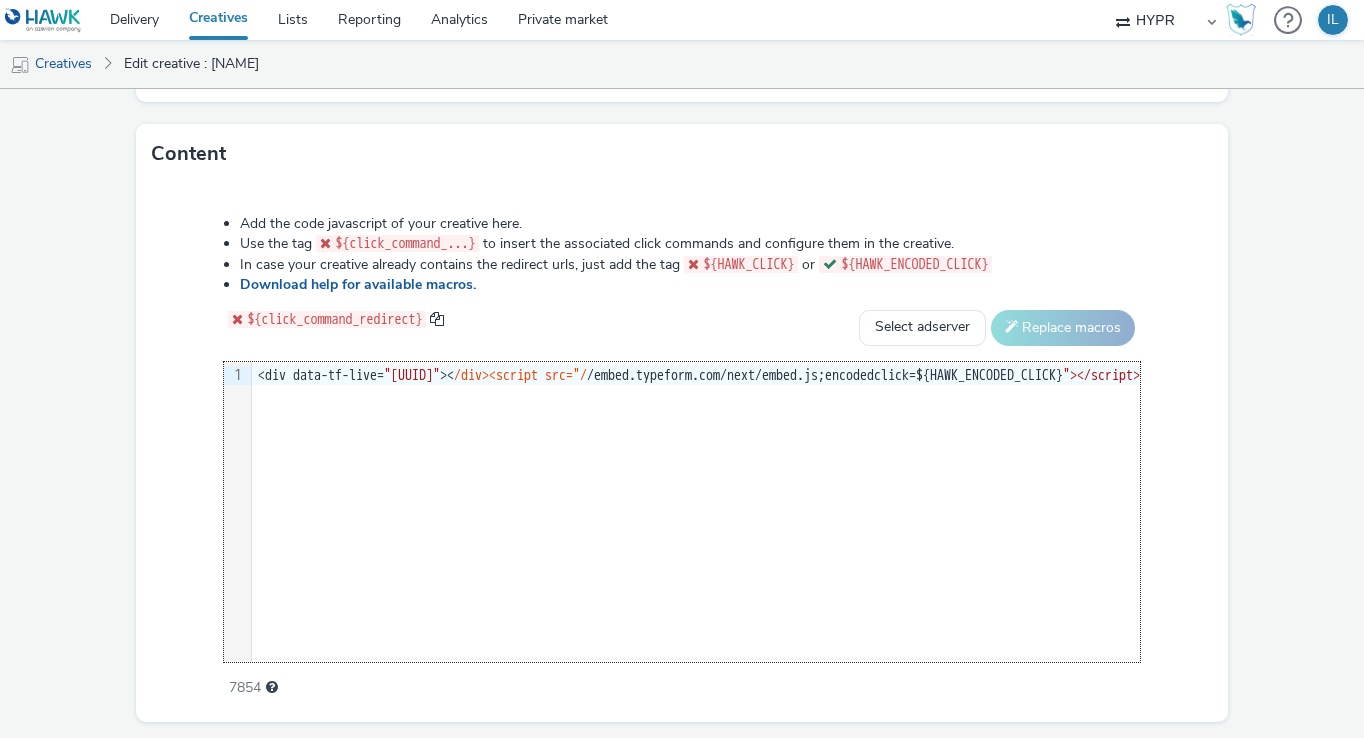 click on "9 1 › <div data-tf-live= "01K1TYJXK9KYY0WTZJDJG3BDD1" >< /div><script src="/ /embed.typeform.com/next/embed.js;encodedclick=${HAWK_ENCODED_CLICK} "></script>" at bounding box center [681, 512] 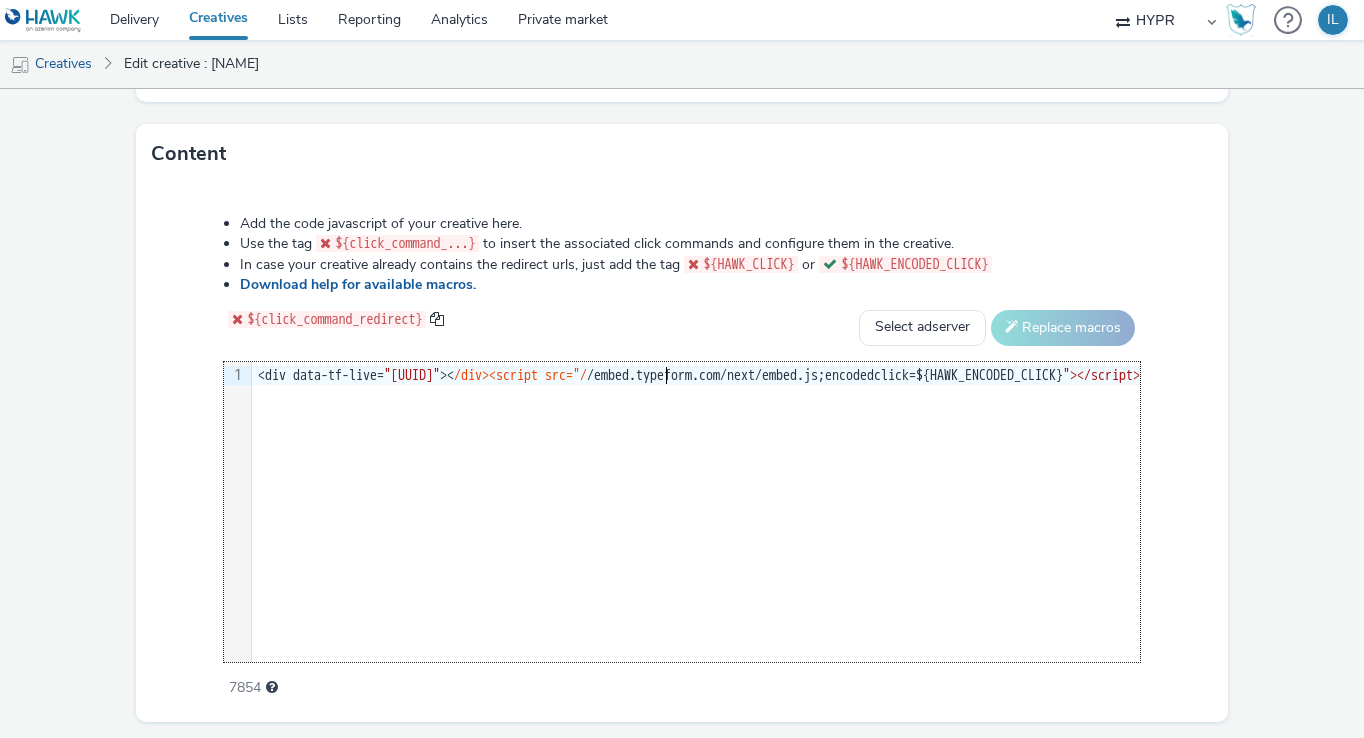 click on "/div><script src="/" at bounding box center [520, 375] 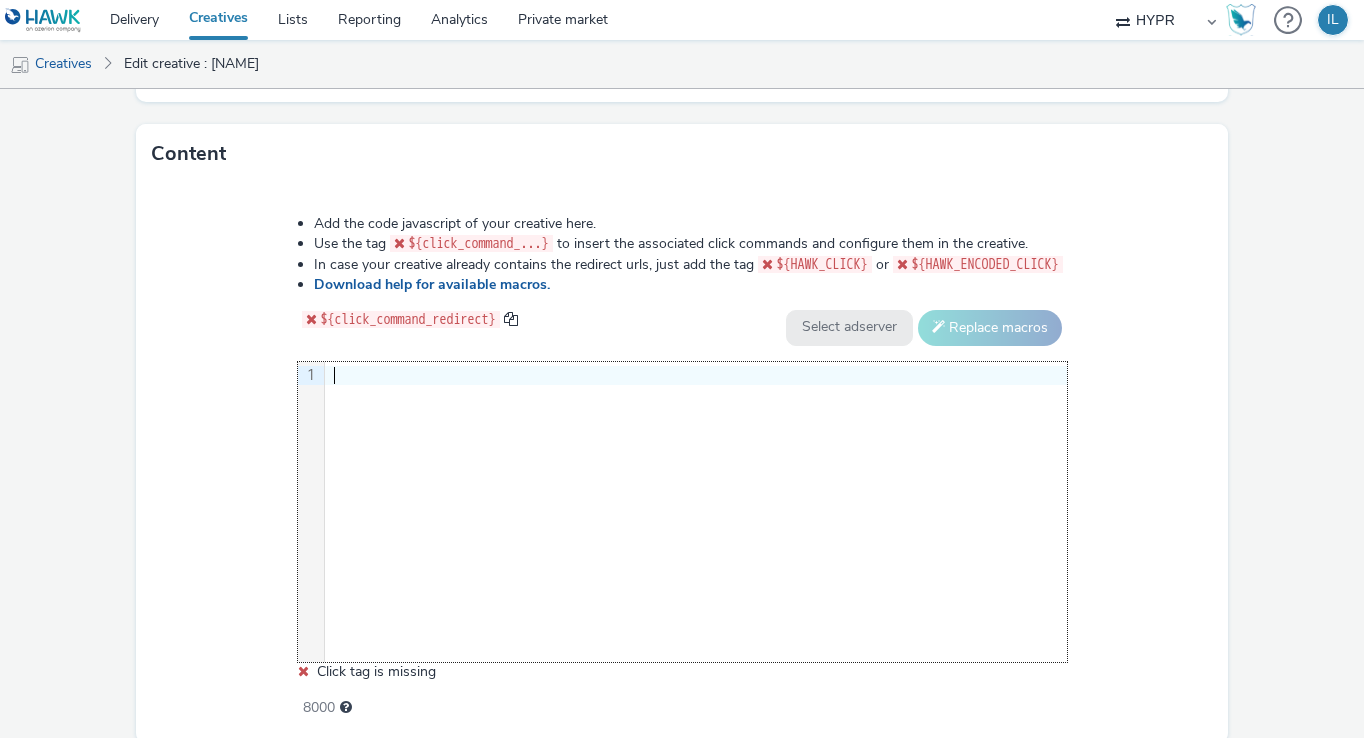 scroll, scrollTop: 0, scrollLeft: 72, axis: horizontal 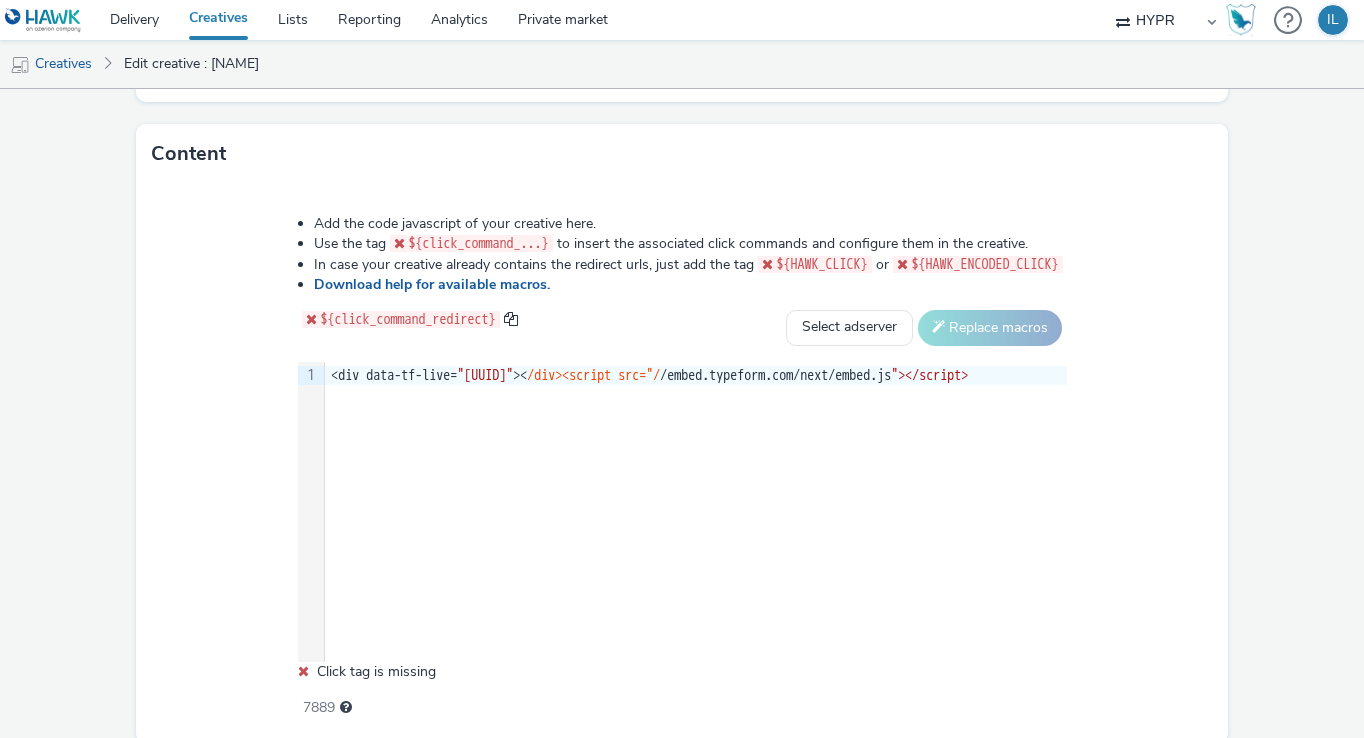 click on "Add the code javascript of your creative here. Use the tag ${click_command_...} to insert the associated click commands and configure them in the creative. In case your creative already contains the redirect urls, just add the tag ${HAWK_CLICK} or ${HAWK_ENCODED_CLICK} Download help for available macros. ${click_command_redirect} Select adserver Sizmek DCM Adform Sting   Replace macros Selection deleted 9 1 › <div data-tf-live= "01K1V2W1X2X5M0DG7BZVN5ERZH" >< /div><script src="/ /embed.typeform.com/next/embed.js "></script> Click tag is missing 7889" at bounding box center (682, 455) 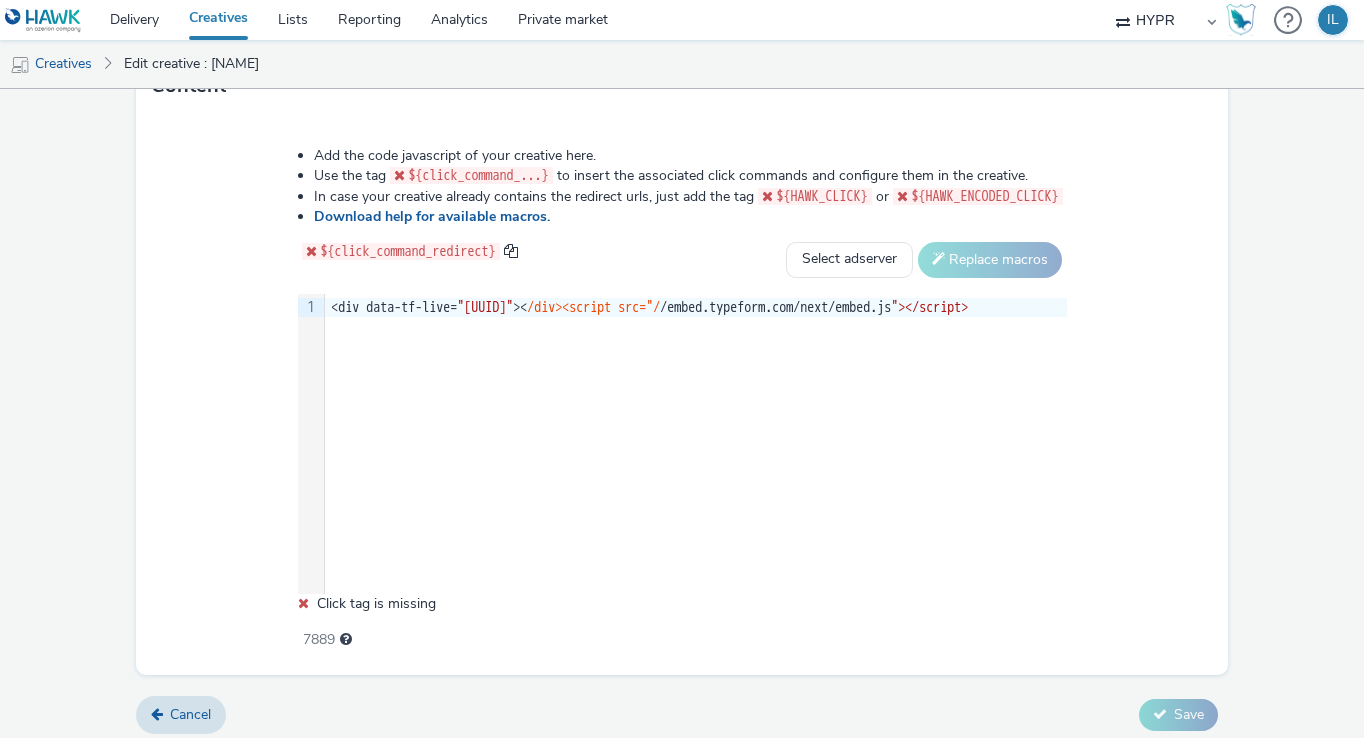 scroll, scrollTop: 1010, scrollLeft: 0, axis: vertical 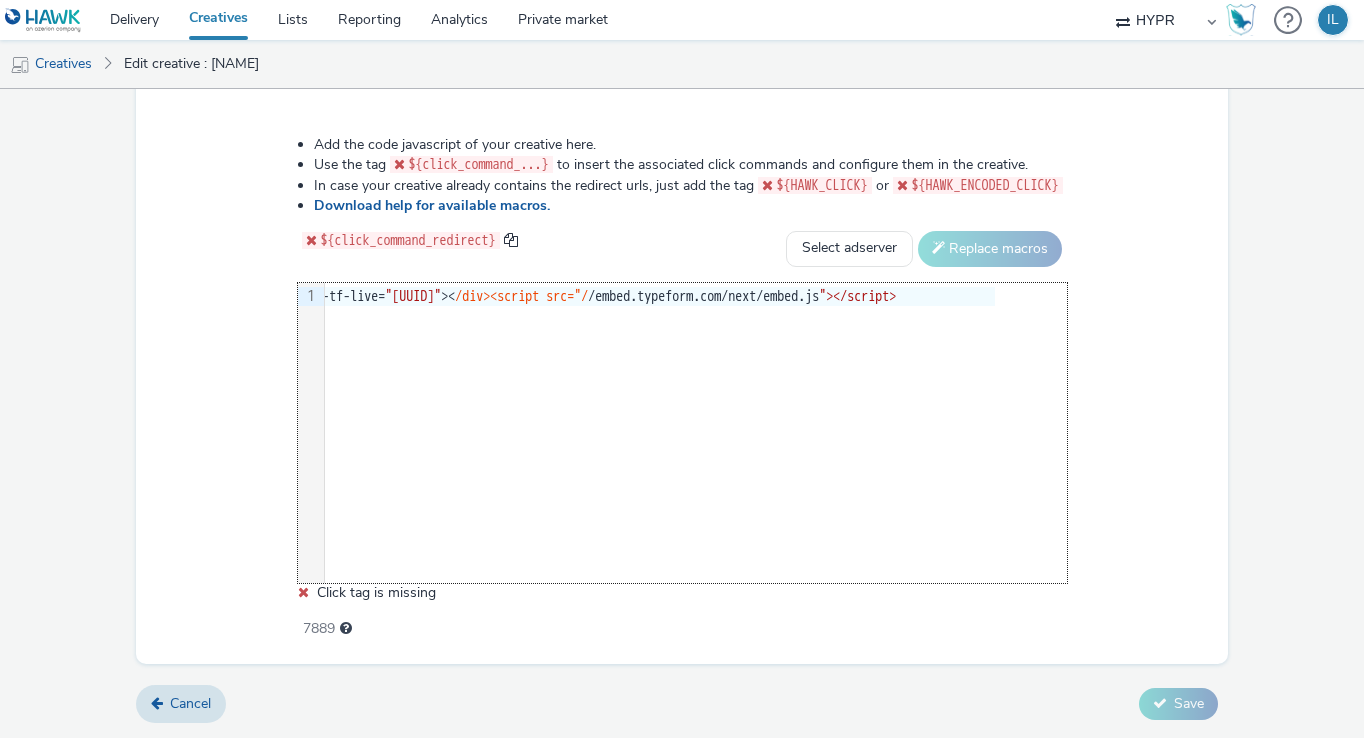 click on "Add the code javascript of your creative here. Use the tag ${click_command_...} to insert the associated click commands and configure them in the creative. In case your creative already contains the redirect urls, just add the tag ${HAWK_CLICK} or ${HAWK_ENCODED_CLICK} Download help for available macros. ${click_command_redirect} Select adserver Sizmek DCM Adform Sting   Replace macros Selection deleted 9 1 › <div data-tf-live= "01K1V2W1X2X5M0DG7BZVN5ERZH" >< /div><script src="/ /embed.typeform.com/next/embed.js "></script> Click tag is missing 7889" at bounding box center [682, 376] 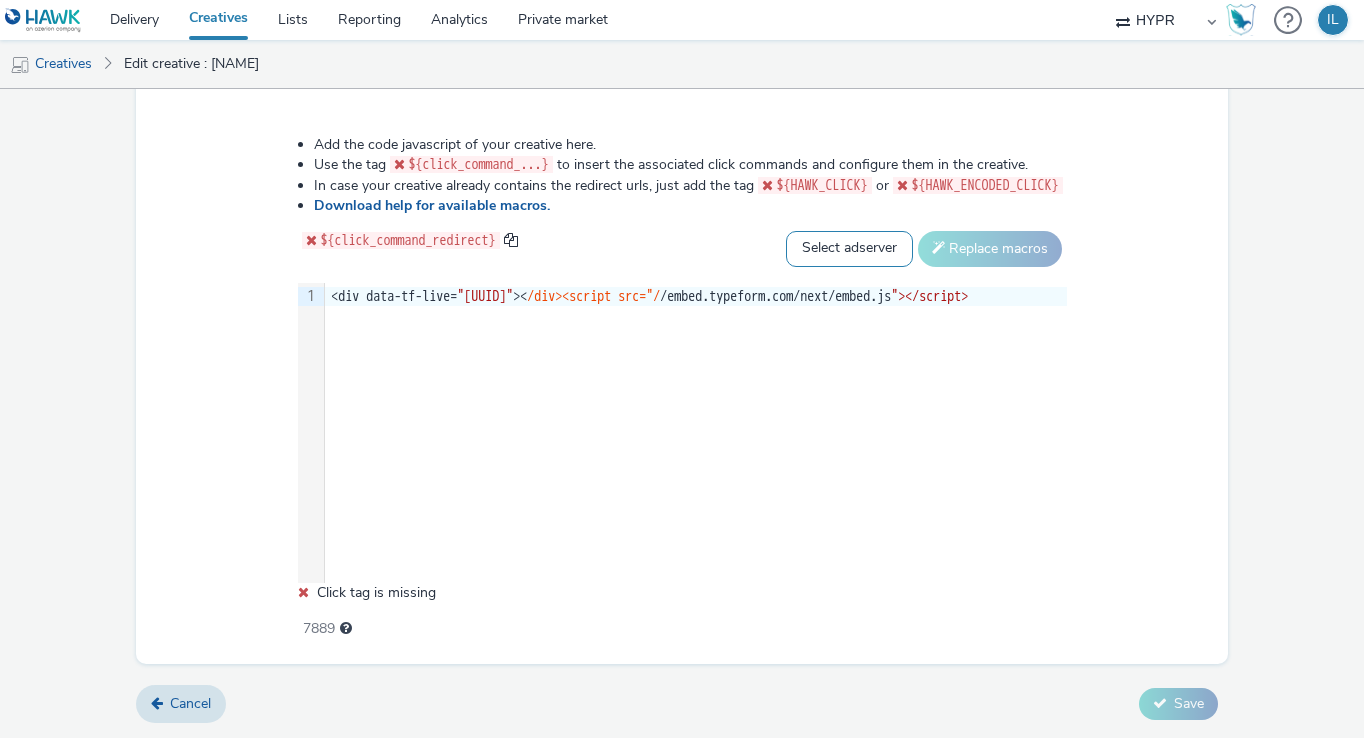 click on "Select adserver Sizmek DCM Adform Sting" at bounding box center [849, 249] 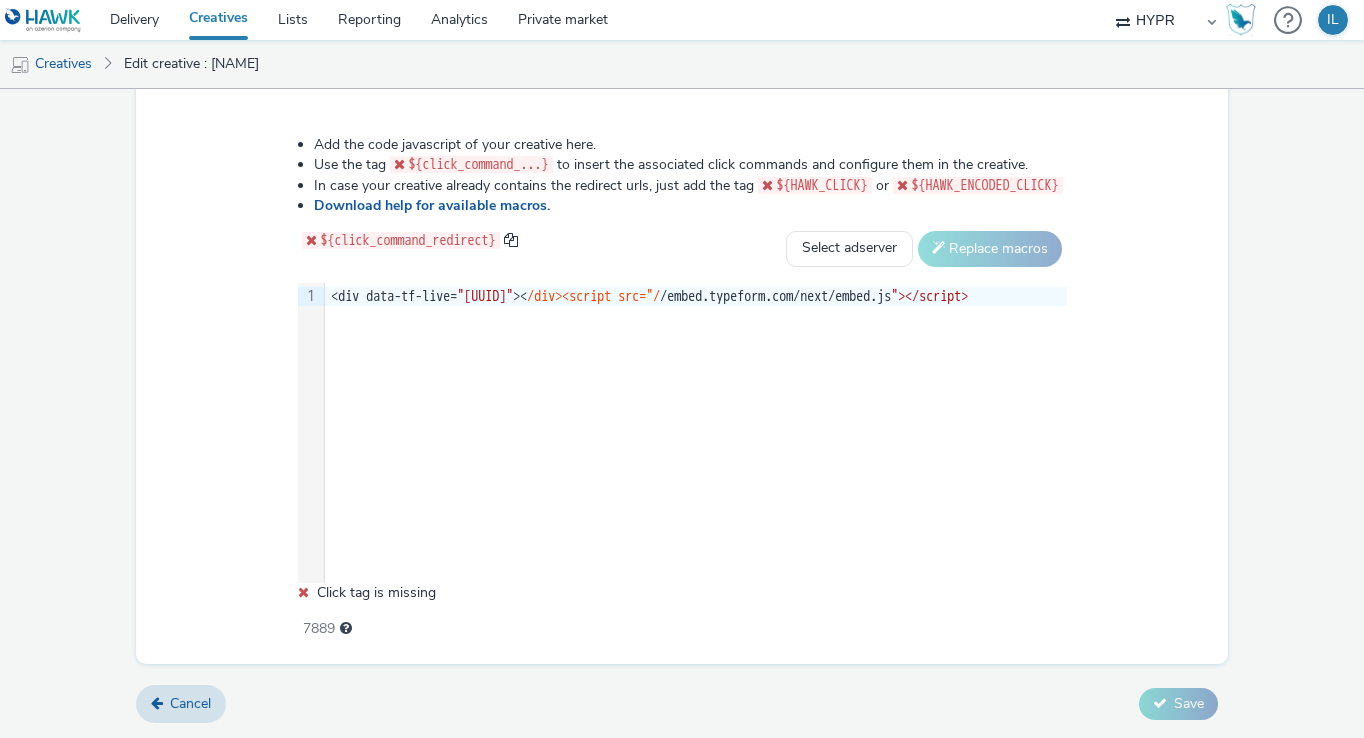 click on "9 1 › <div data-tf-live= "01K1V2W1X2X5M0DG7BZVN5ERZH" >< /div><script src="/ /embed.typeform.com/next/embed.js "></script>" at bounding box center [682, 433] 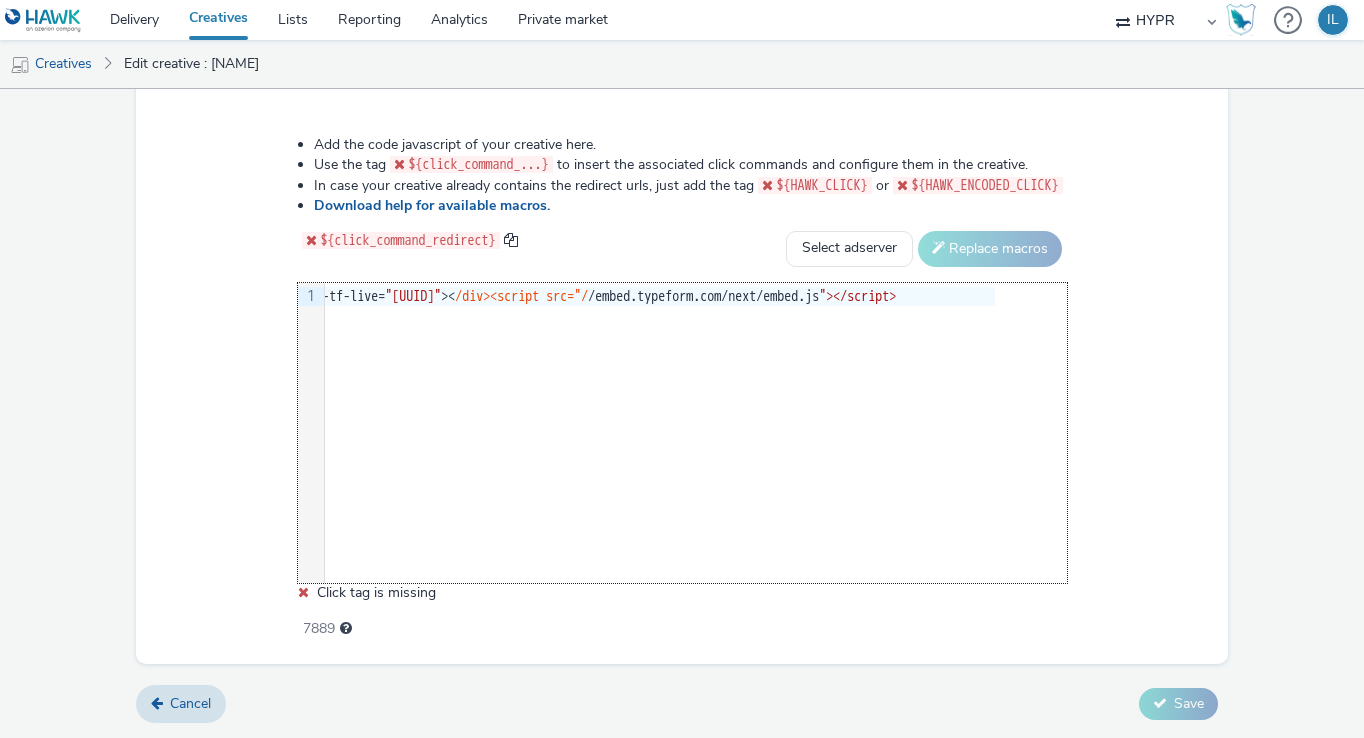 click on "9 1 › <div data-tf-live= "01K1V2W1X2X5M0DG7BZVN5ERZH" >< /div><script src="/ /embed.typeform.com/next/embed.js "></script>" at bounding box center [682, 433] 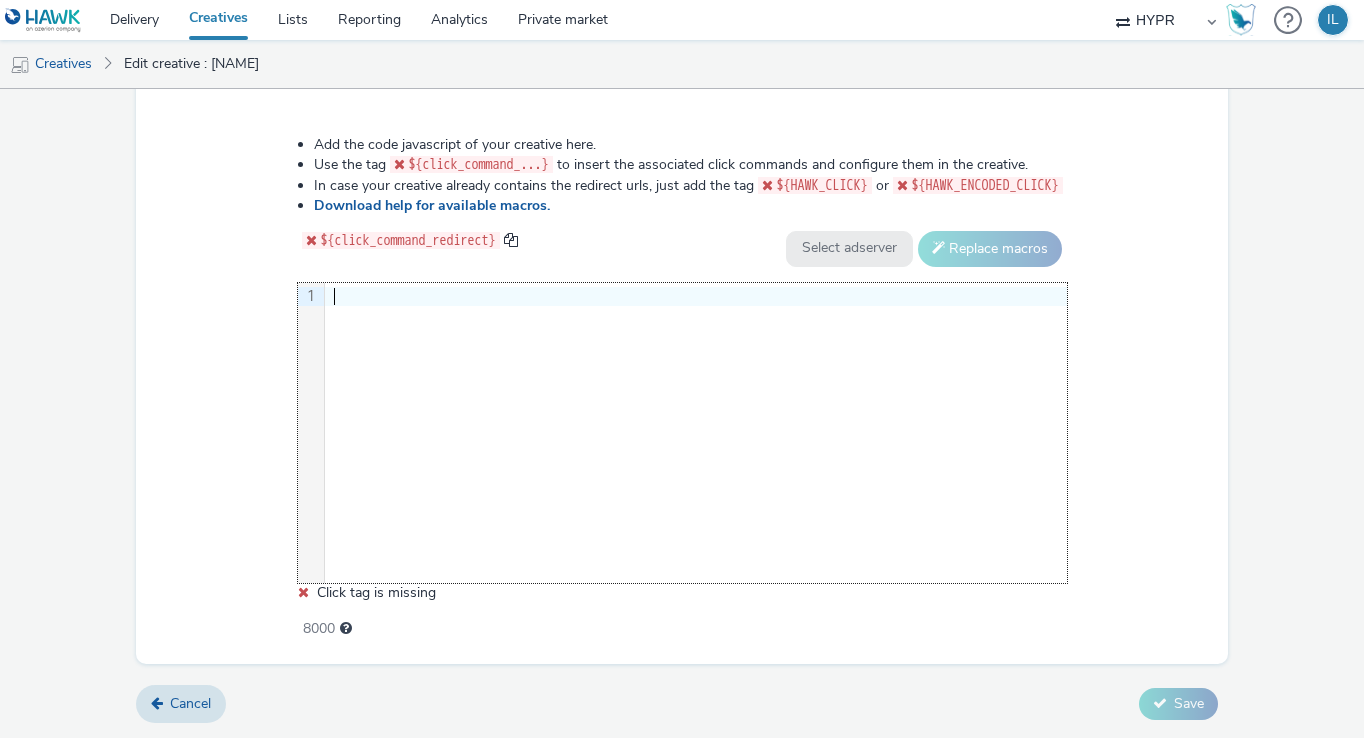 scroll, scrollTop: 0, scrollLeft: 72, axis: horizontal 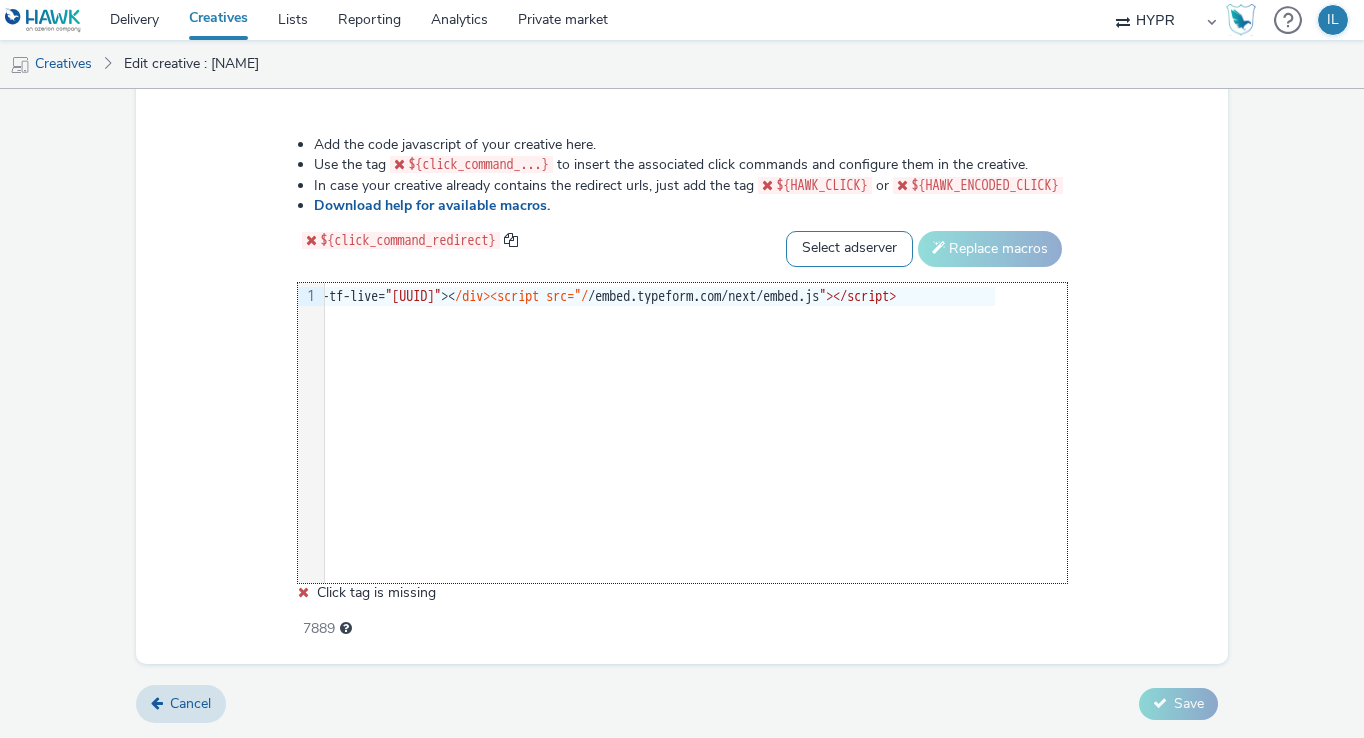 click on "Select adserver Sizmek DCM Adform Sting" at bounding box center [849, 249] 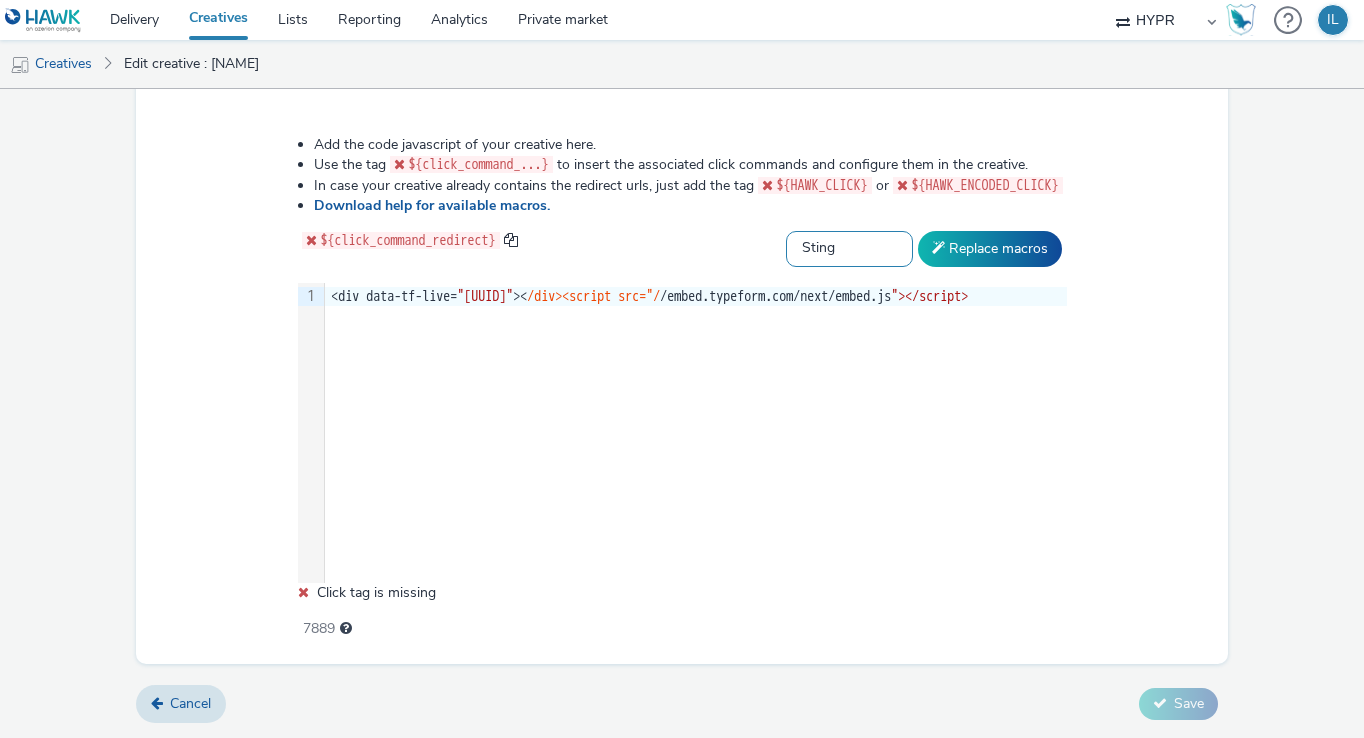 click on "Select adserver Sizmek DCM Adform Sting" at bounding box center (849, 249) 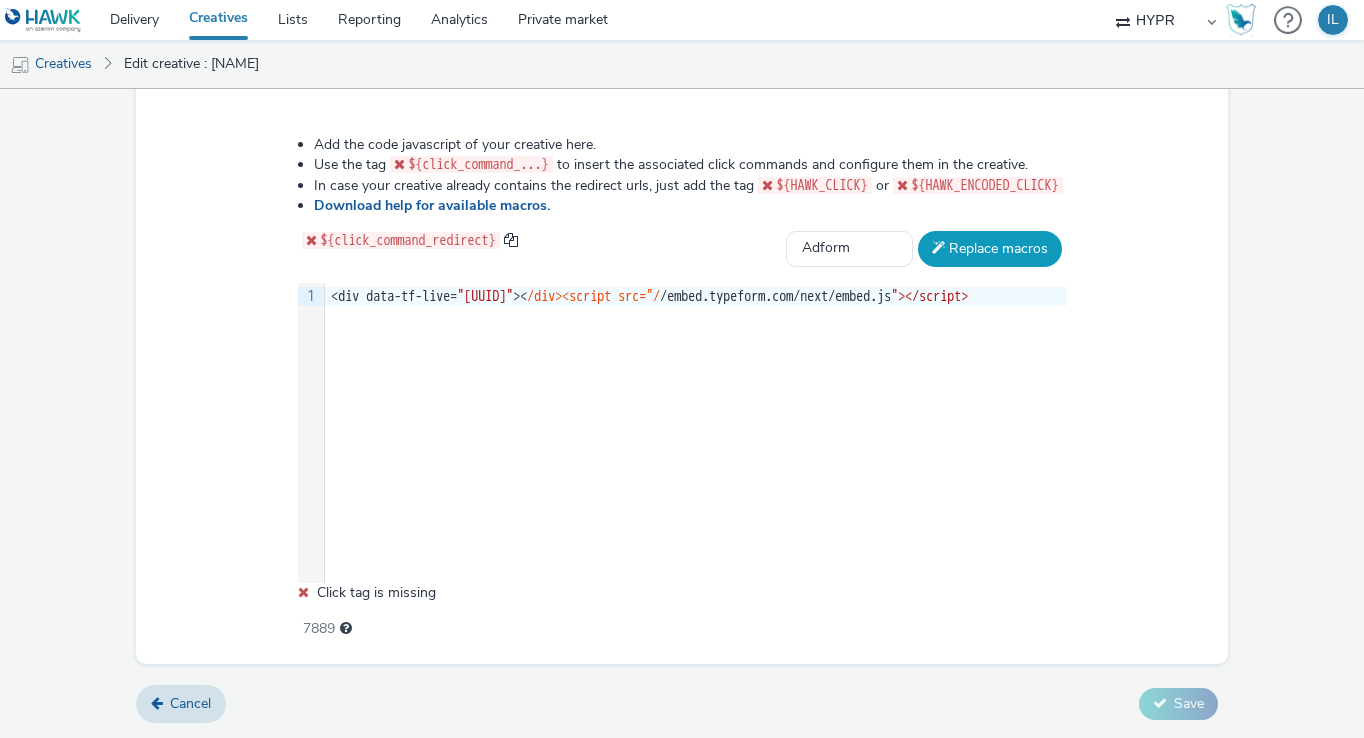 click on "Replace macros" at bounding box center (990, 249) 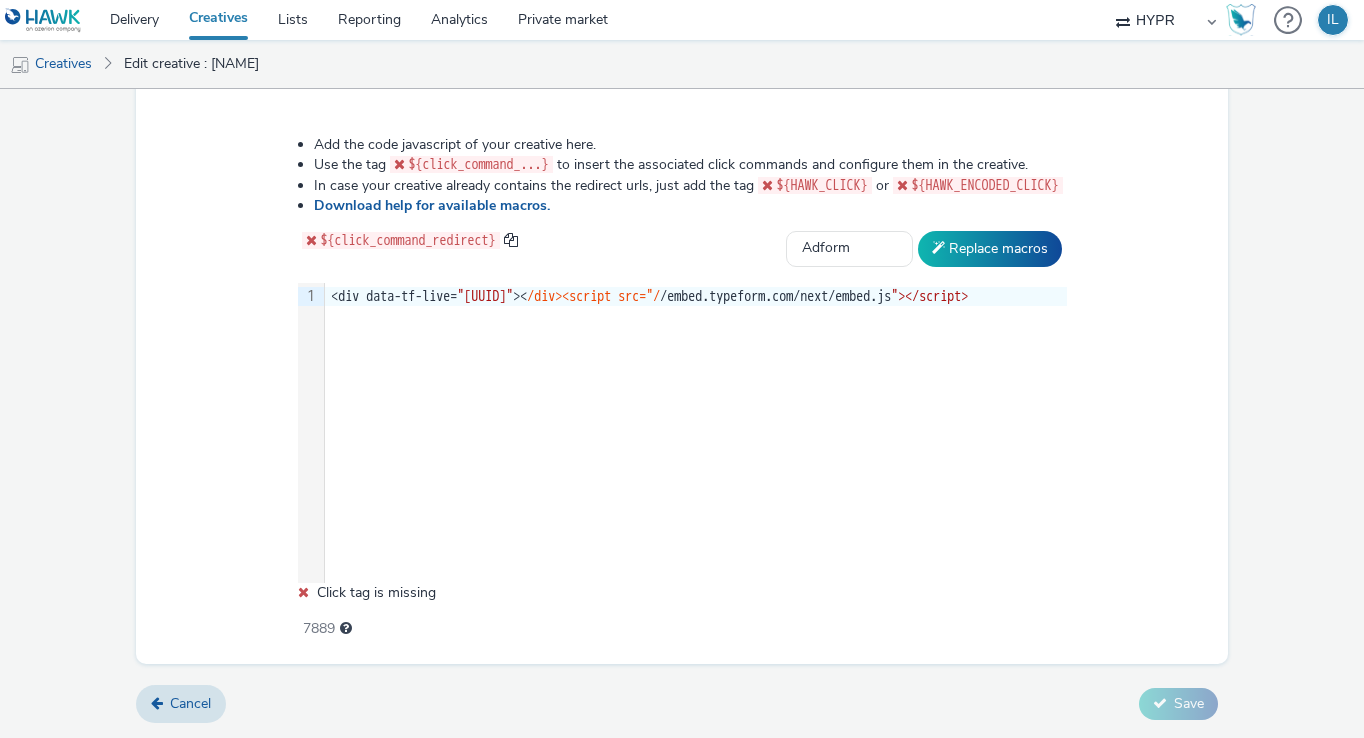 scroll, scrollTop: 989, scrollLeft: 0, axis: vertical 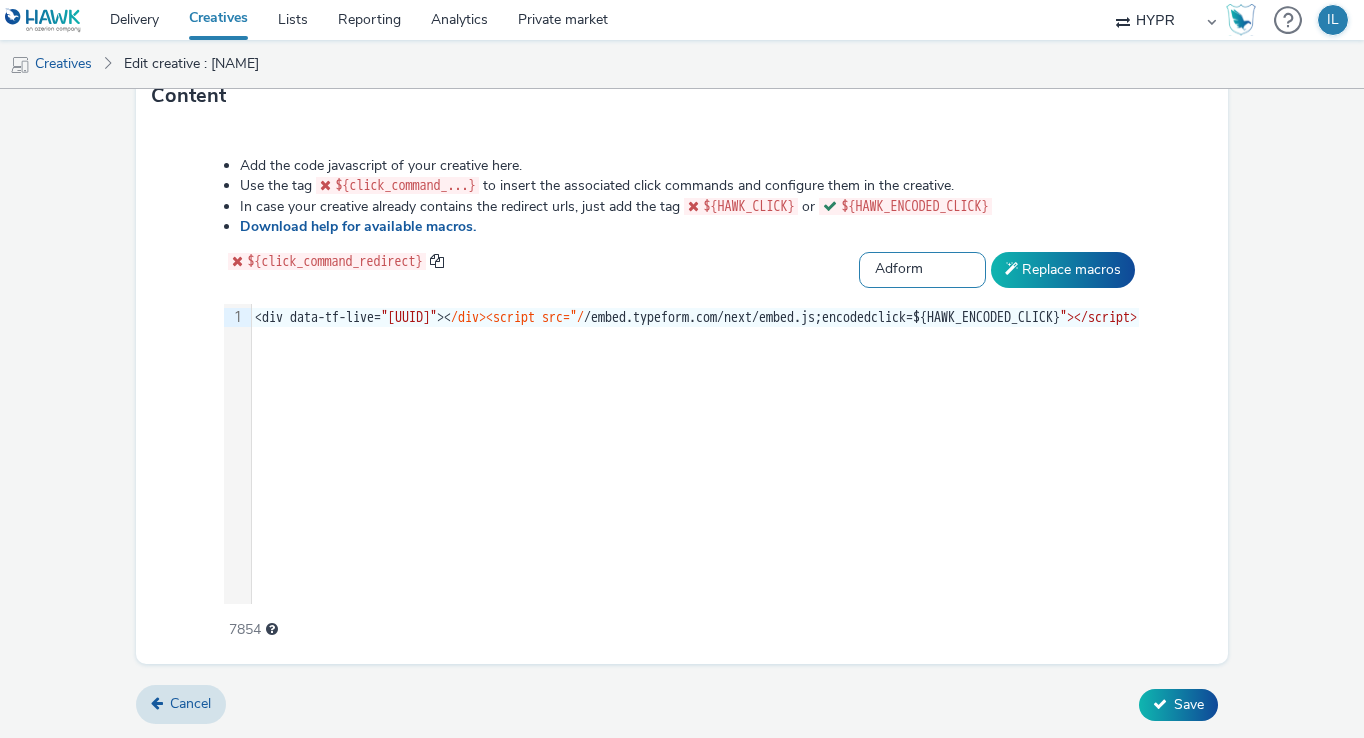 click on "Select adserver Sizmek DCM Adform Sting" at bounding box center (922, 270) 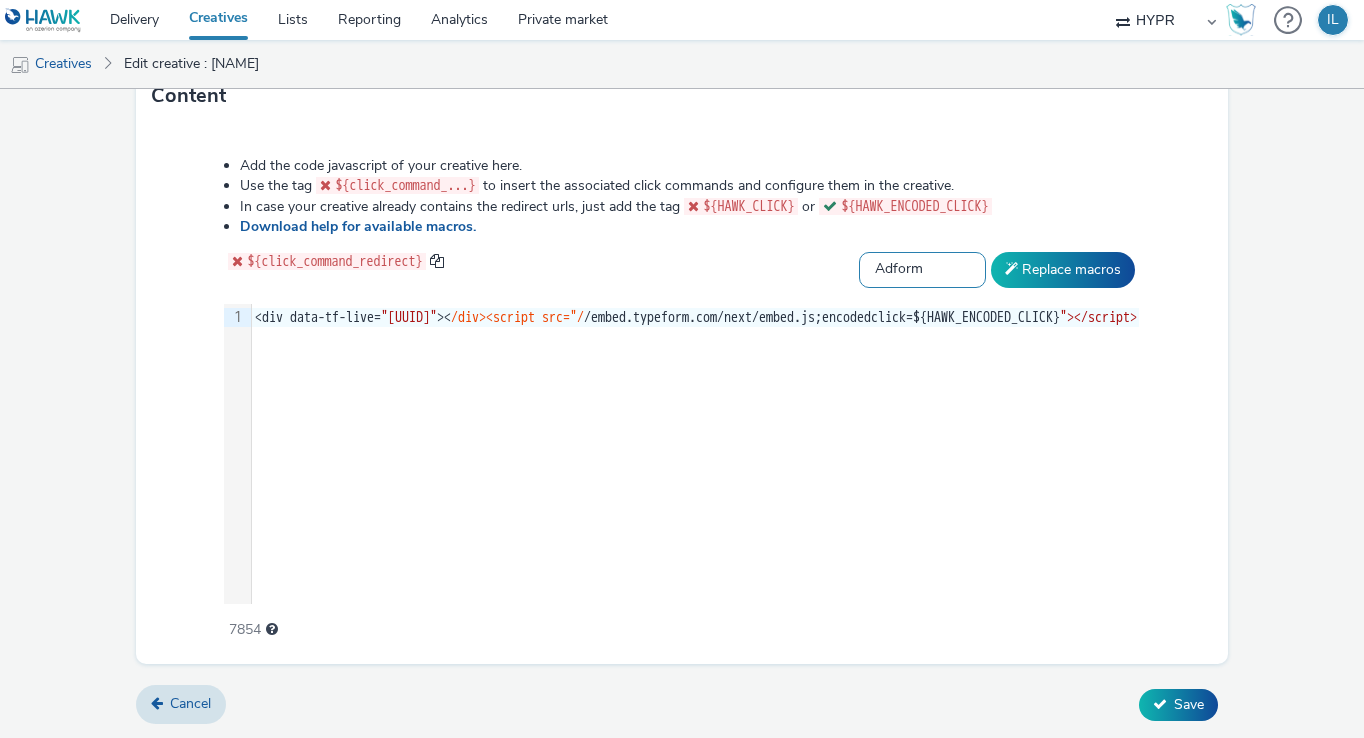 select on "default" 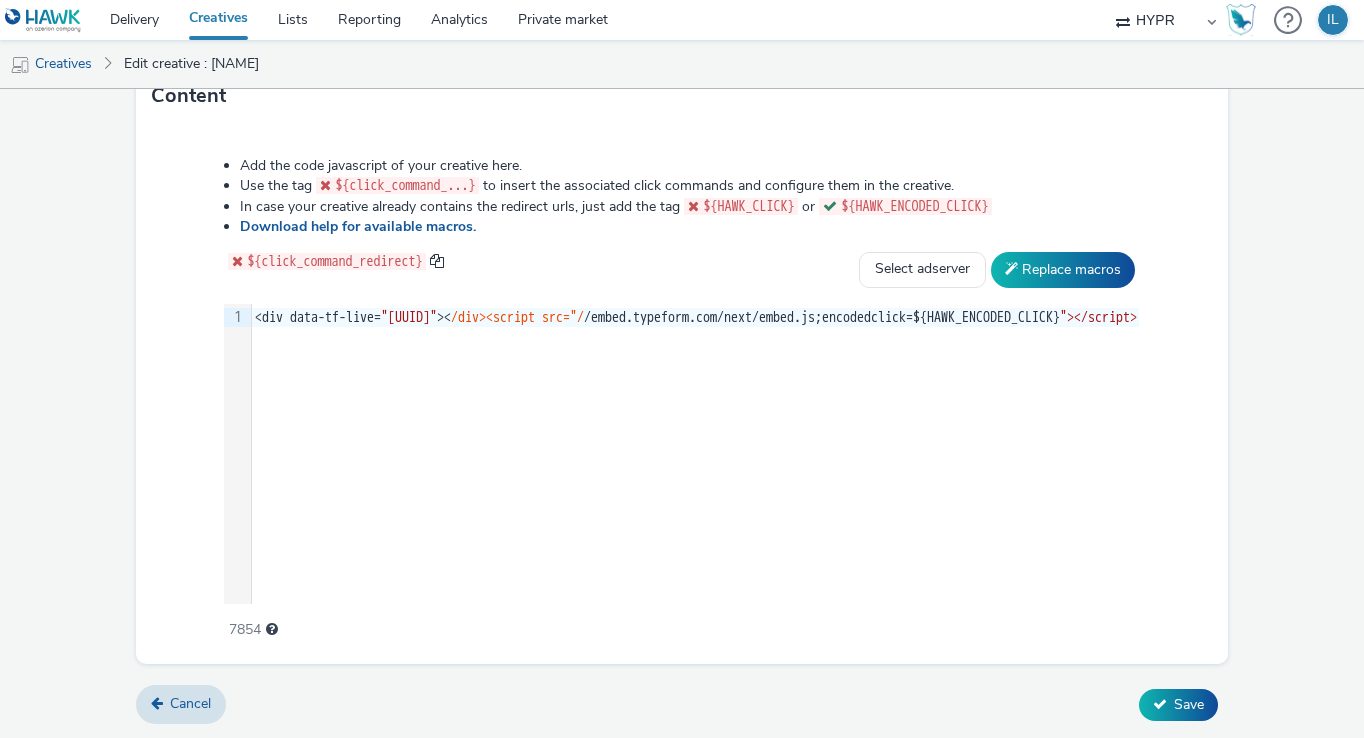 click on "Add the code javascript of your creative here. Use the tag ${click_command_...} to insert the associated click commands and configure them in the creative. In case your creative already contains the redirect urls, just add the tag ${HAWK_CLICK} or ${HAWK_ENCODED_CLICK} Download help for available macros. ${click_command_redirect} Select adserver Sizmek DCM Adform Sting   Replace macros Selection deleted 9 1 › <div data-tf-live= "01K1V2W1X2X5M0DG7BZVN5ERZH" >< /div><script src="/ /embed.typeform.com/next/embed.js;encodedclick=${HAWK_ENCODED_CLICK} "></script> 7854" at bounding box center [681, 387] 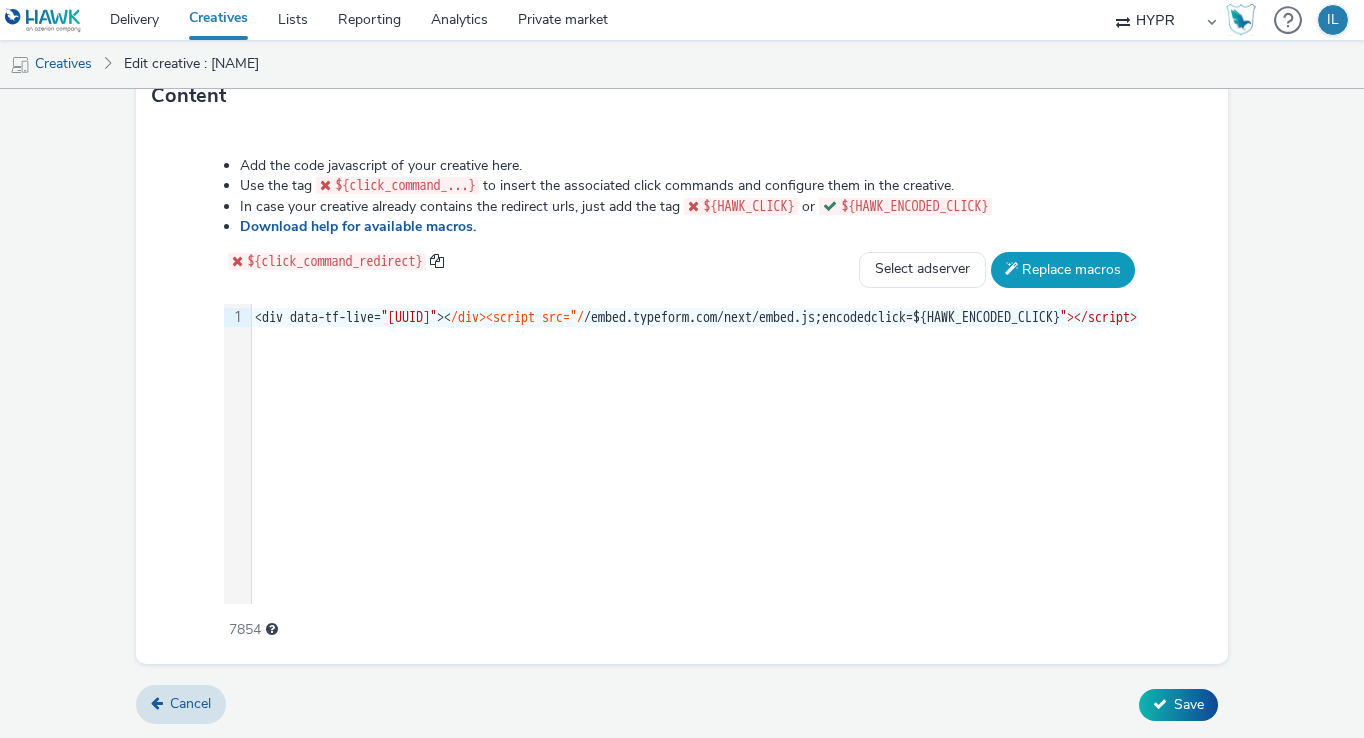 click on "Replace macros" at bounding box center [1063, 270] 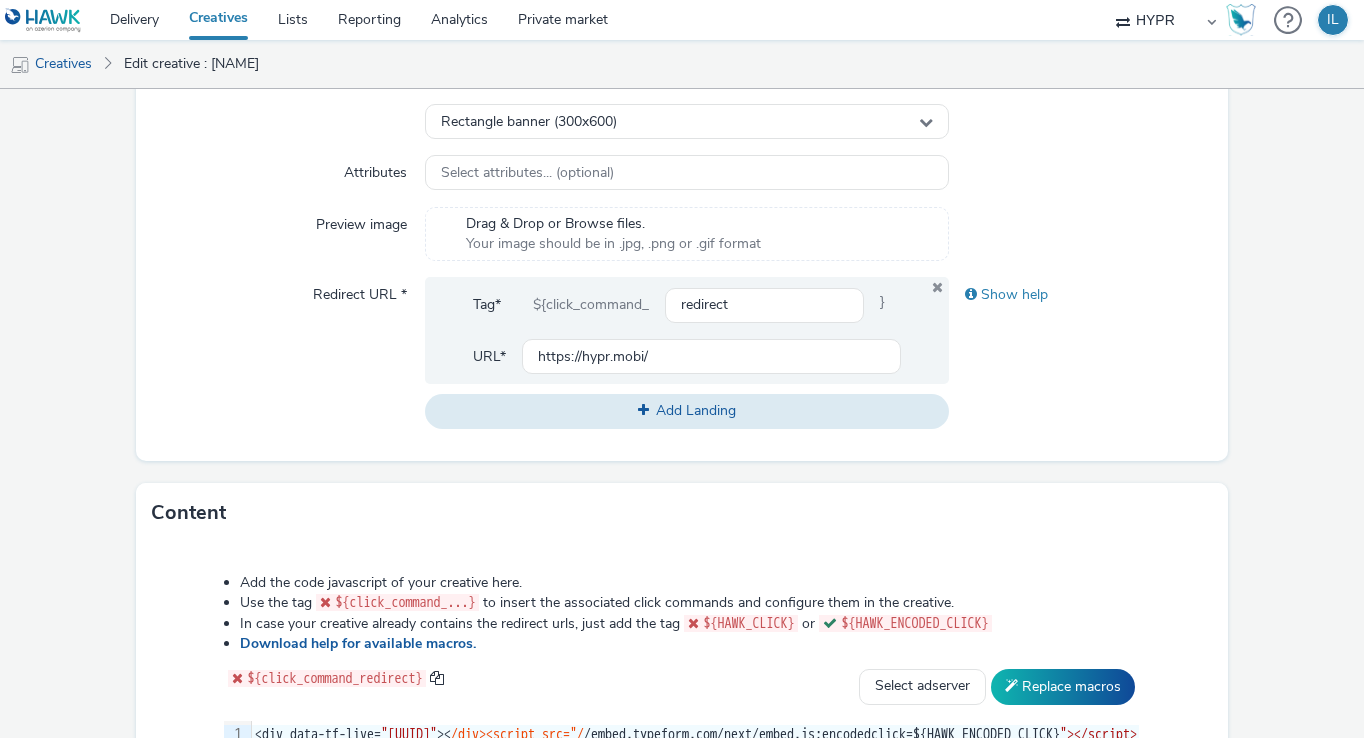 scroll, scrollTop: 721, scrollLeft: 0, axis: vertical 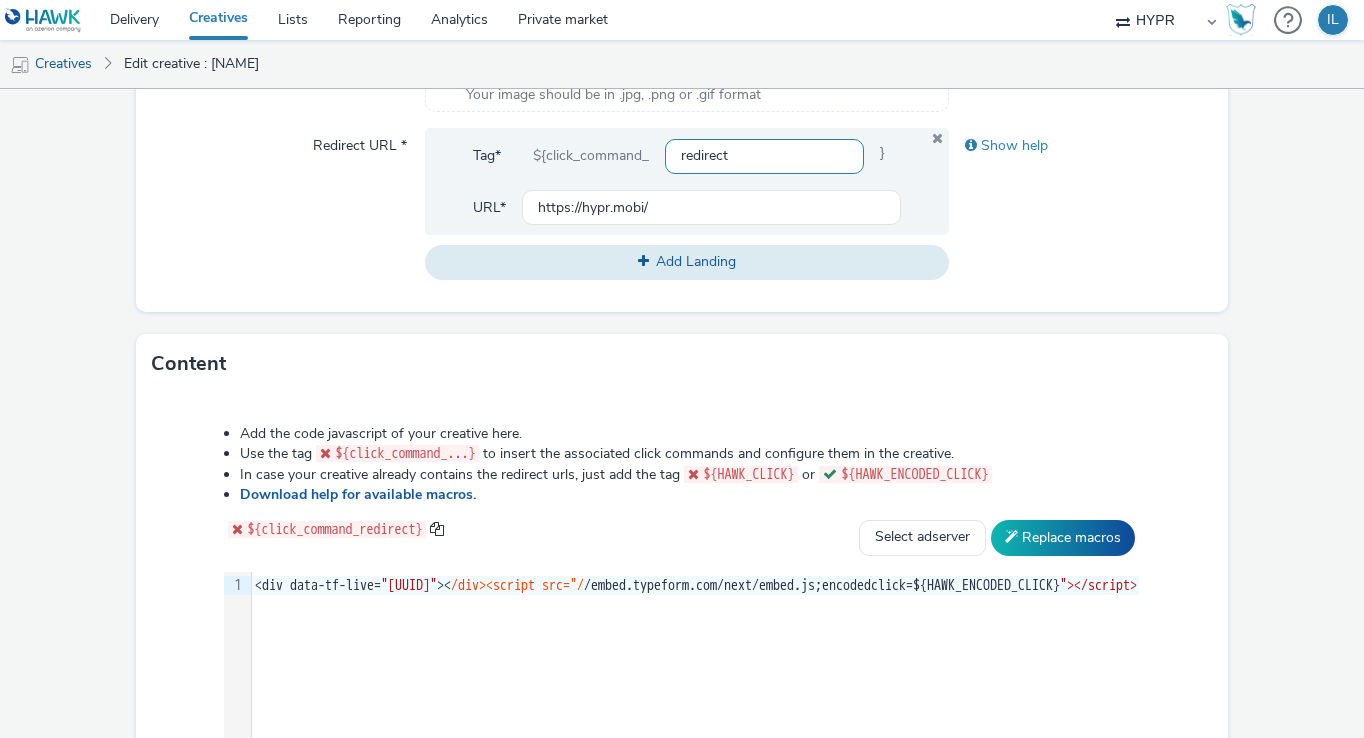 click on "redirect" at bounding box center [765, 156] 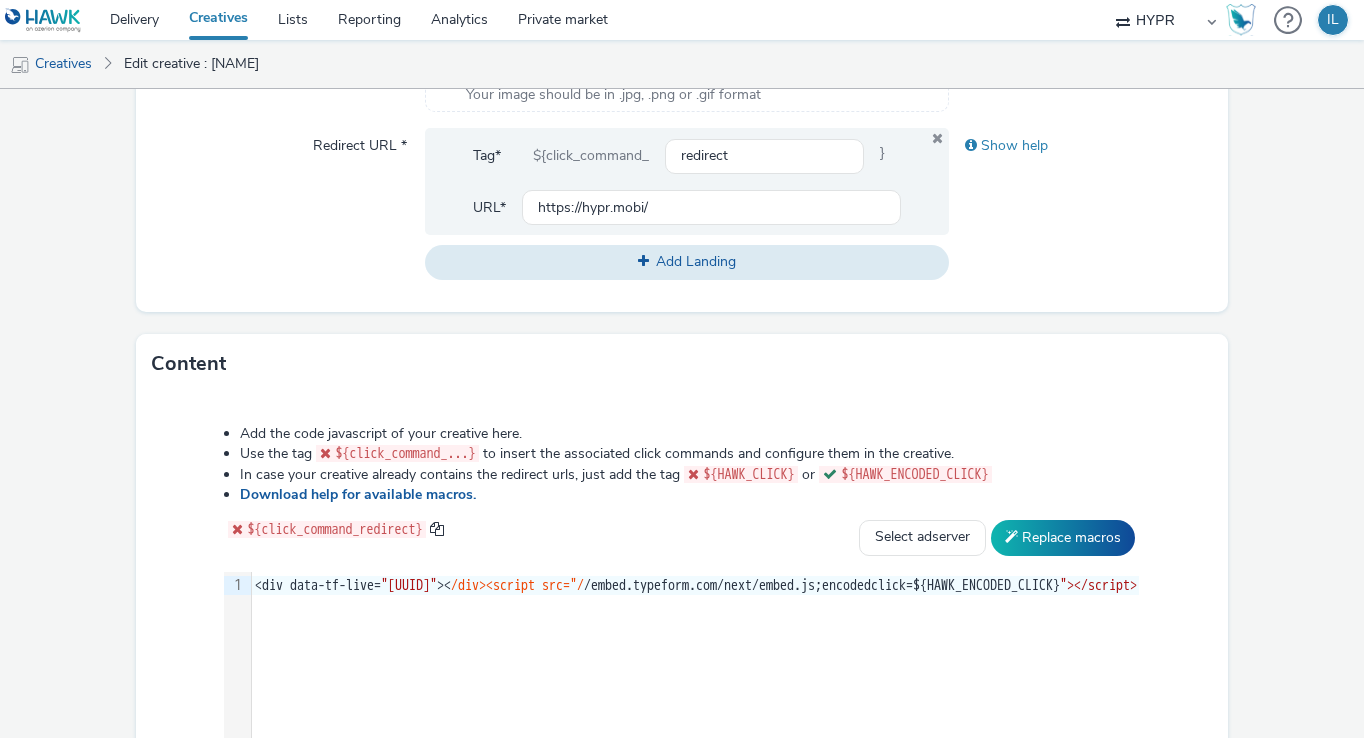 click on "Content" at bounding box center [681, 364] 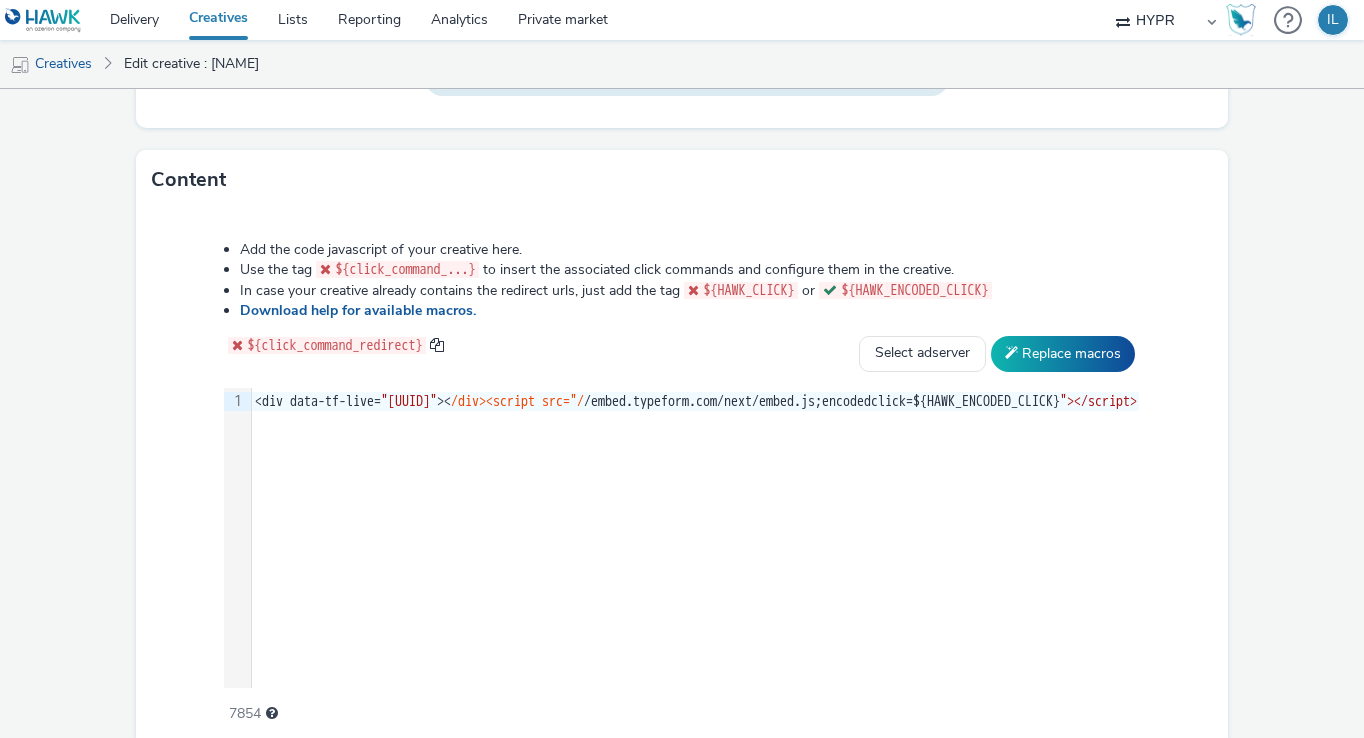 scroll, scrollTop: 989, scrollLeft: 0, axis: vertical 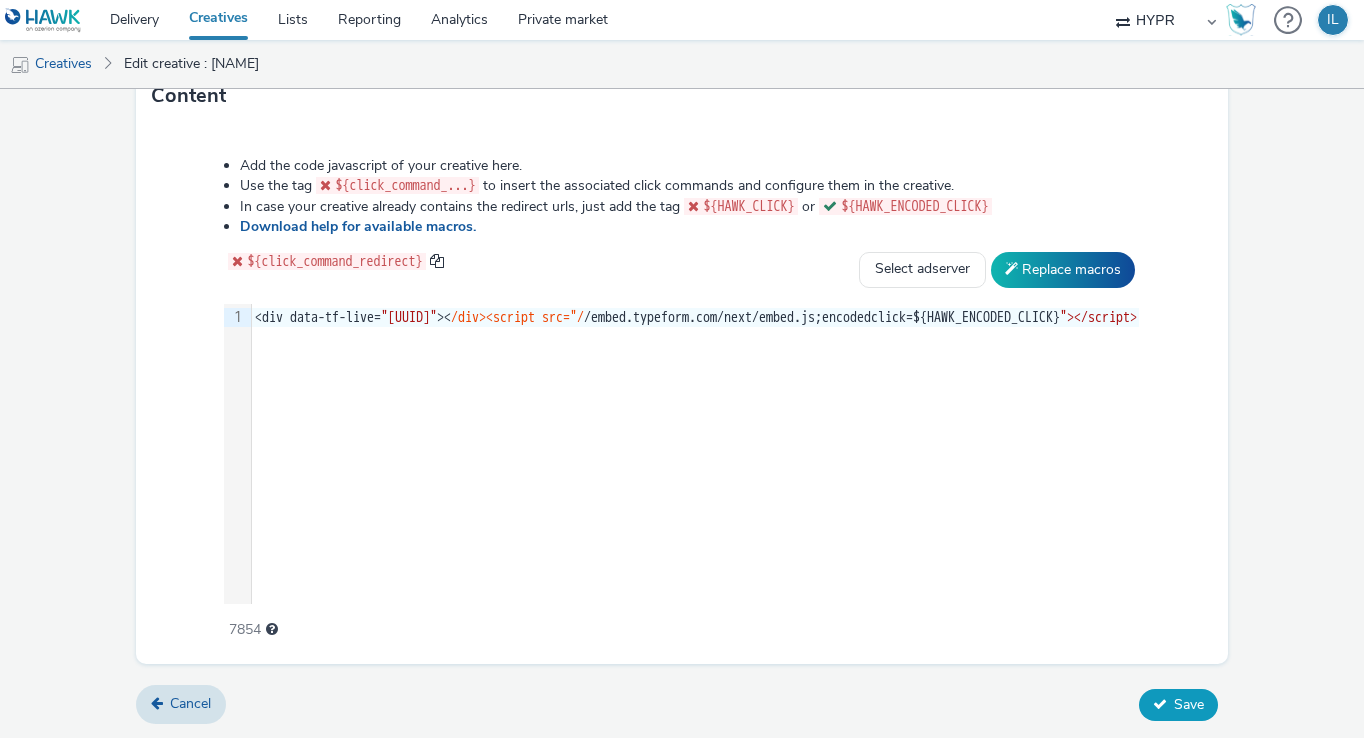 click on "Save" at bounding box center (1189, 704) 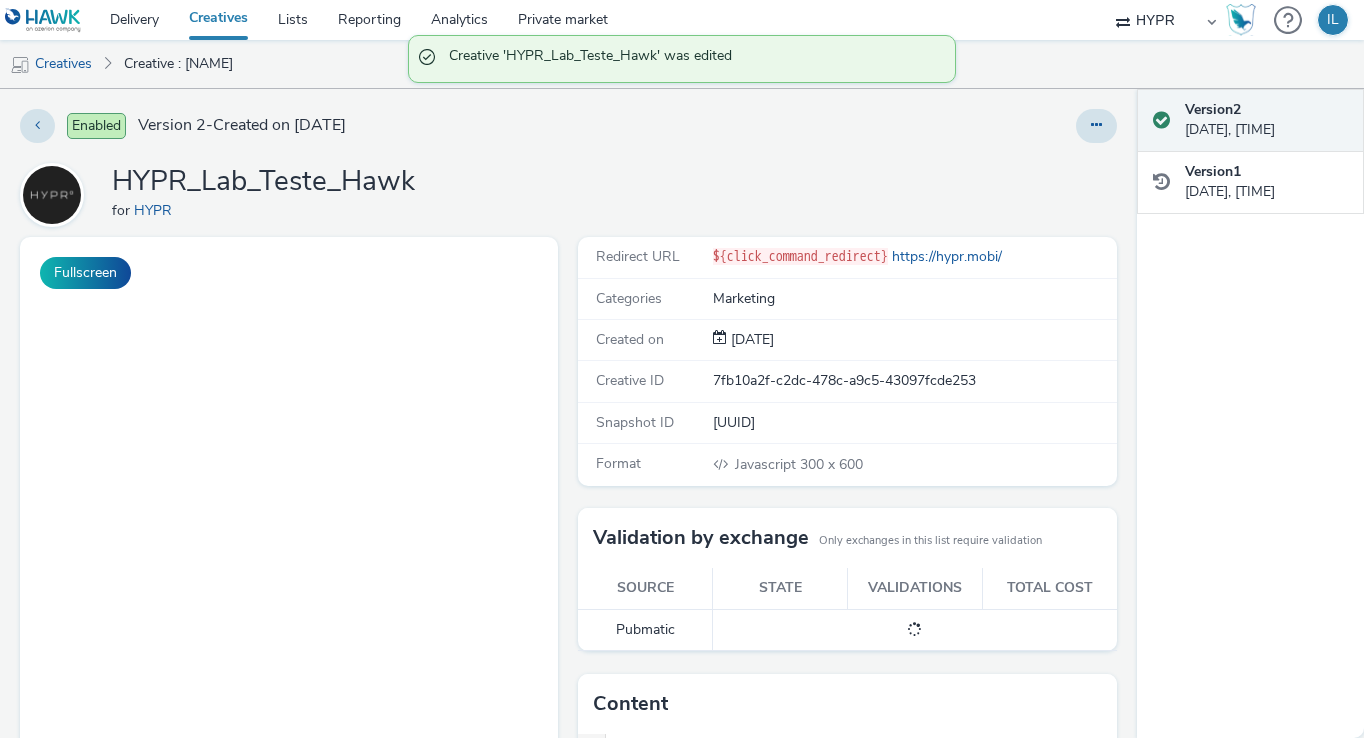 scroll, scrollTop: 0, scrollLeft: 0, axis: both 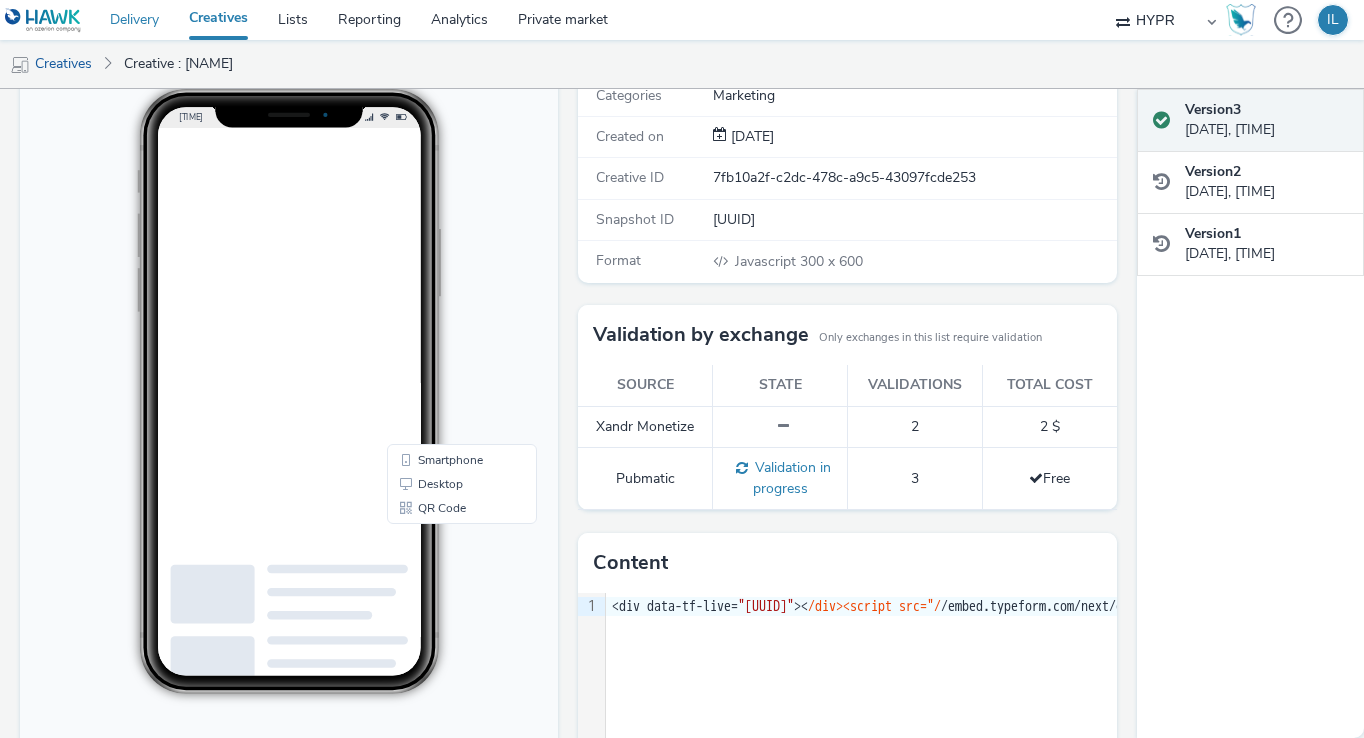 click on "Delivery" at bounding box center (134, 20) 